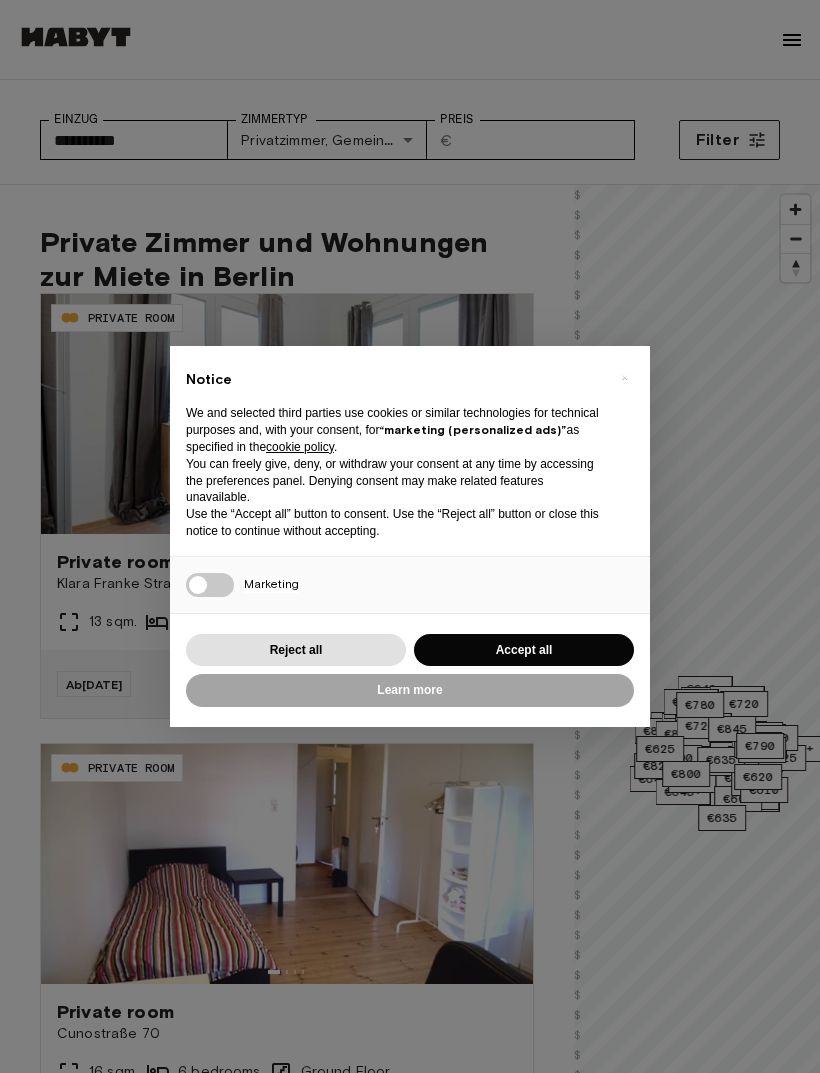 scroll, scrollTop: 0, scrollLeft: 0, axis: both 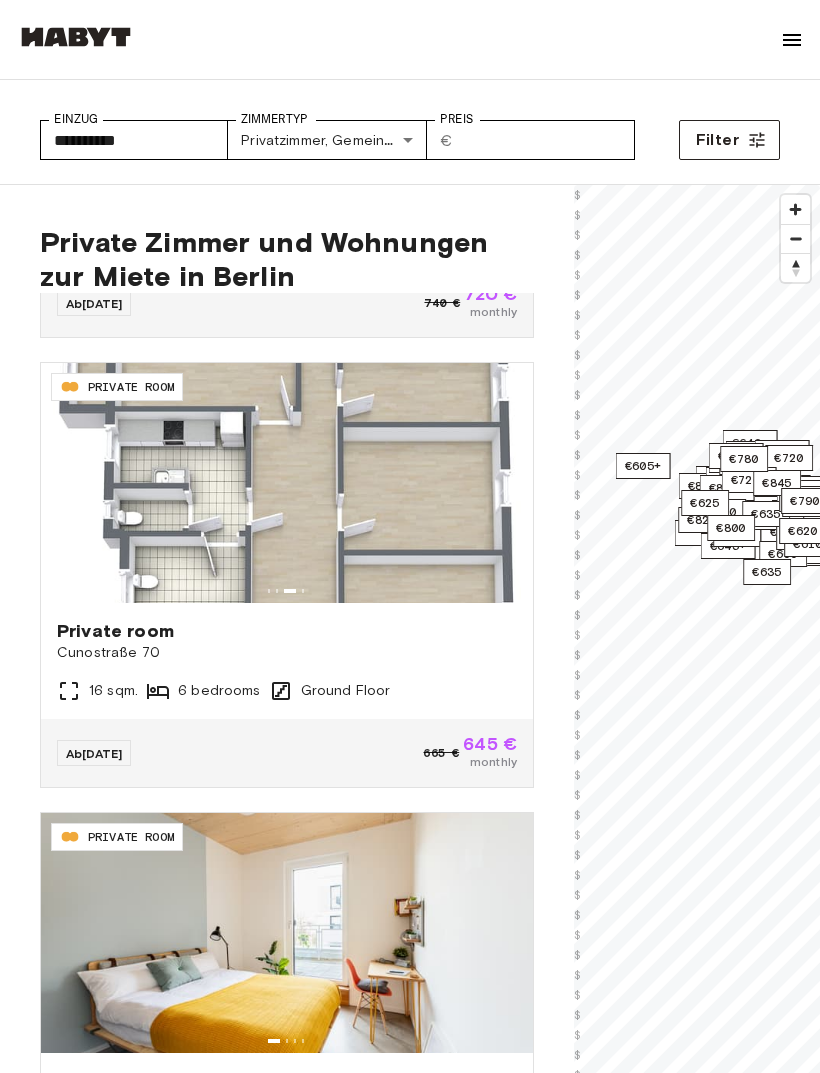 click at bounding box center (287, 483) 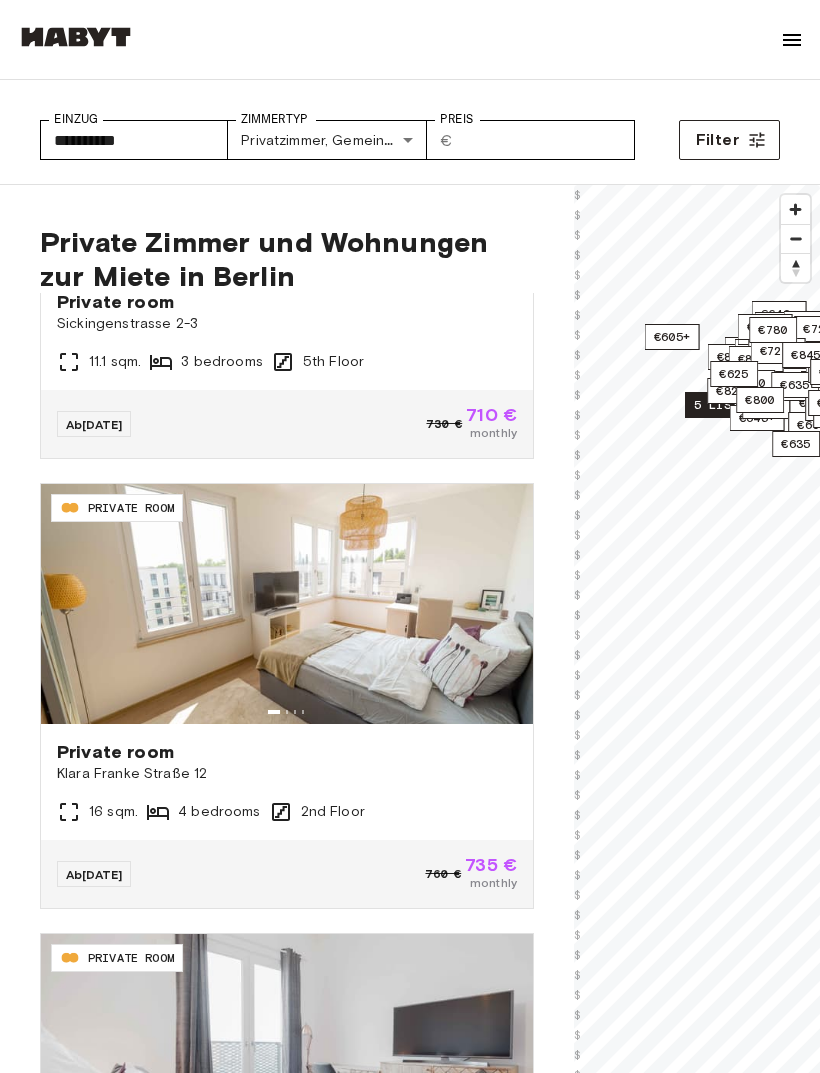 scroll, scrollTop: 5207, scrollLeft: 0, axis: vertical 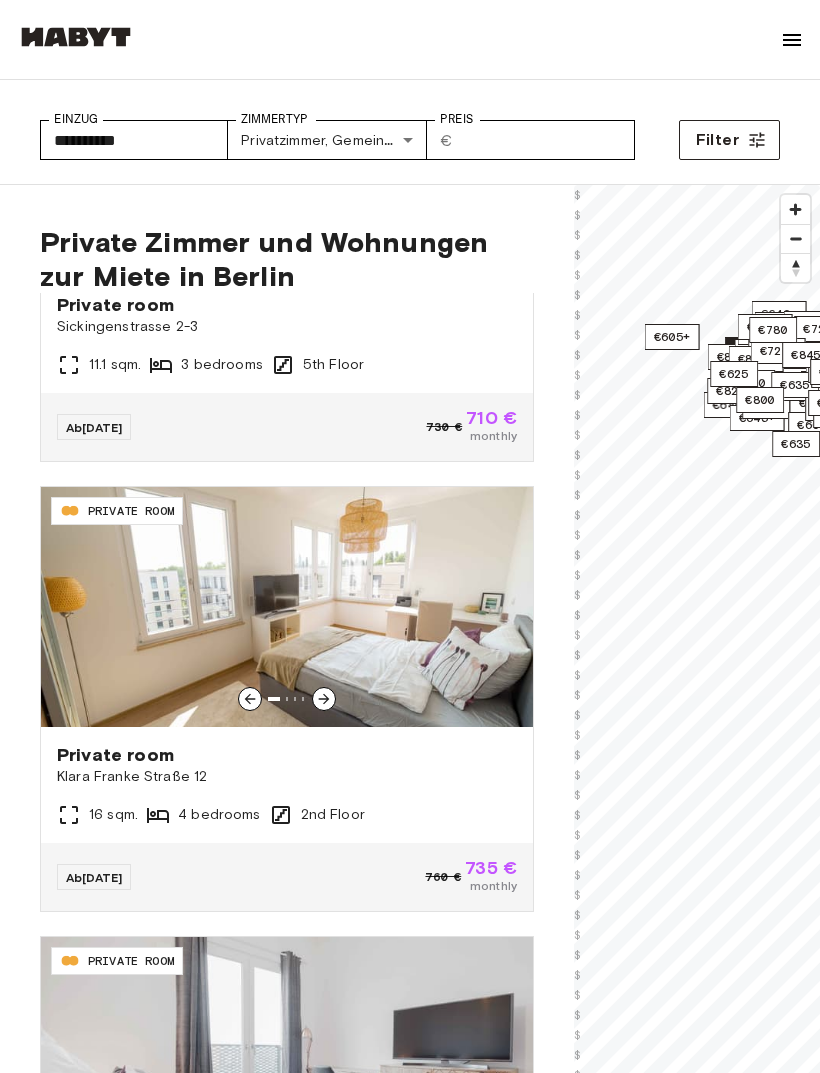 click at bounding box center (287, 607) 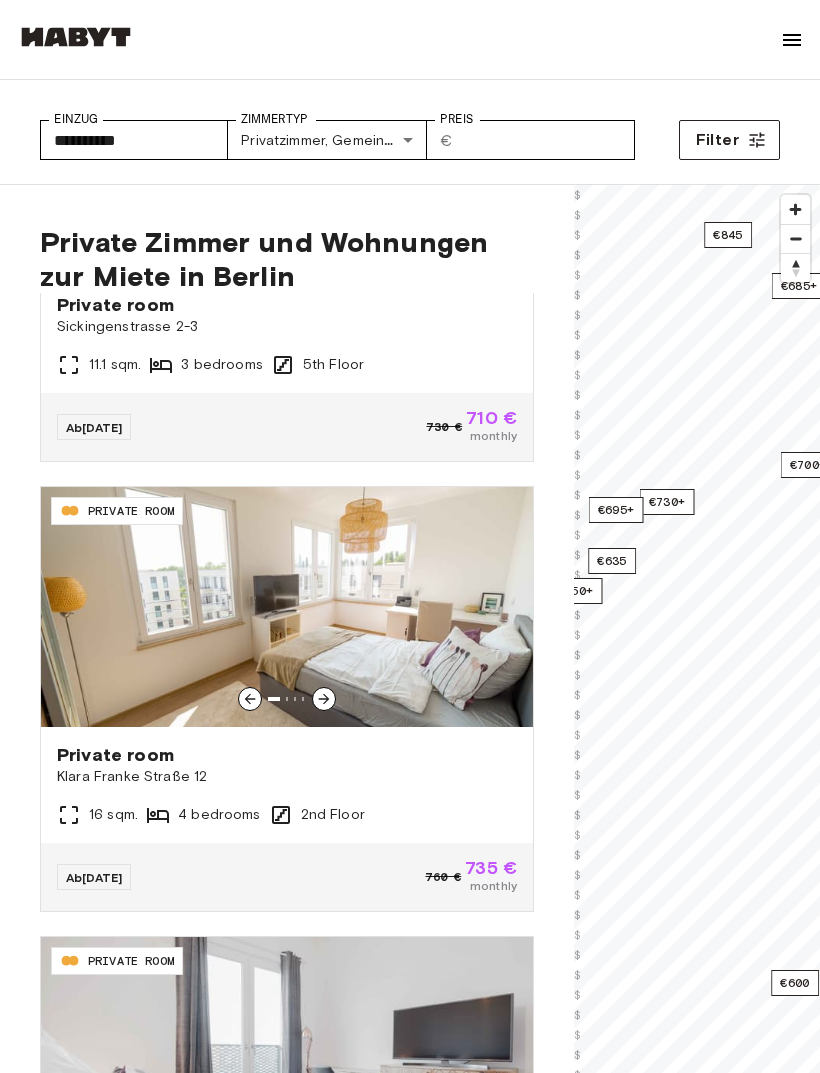 click on "€730+" at bounding box center (667, 502) 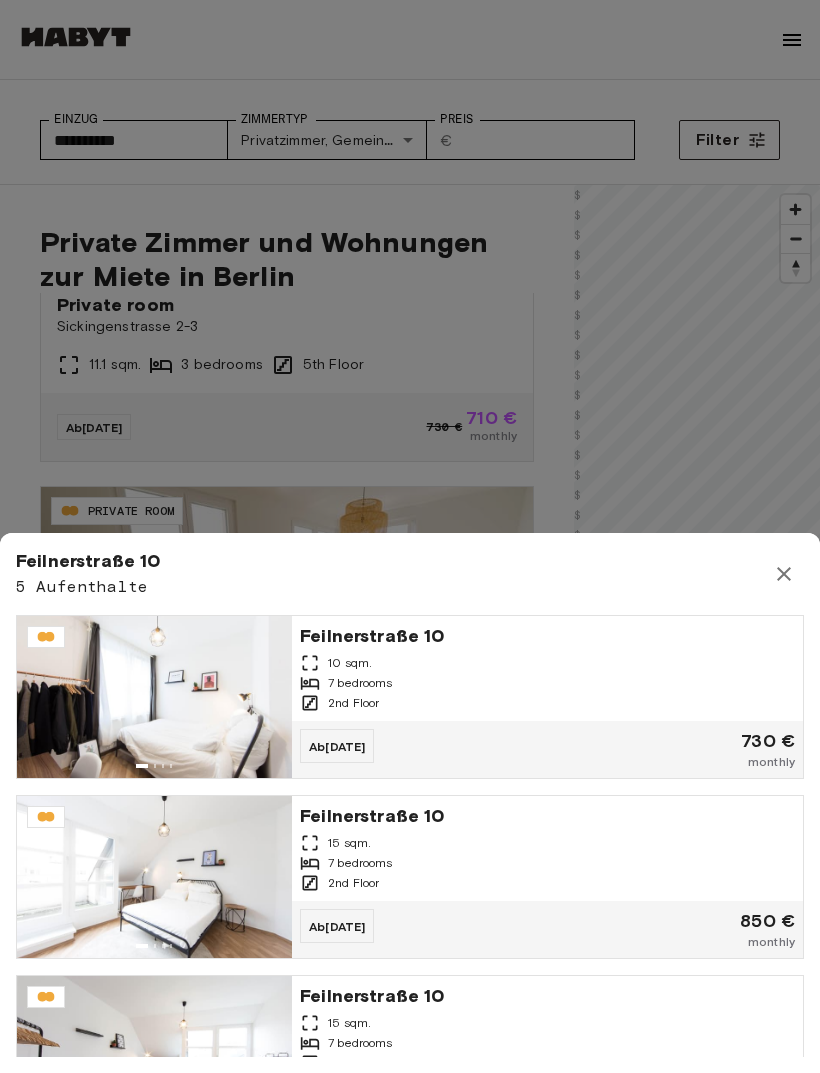 click on "Feilnerstraße 10 5 Aufenthalte Feilnerstraße 10 10 sqm. 7 bedrooms 2nd Floor Ab  06. Aug. 730 € monthly Feilnerstraße 10 15 sqm. 7 bedrooms 2nd Floor Ab  06. Aug. 850 € monthly Feilnerstraße 10 15 sqm. 7 bedrooms 2nd Floor Ab  04. Okt. 850 € monthly Feilnerstraße 10 15 sqm. 7 bedrooms 2nd Floor Ab  04. Nov. 845 € monthly Feilnerstraße 10 15 sqm. 7 bedrooms 2nd Floor Ab  04. Nov. 845 € monthly" at bounding box center (410, 803) 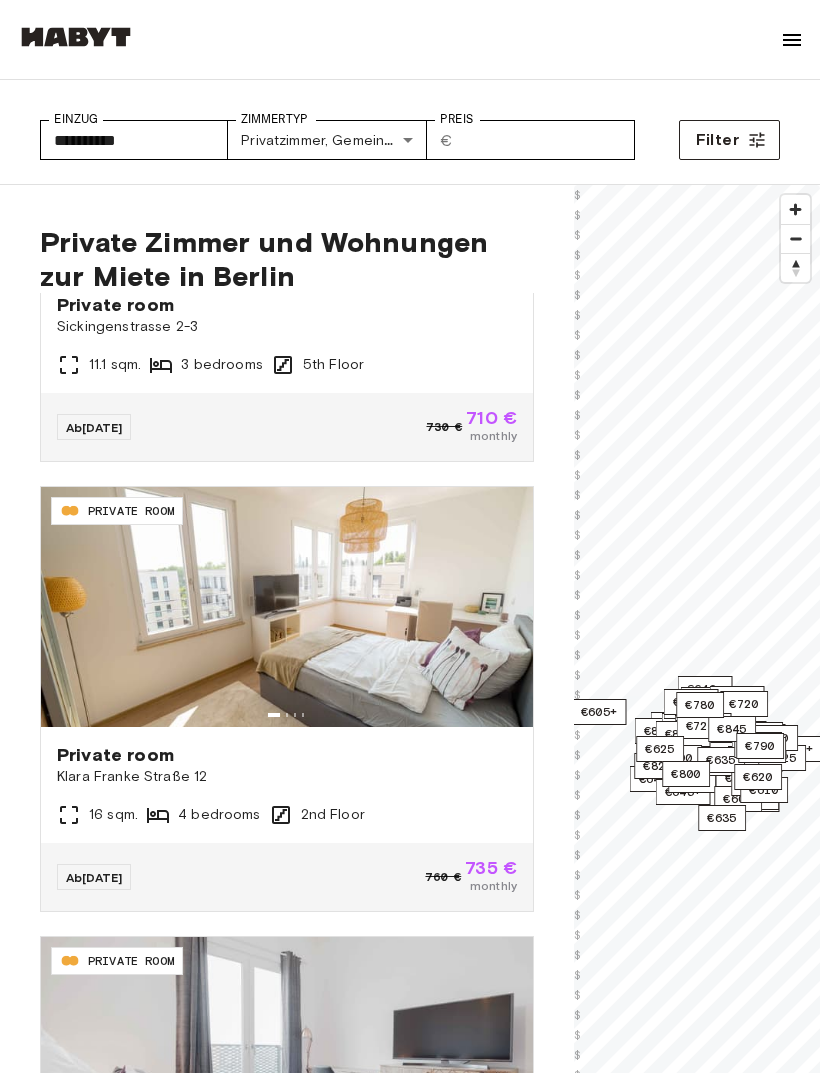 click on "**********" at bounding box center (410, 3045) 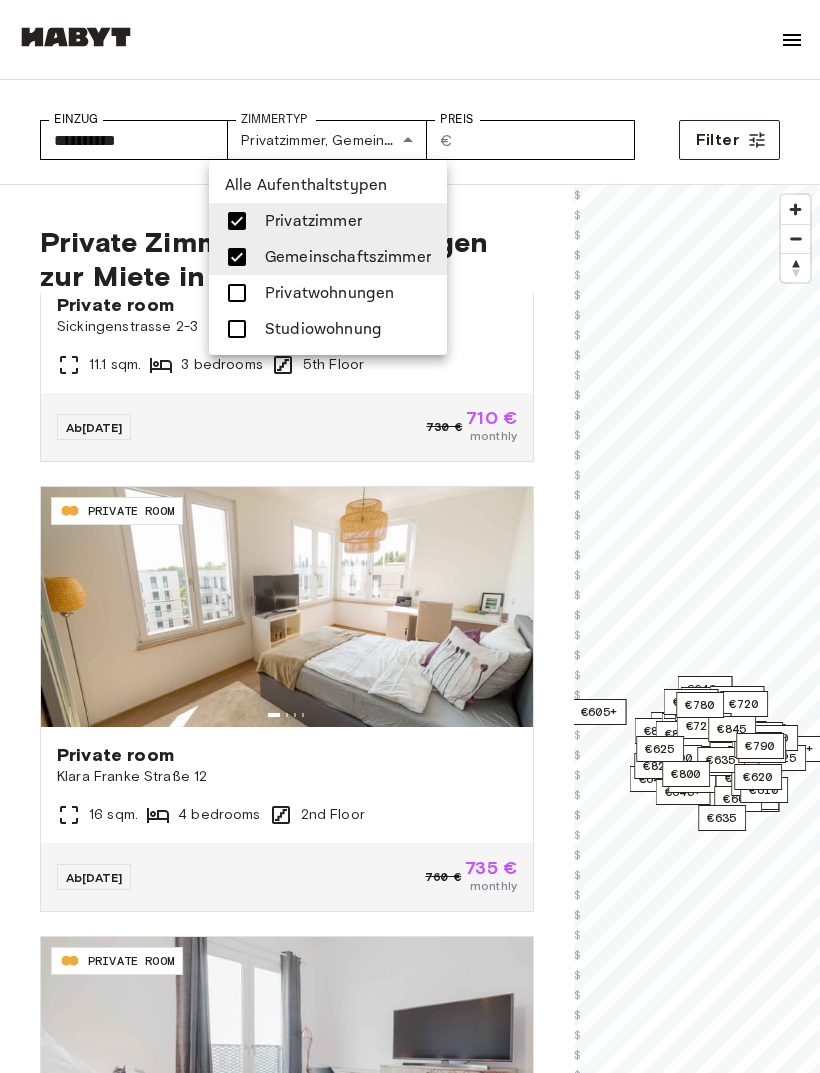 click at bounding box center [410, 536] 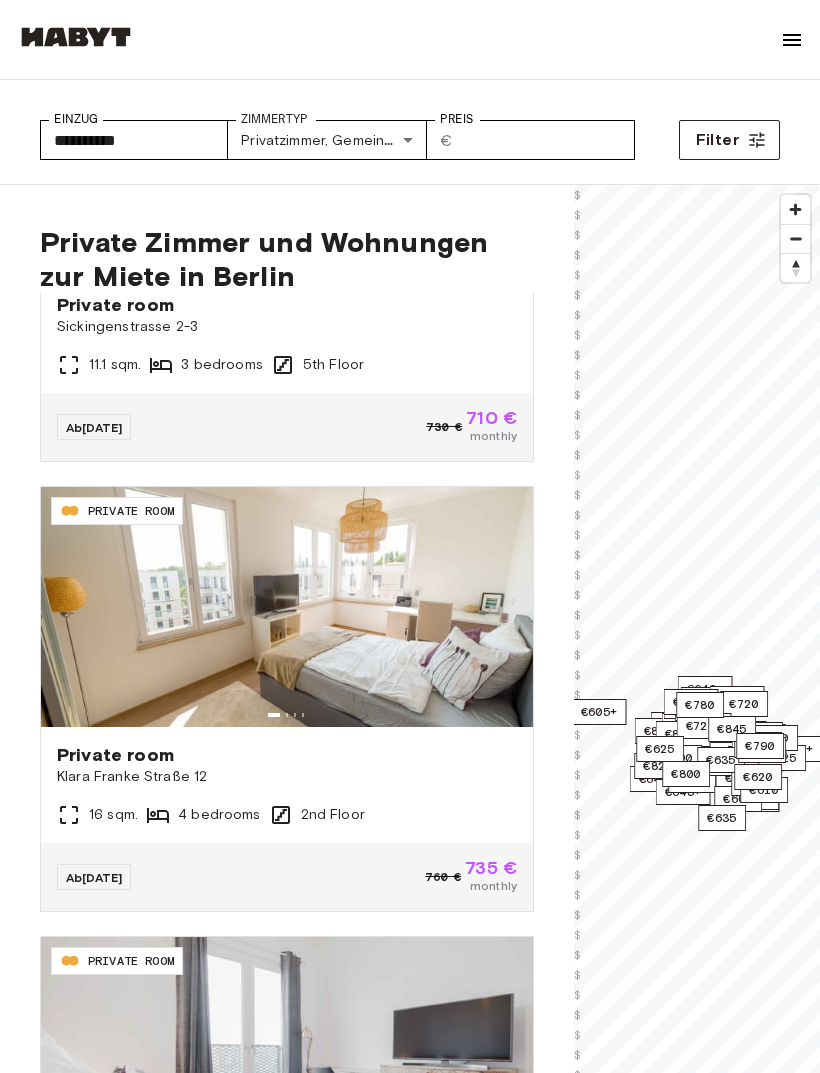 click on "Filter" at bounding box center (729, 140) 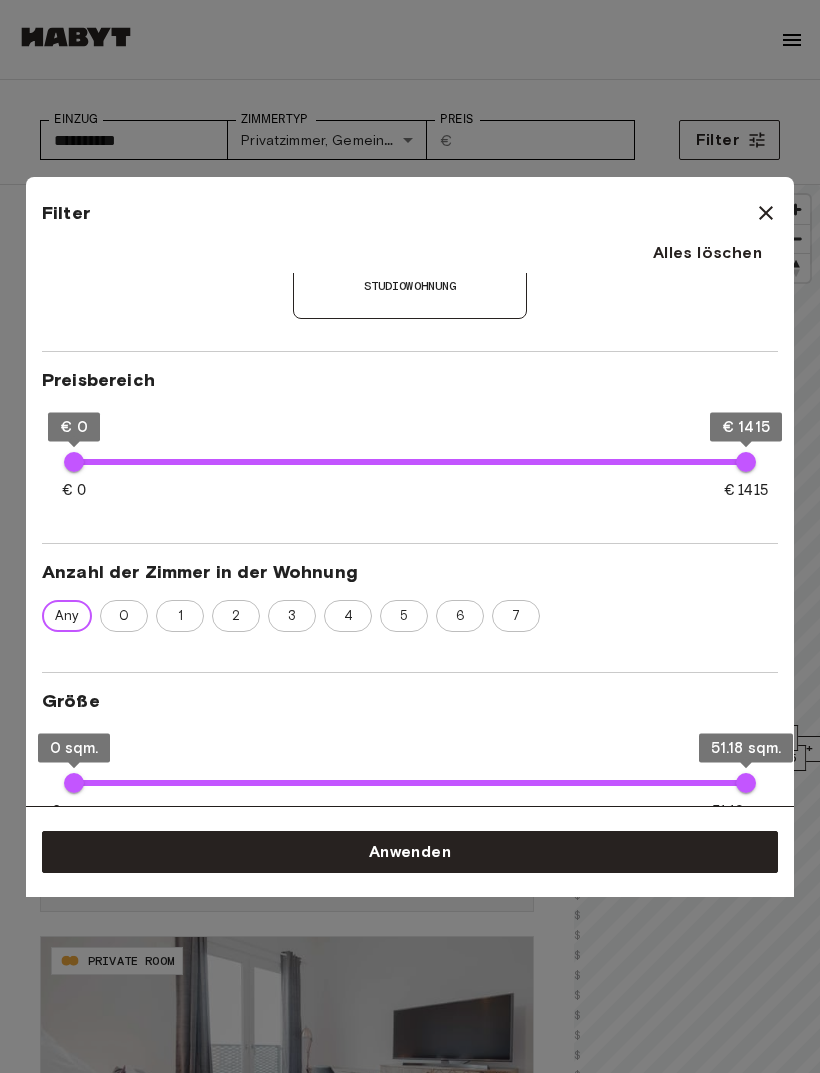 scroll, scrollTop: 335, scrollLeft: 0, axis: vertical 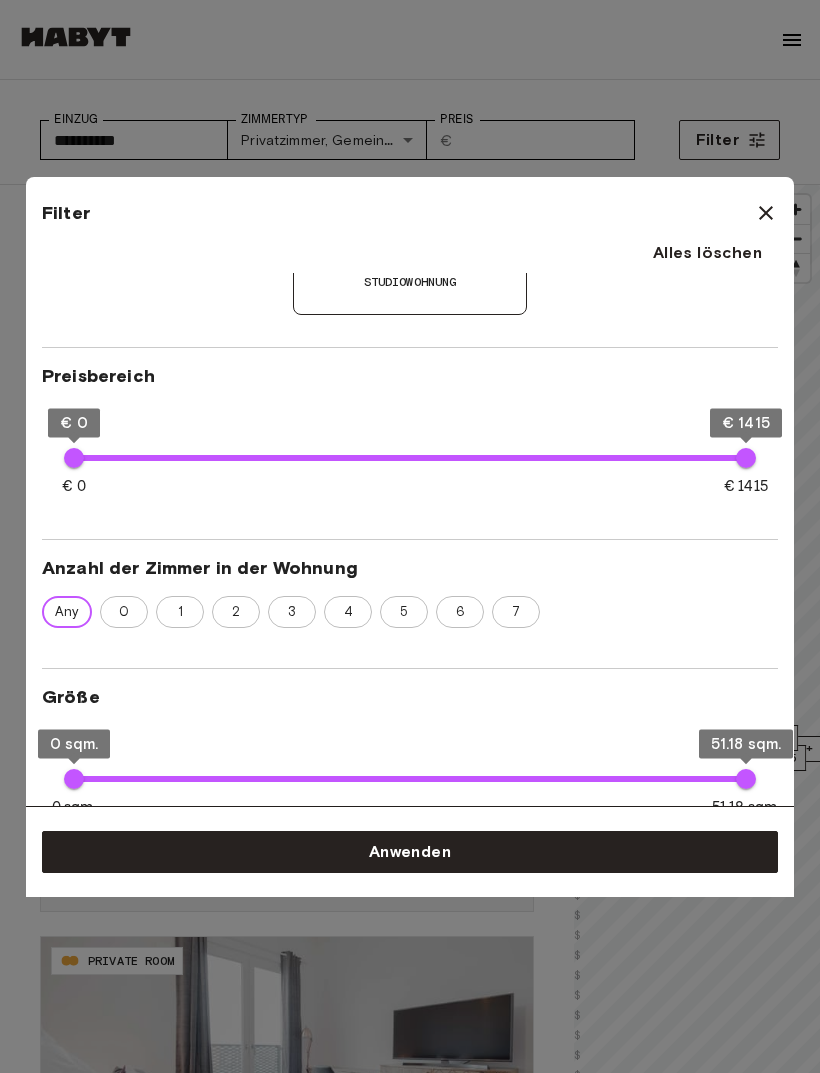 type on "**" 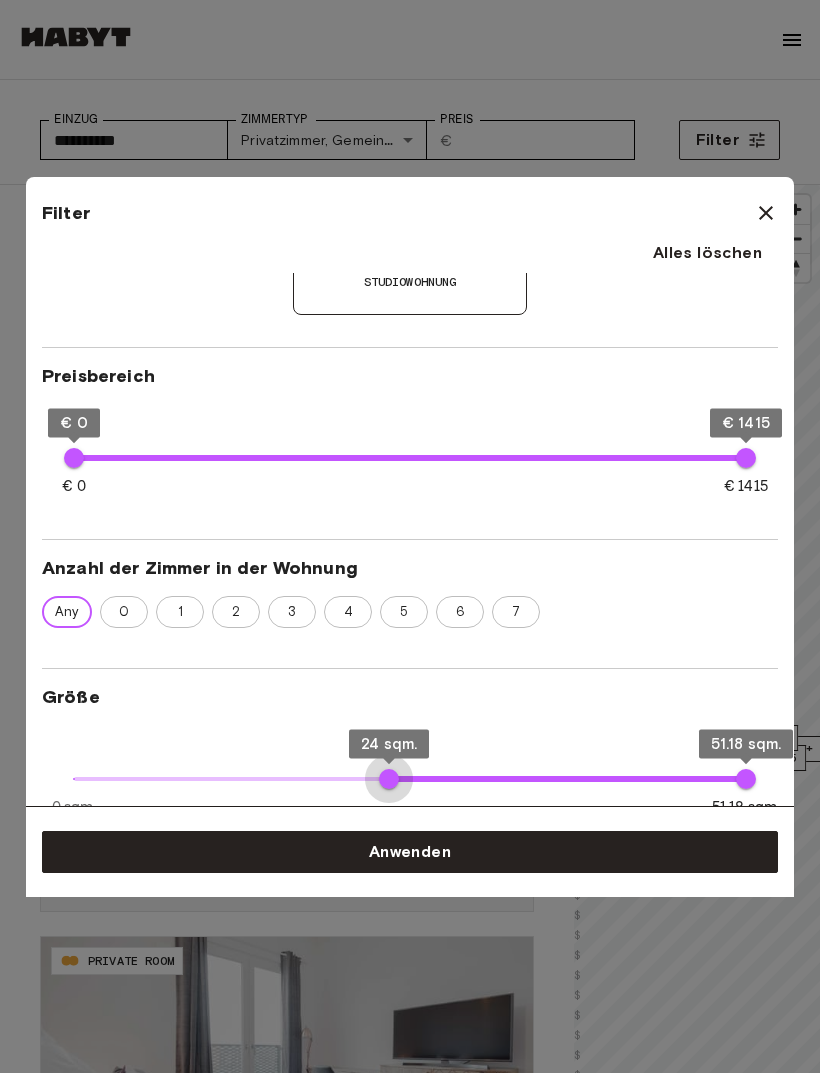type on "**" 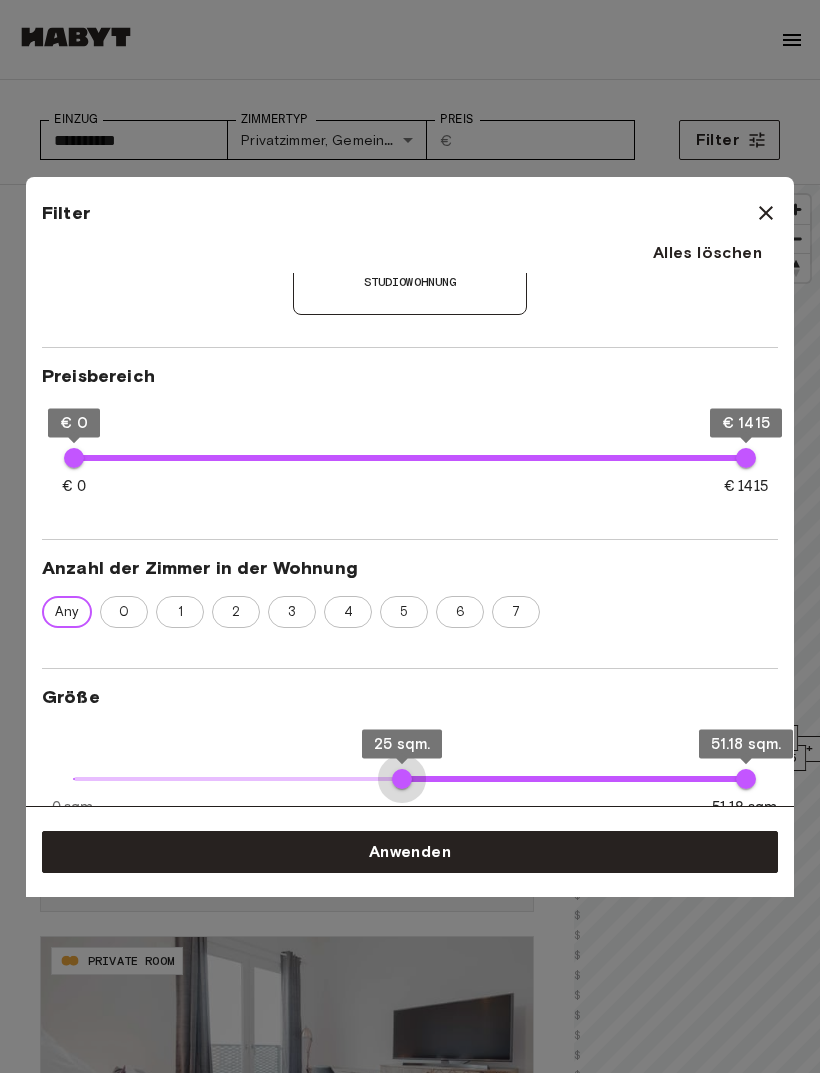 type on "**" 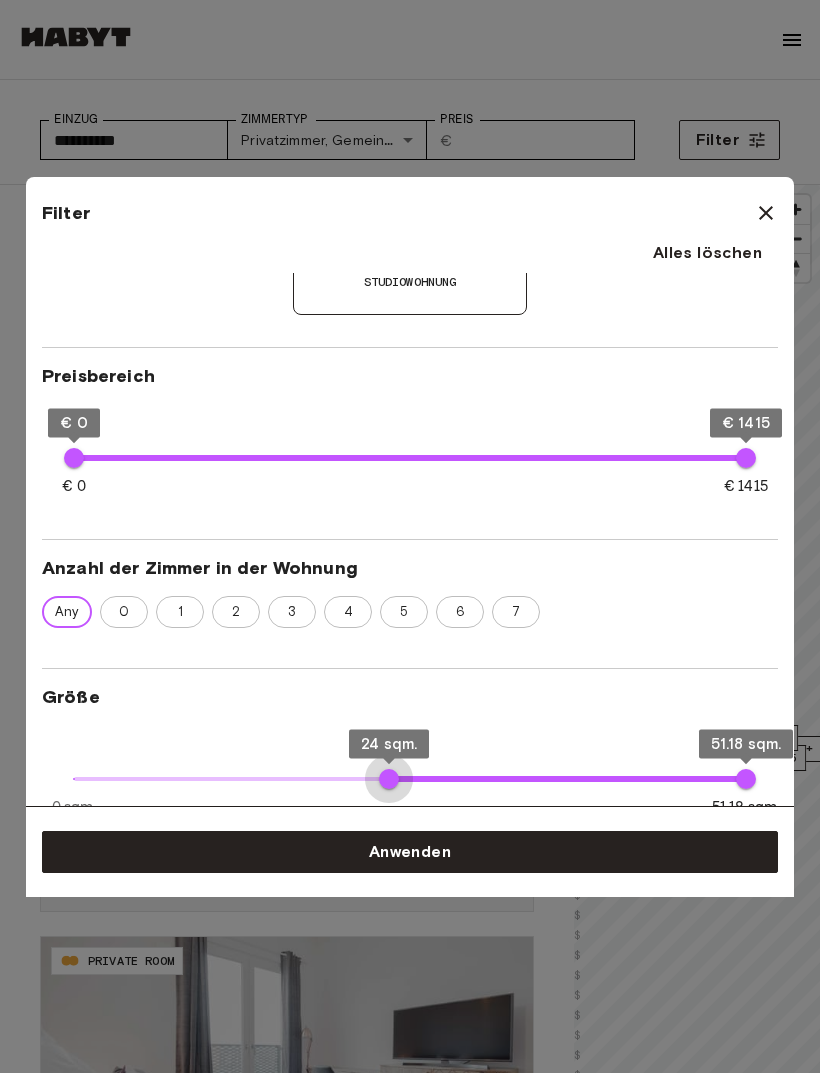 type on "**" 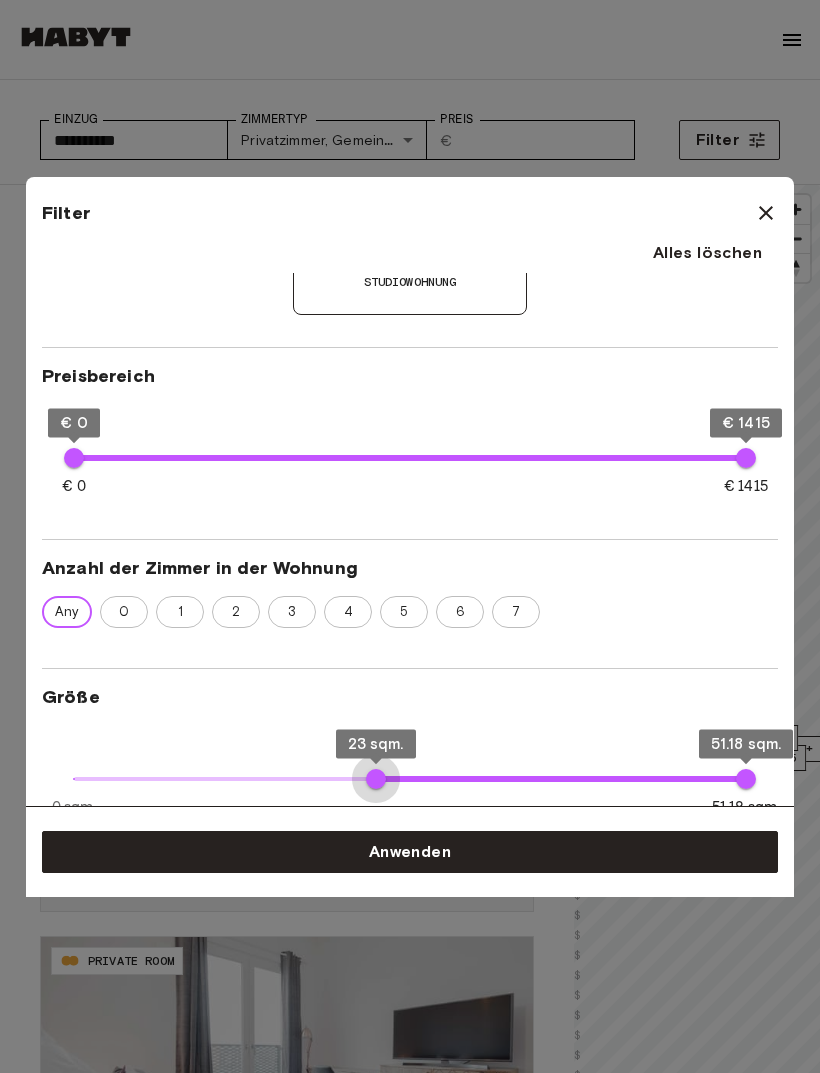 type on "**" 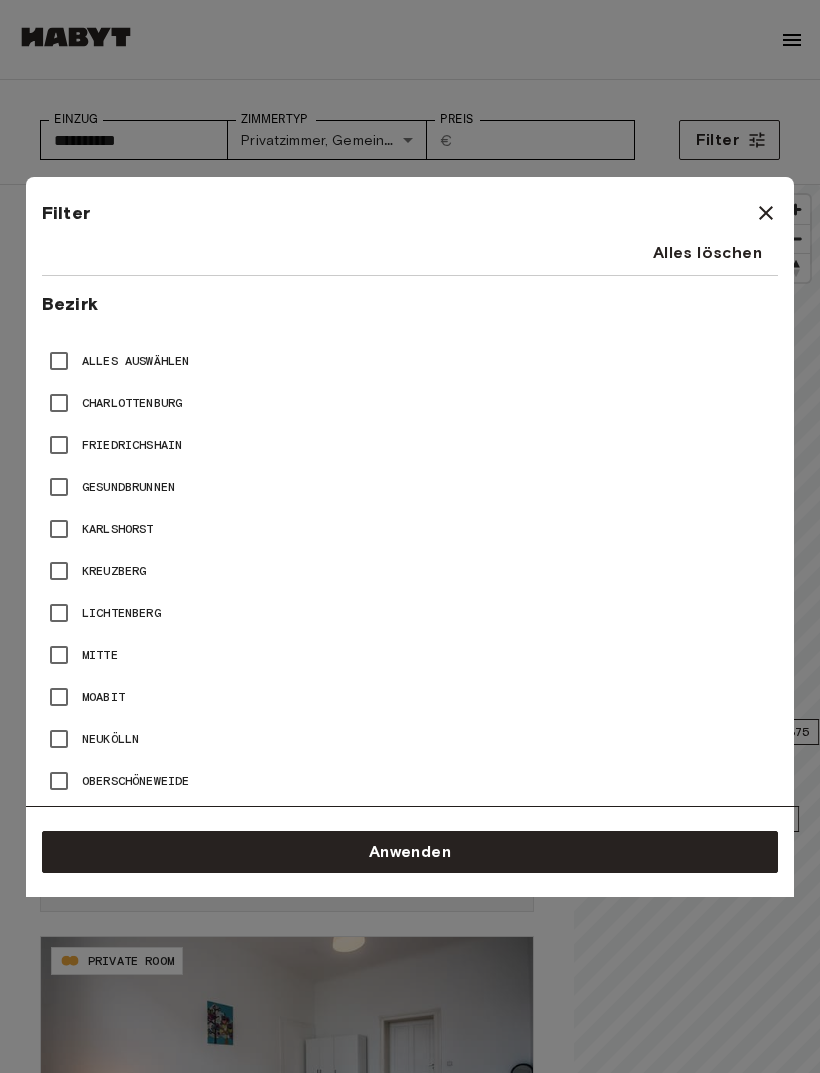 scroll, scrollTop: 921, scrollLeft: 0, axis: vertical 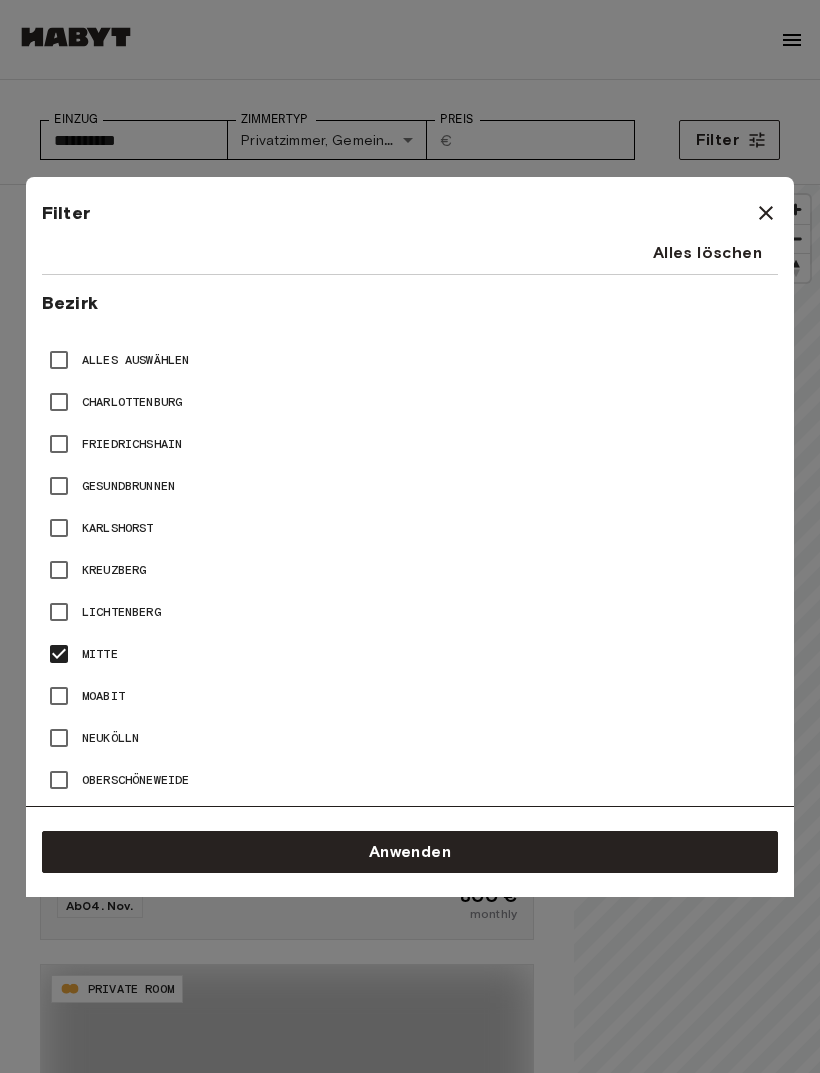 type on "**" 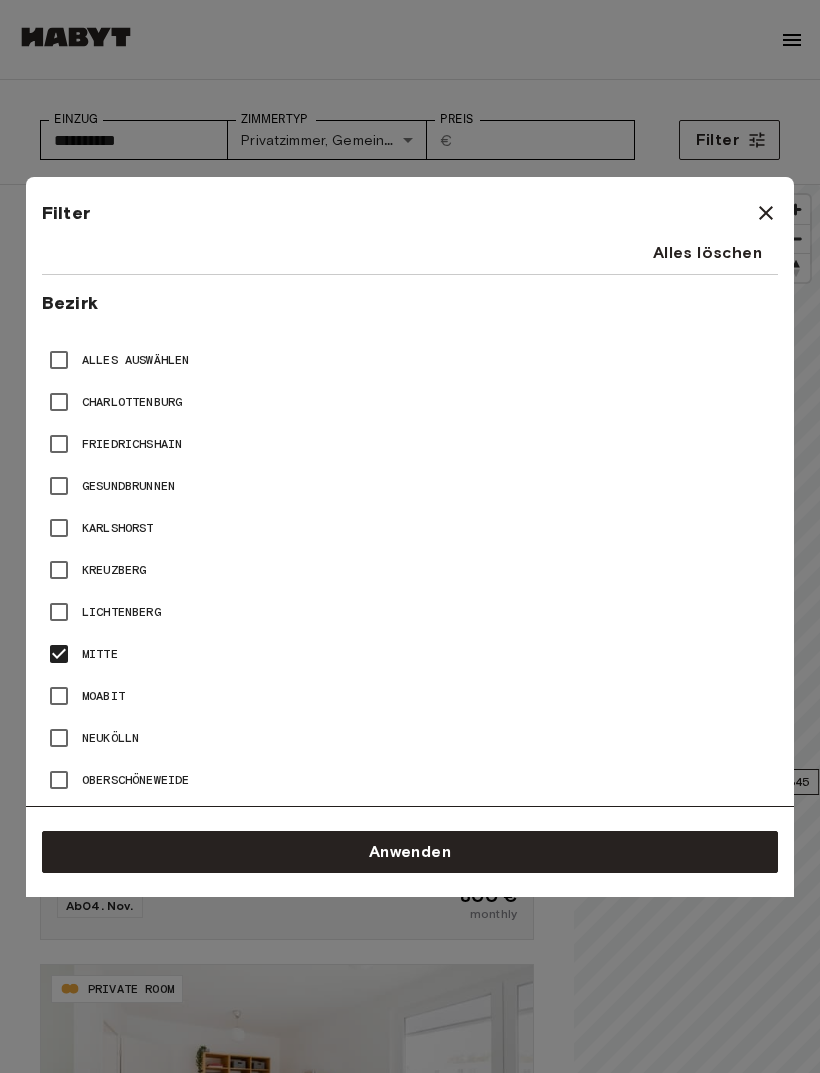 click on "Anwenden" at bounding box center (410, 852) 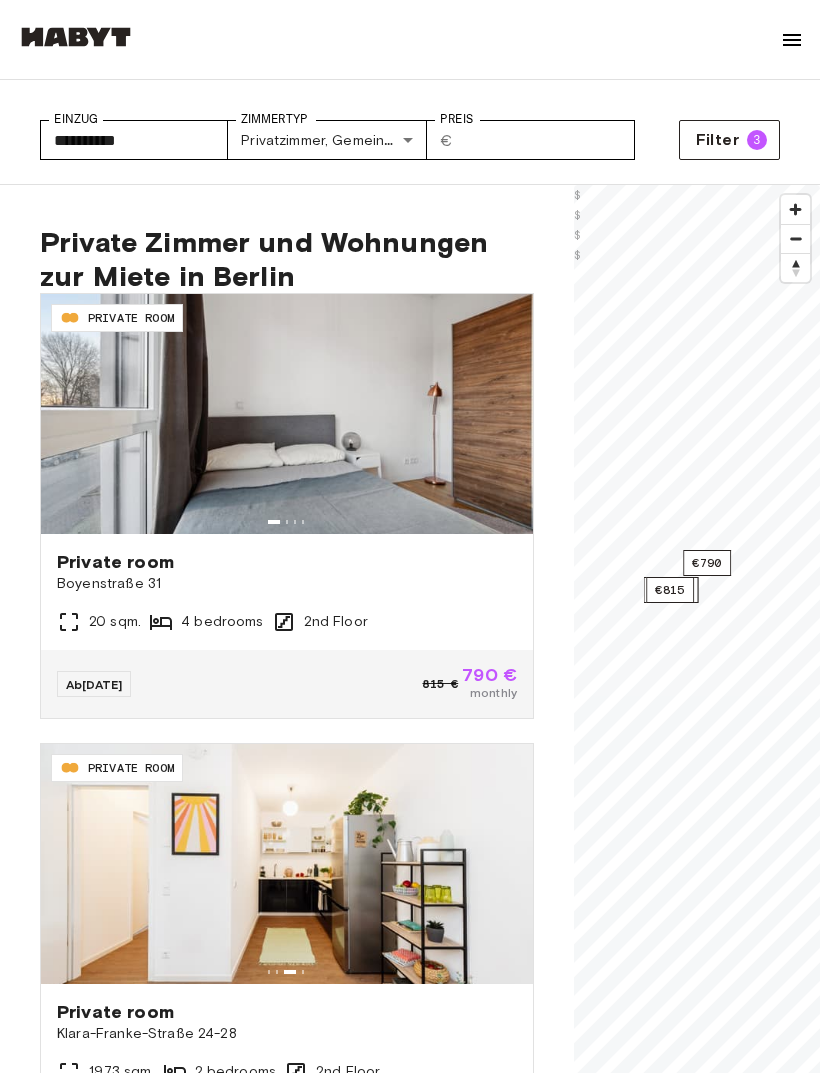 scroll, scrollTop: 0, scrollLeft: 0, axis: both 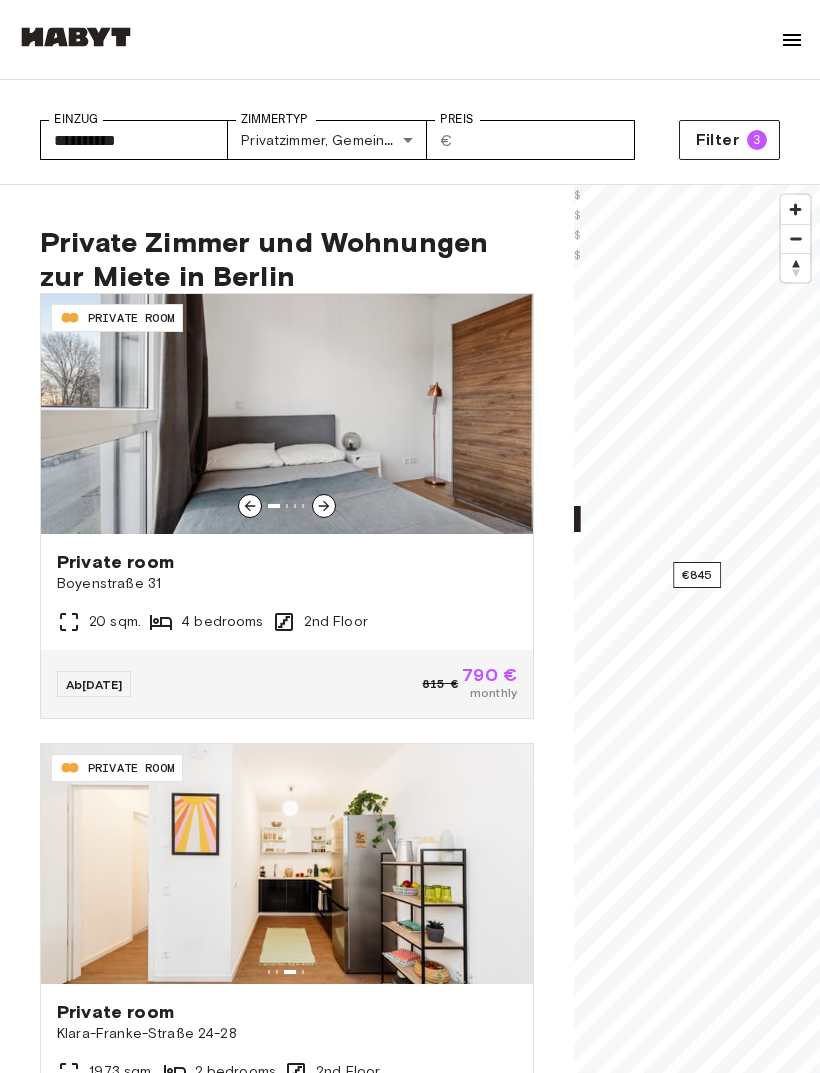 click at bounding box center [287, 414] 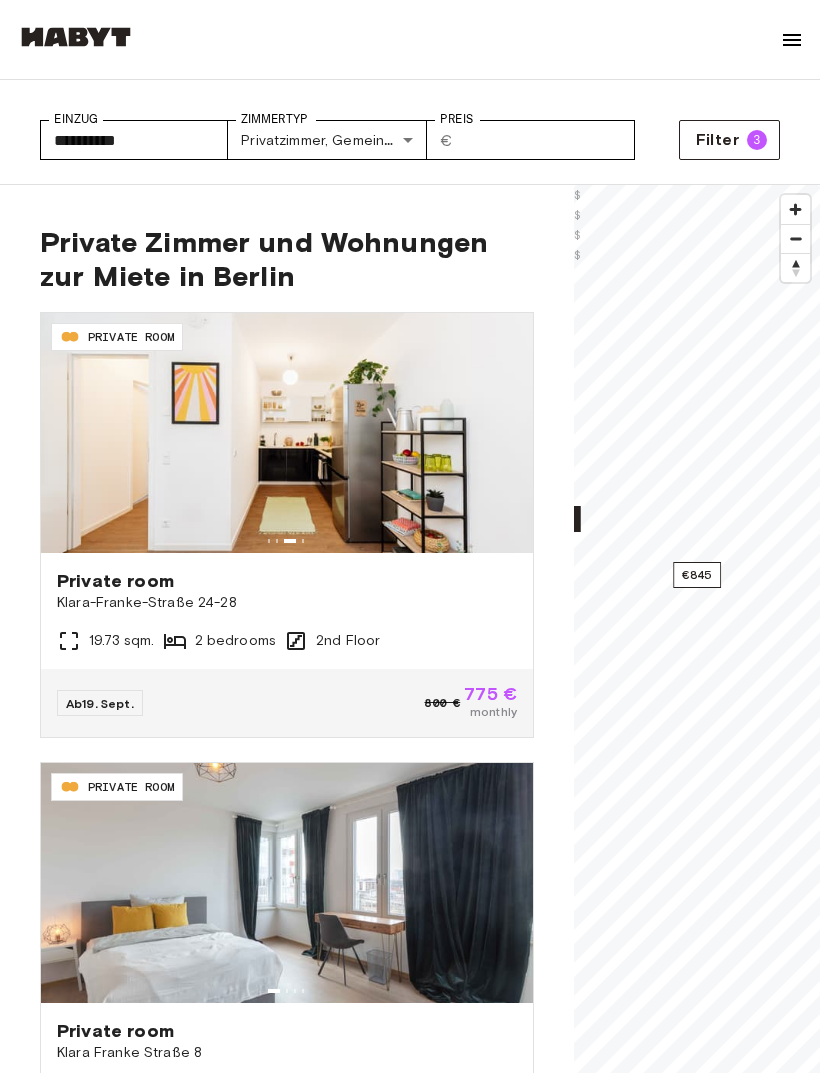 scroll, scrollTop: 474, scrollLeft: 0, axis: vertical 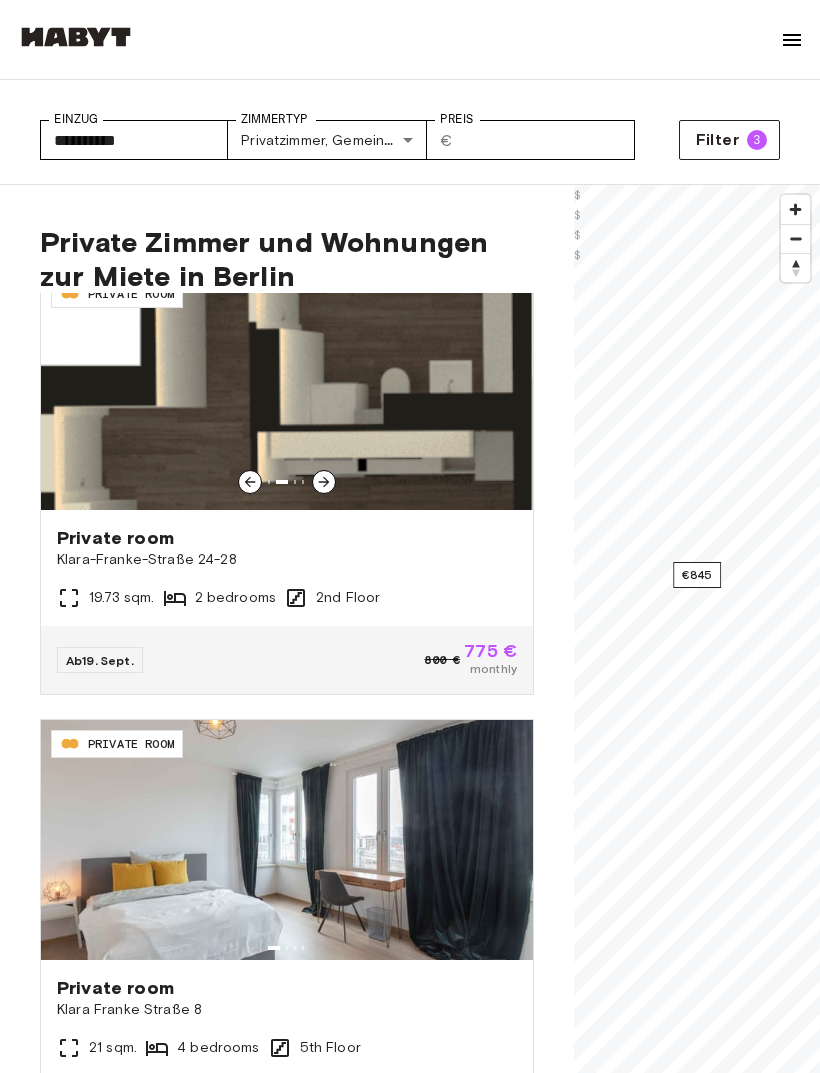 click at bounding box center (287, 390) 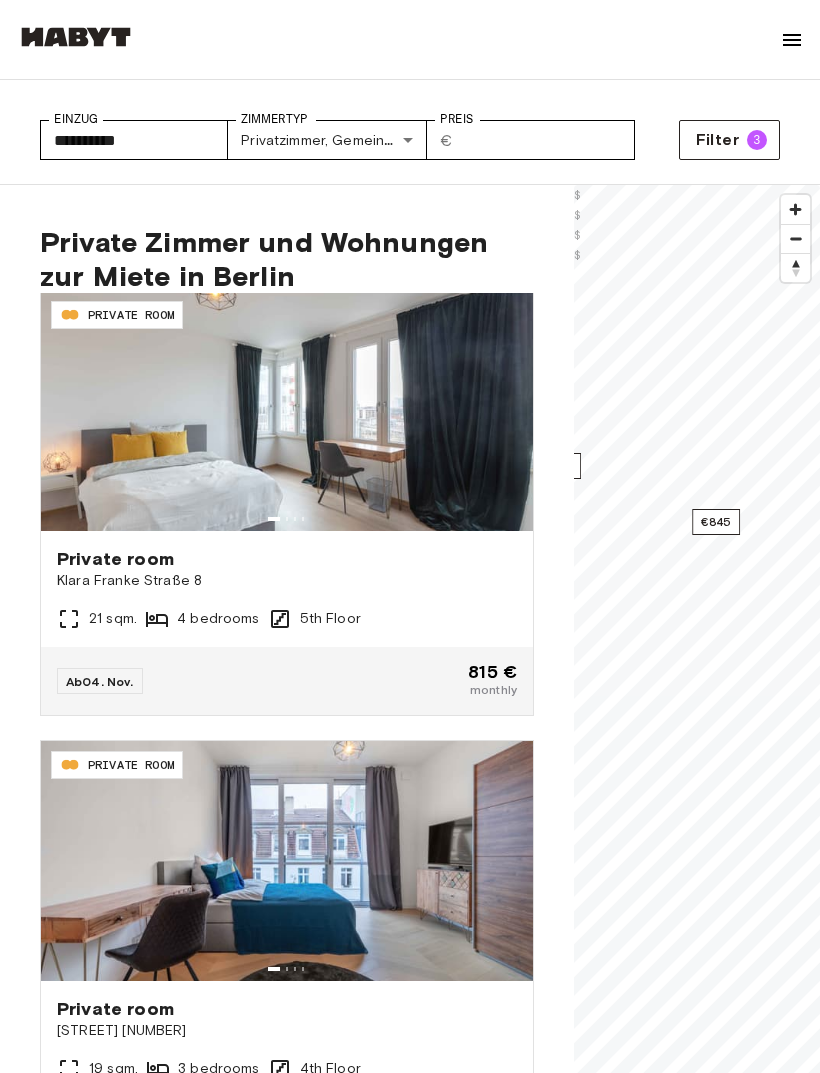 scroll, scrollTop: 911, scrollLeft: 0, axis: vertical 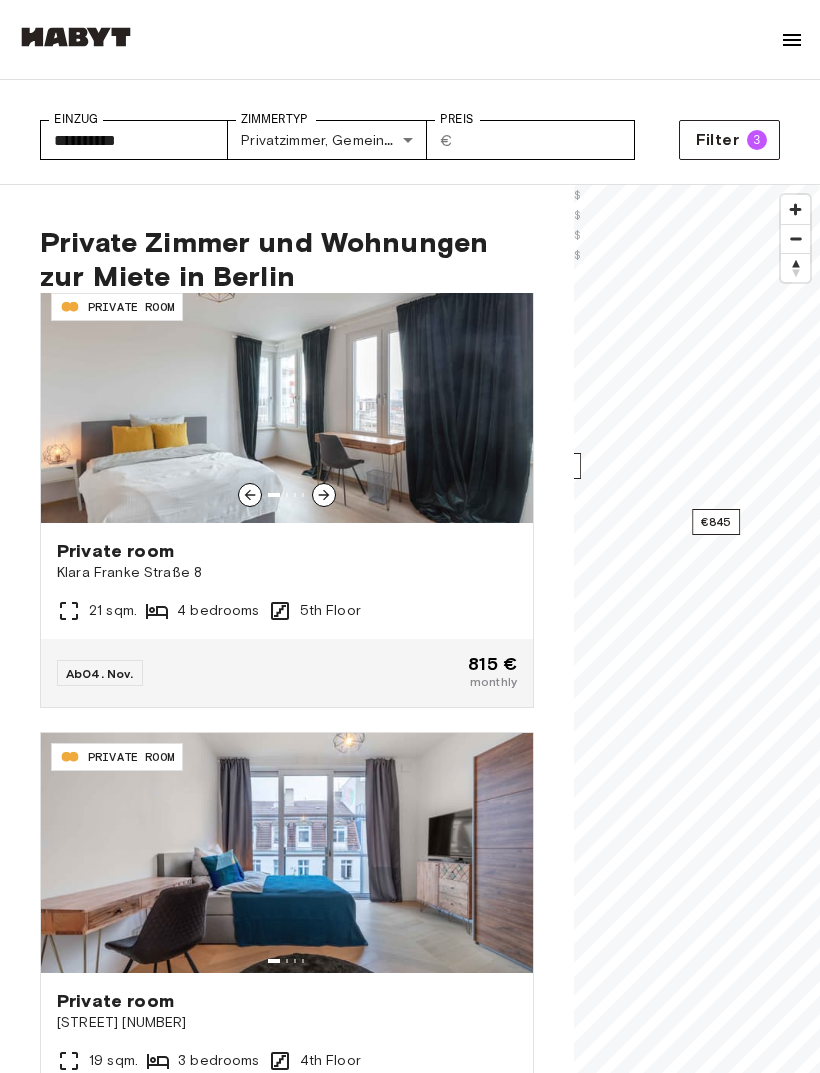 click at bounding box center [287, 403] 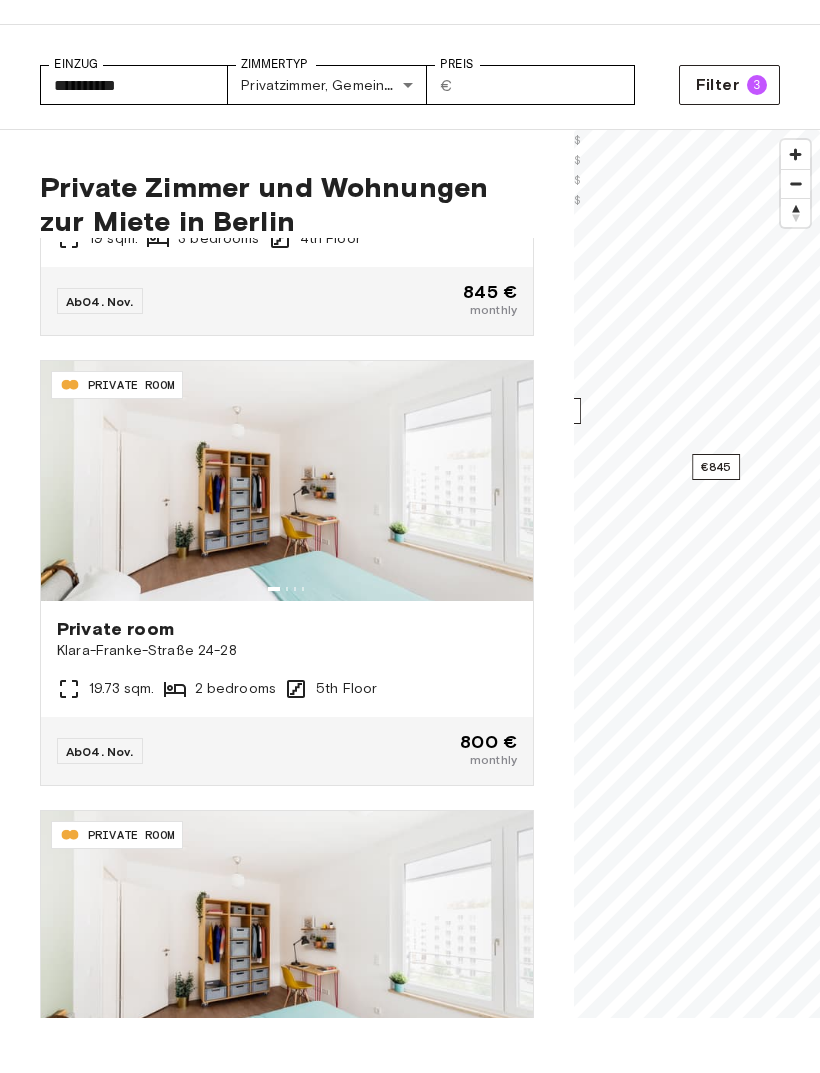 scroll, scrollTop: 1702, scrollLeft: 0, axis: vertical 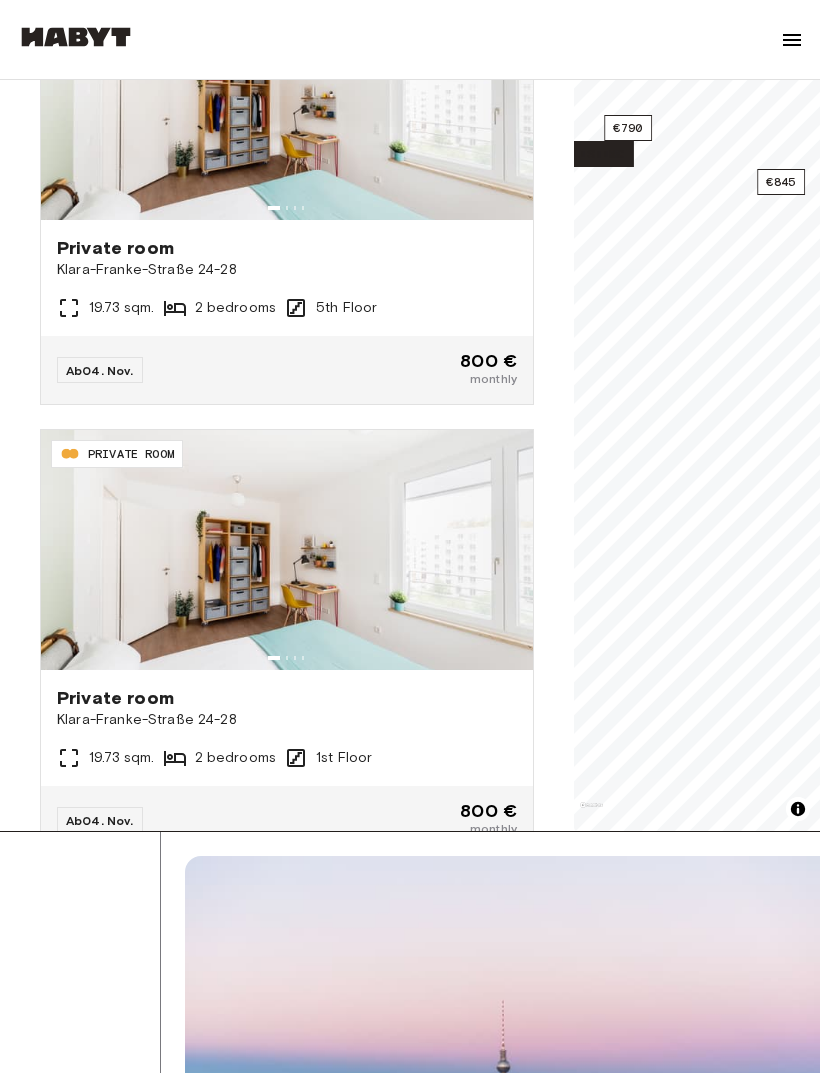 click on "€790" at bounding box center [628, 128] 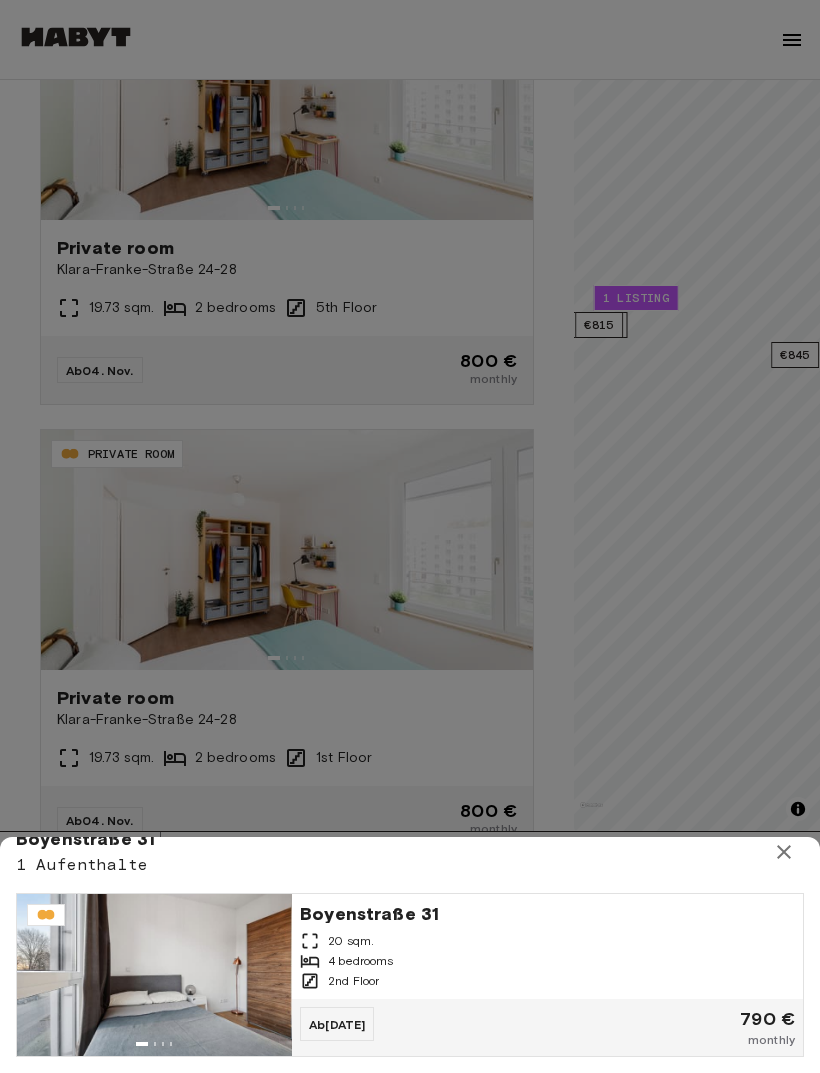 scroll, scrollTop: 26, scrollLeft: 0, axis: vertical 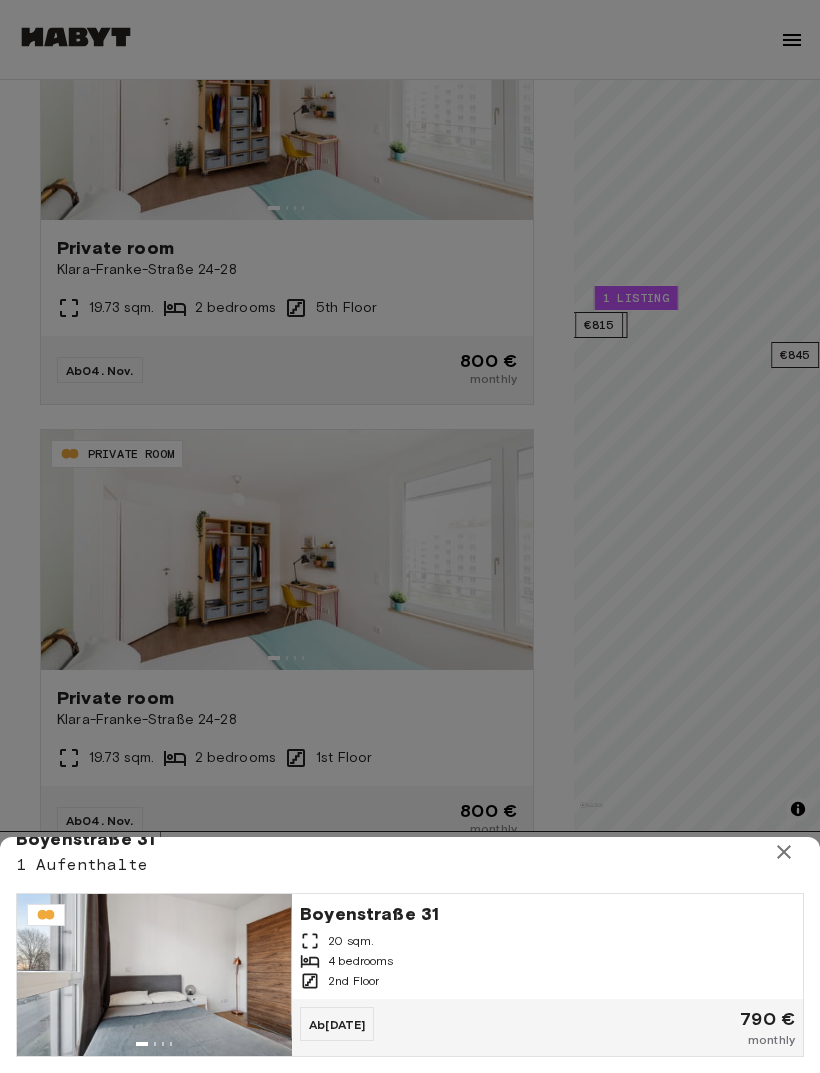 click at bounding box center (410, 536) 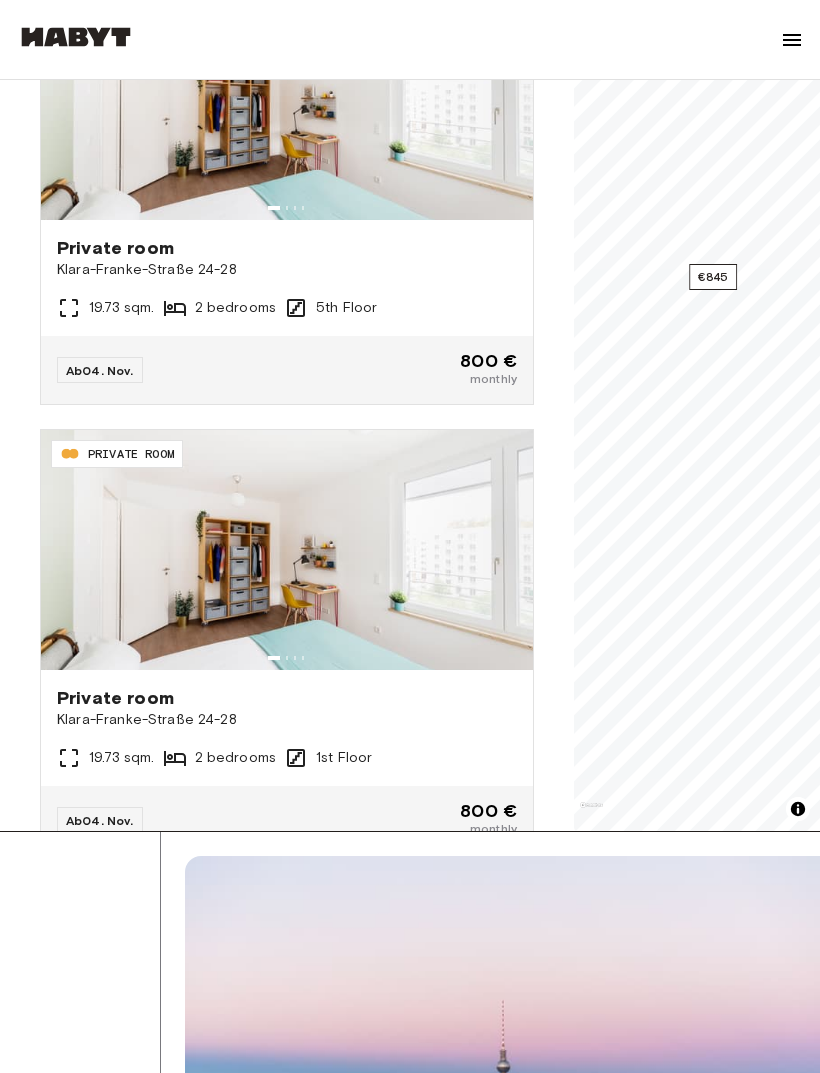click on "€845" at bounding box center [713, 277] 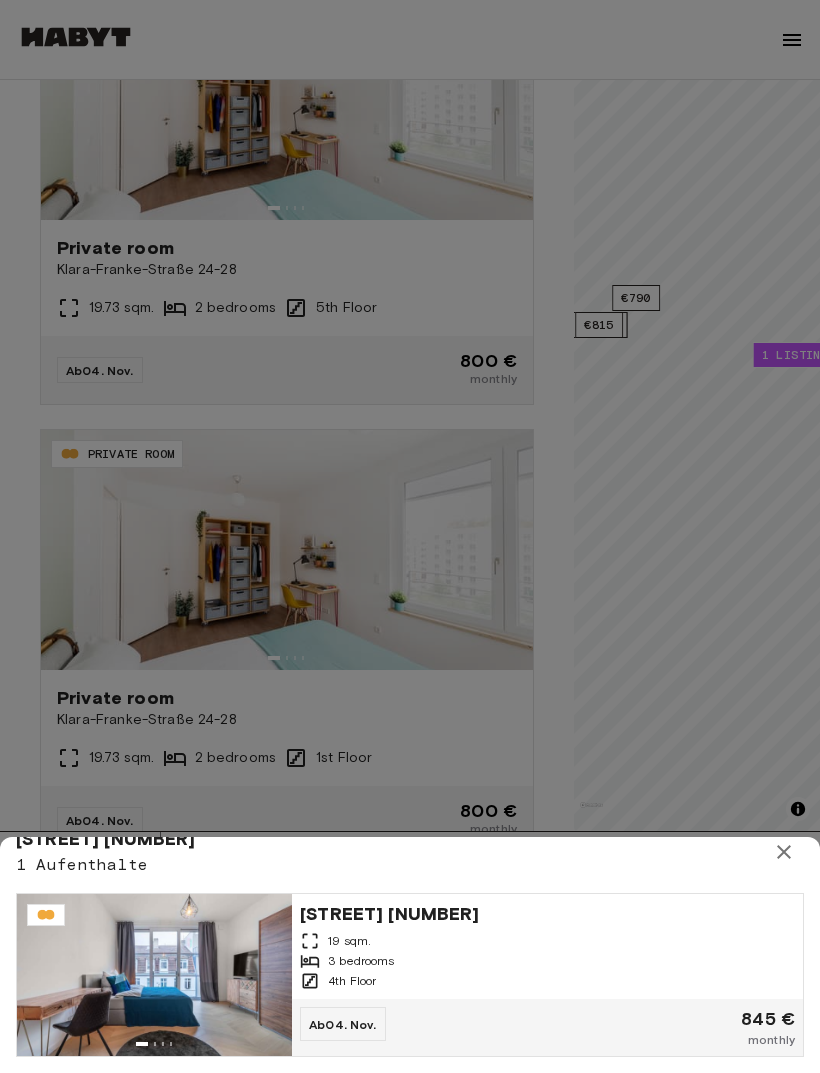 scroll, scrollTop: 30, scrollLeft: 0, axis: vertical 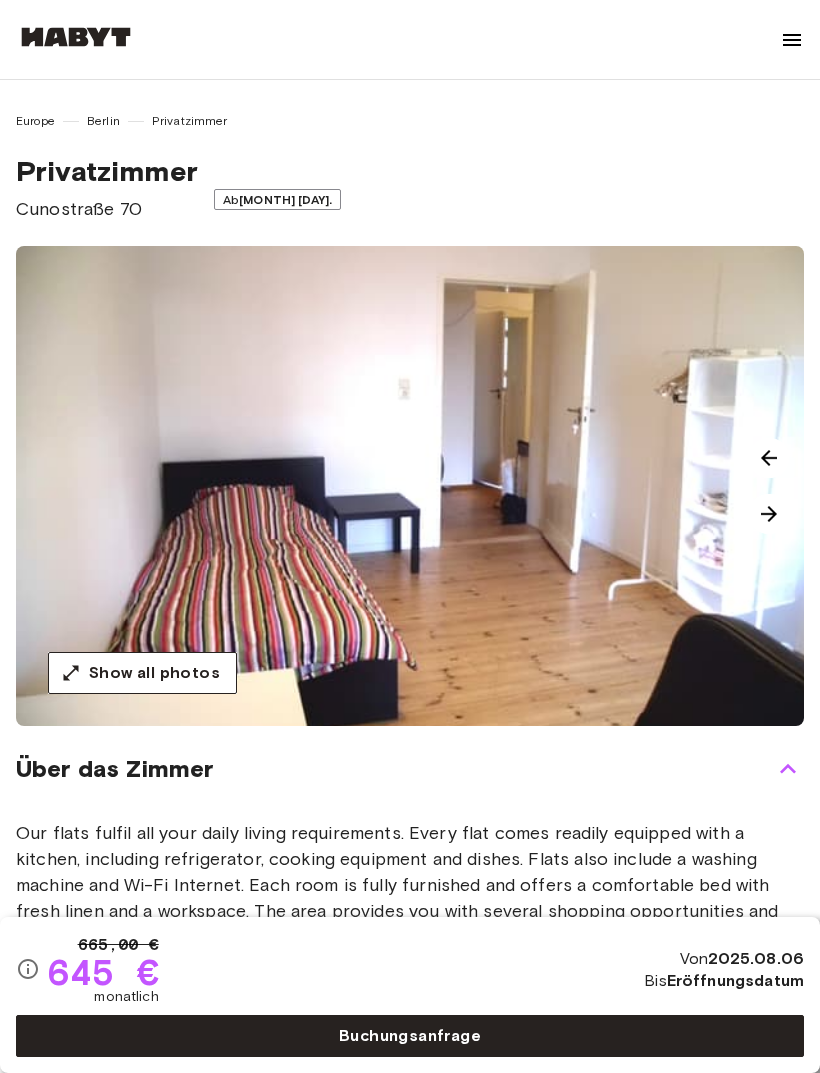 click at bounding box center [769, 514] 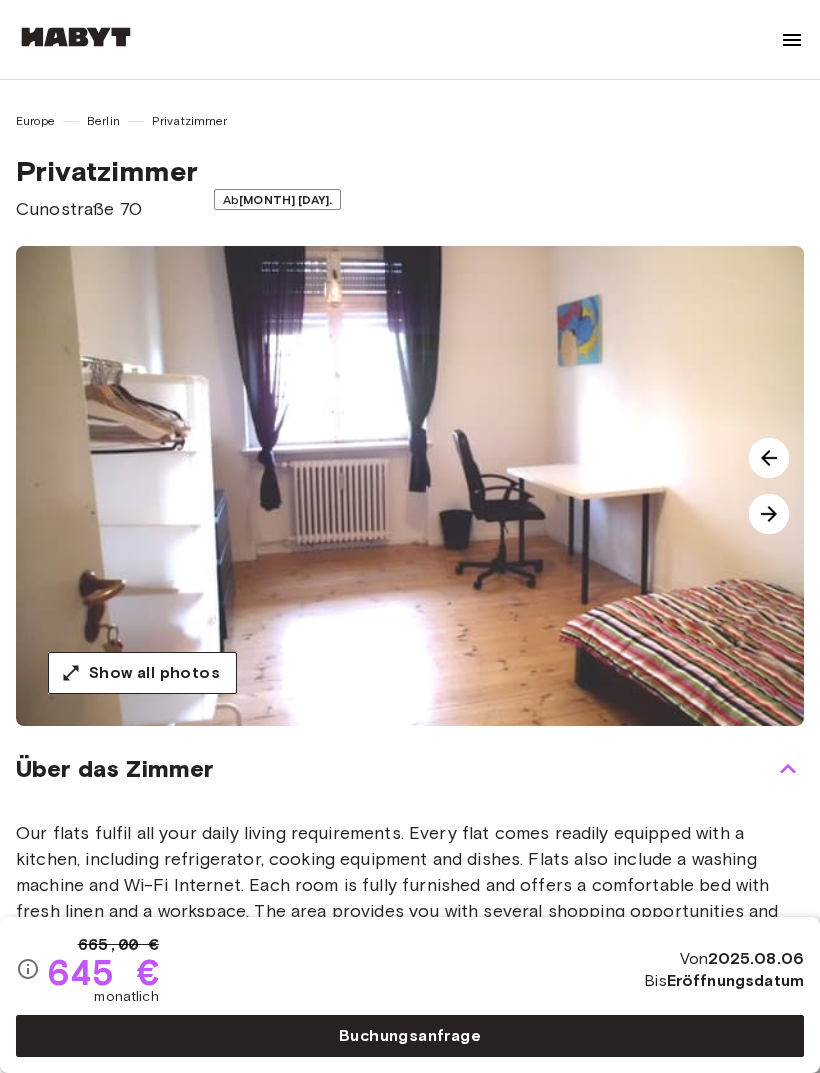 click at bounding box center [769, 514] 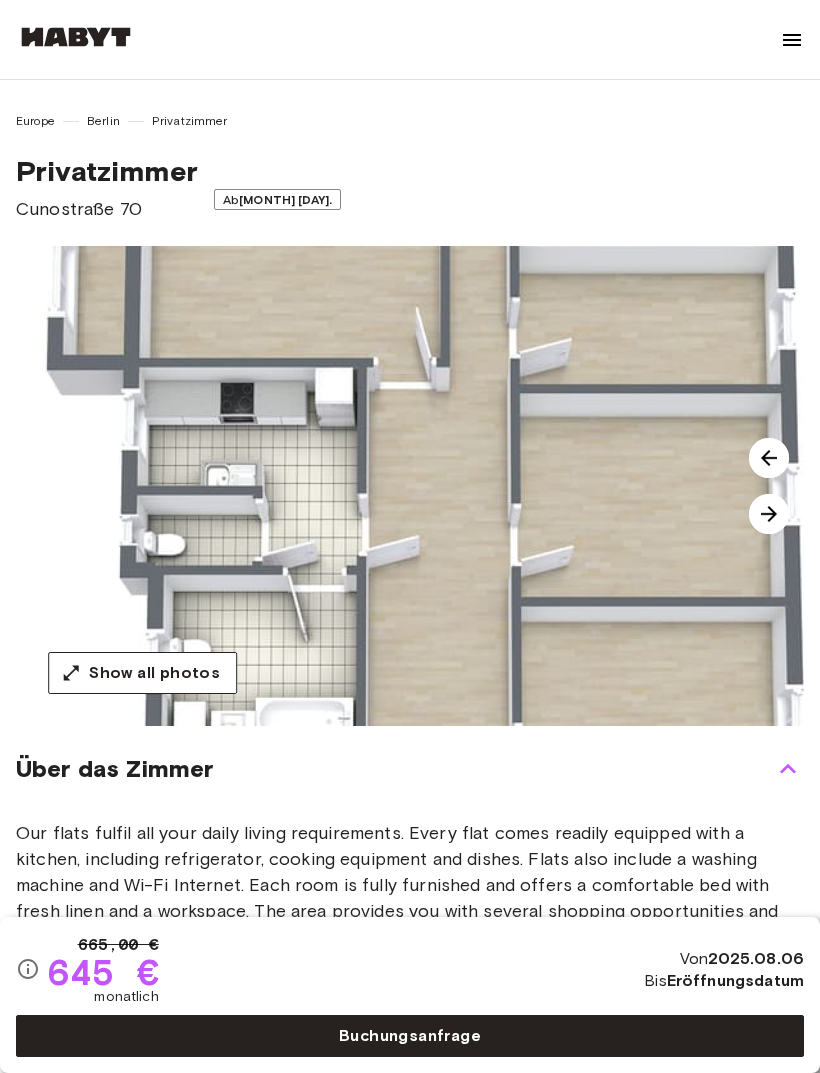 click at bounding box center (426, 486) 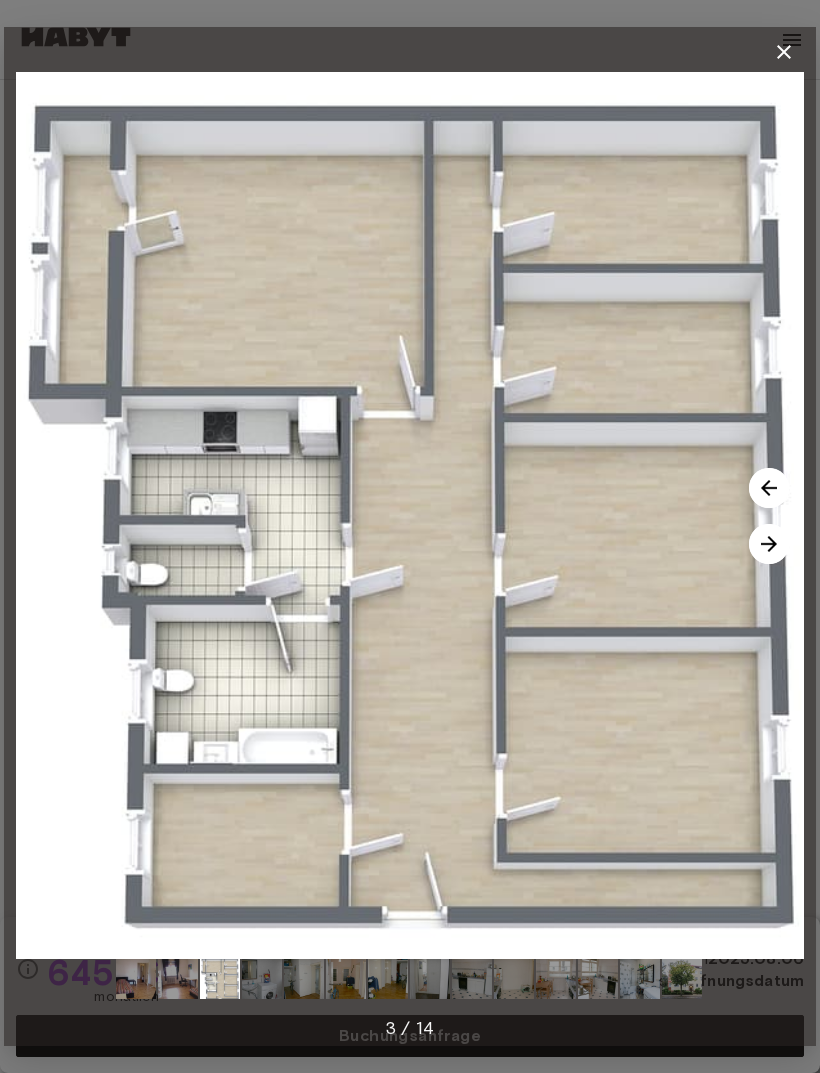 click at bounding box center [769, 544] 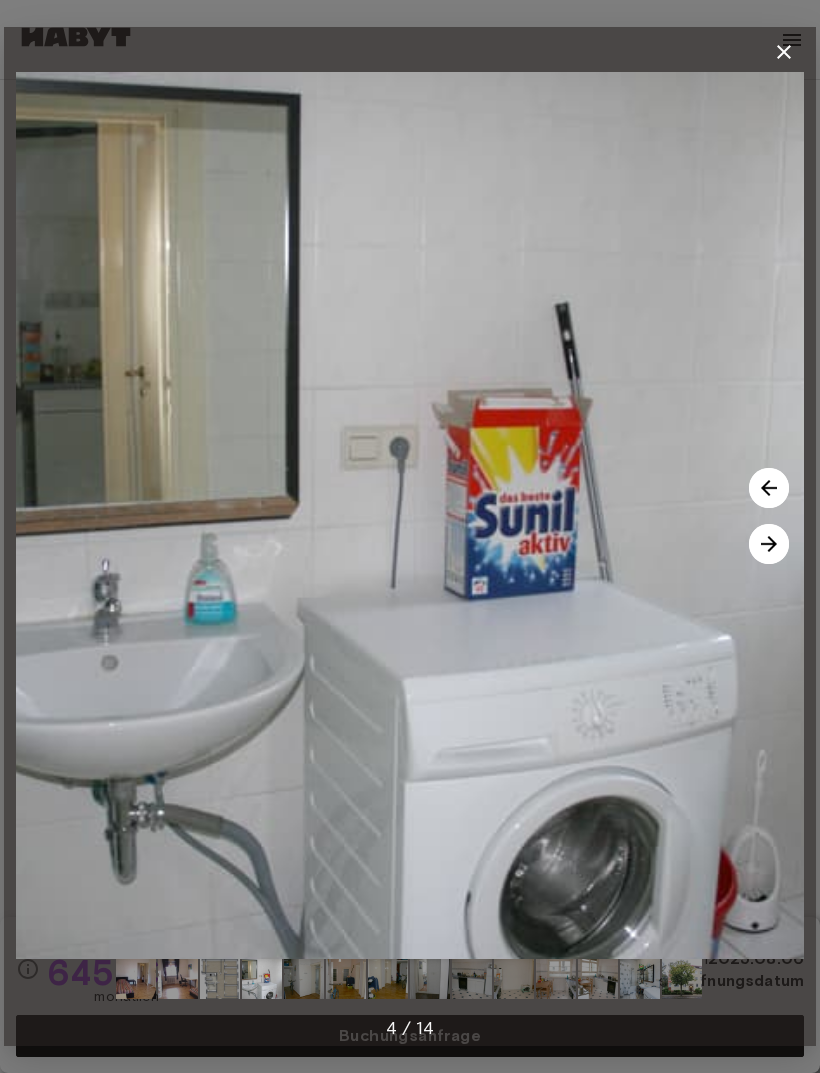 click at bounding box center (769, 544) 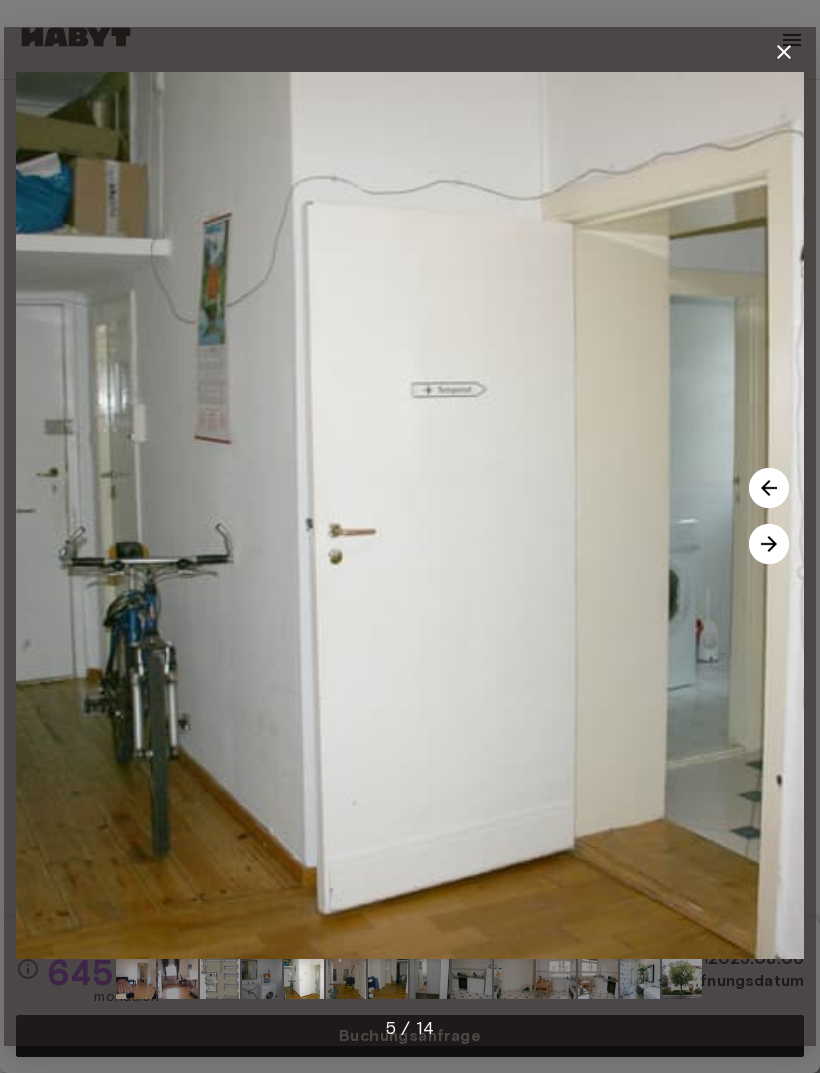 click at bounding box center (769, 544) 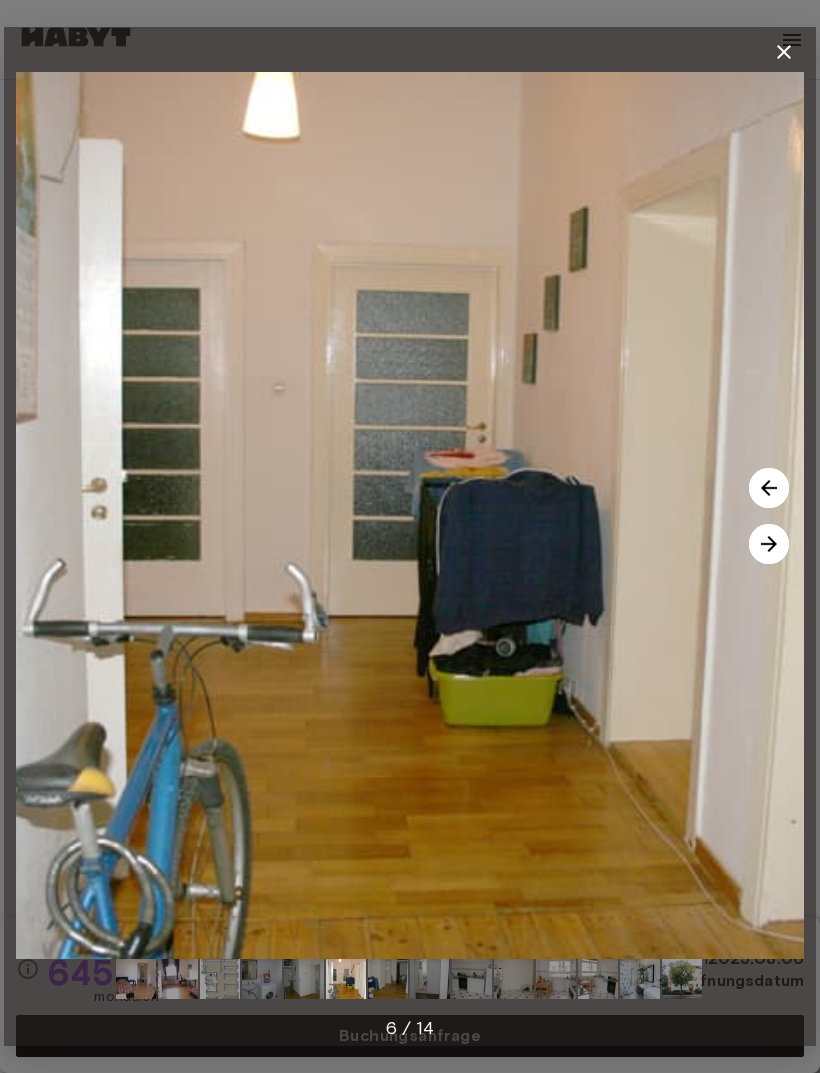 click at bounding box center [769, 544] 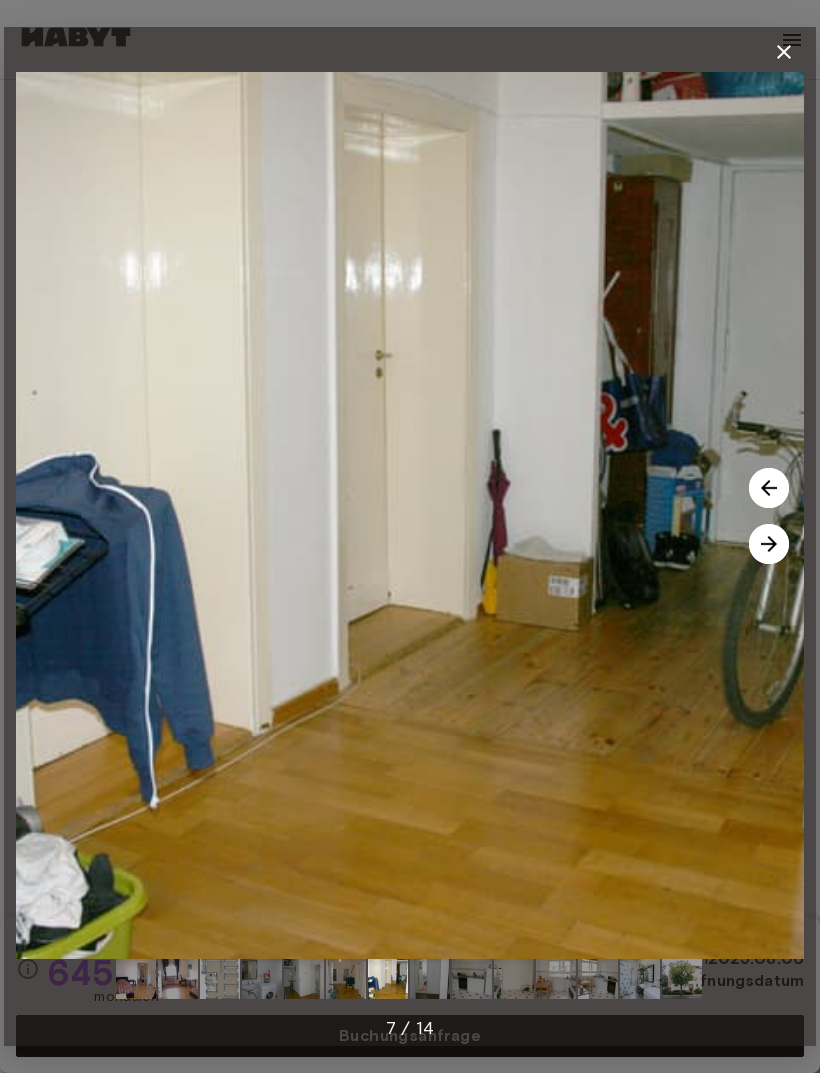 click at bounding box center (769, 544) 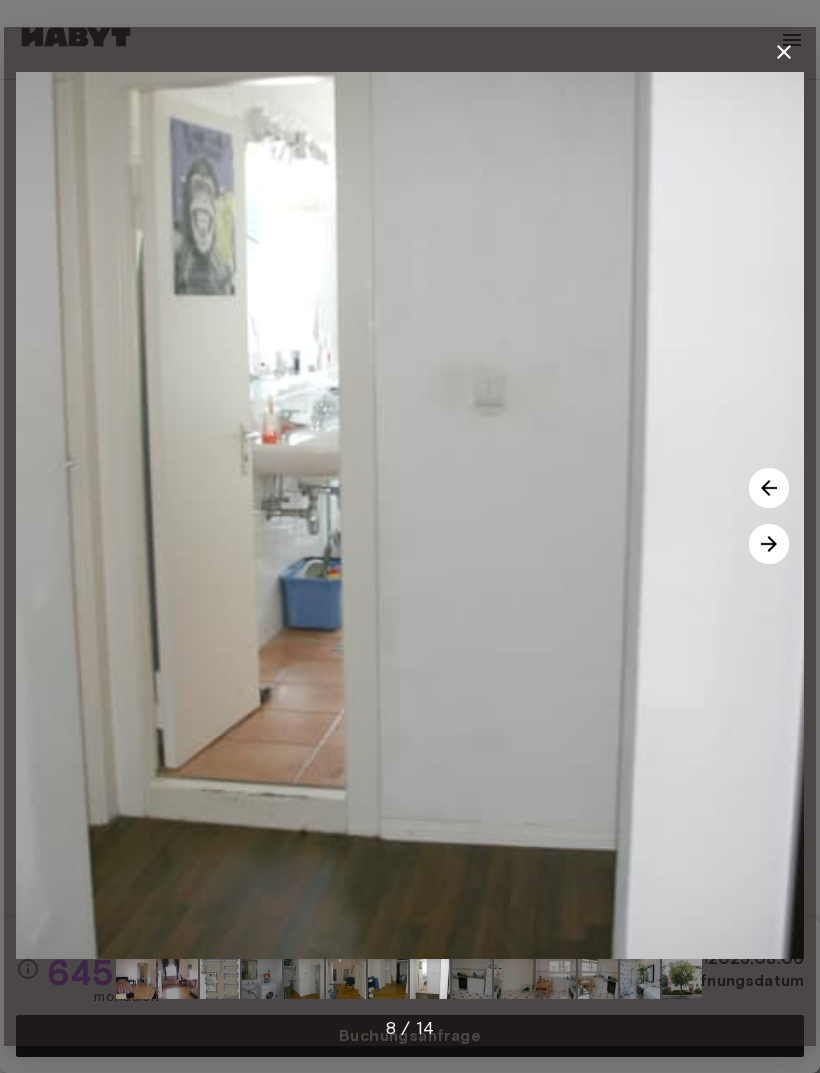 click at bounding box center (769, 544) 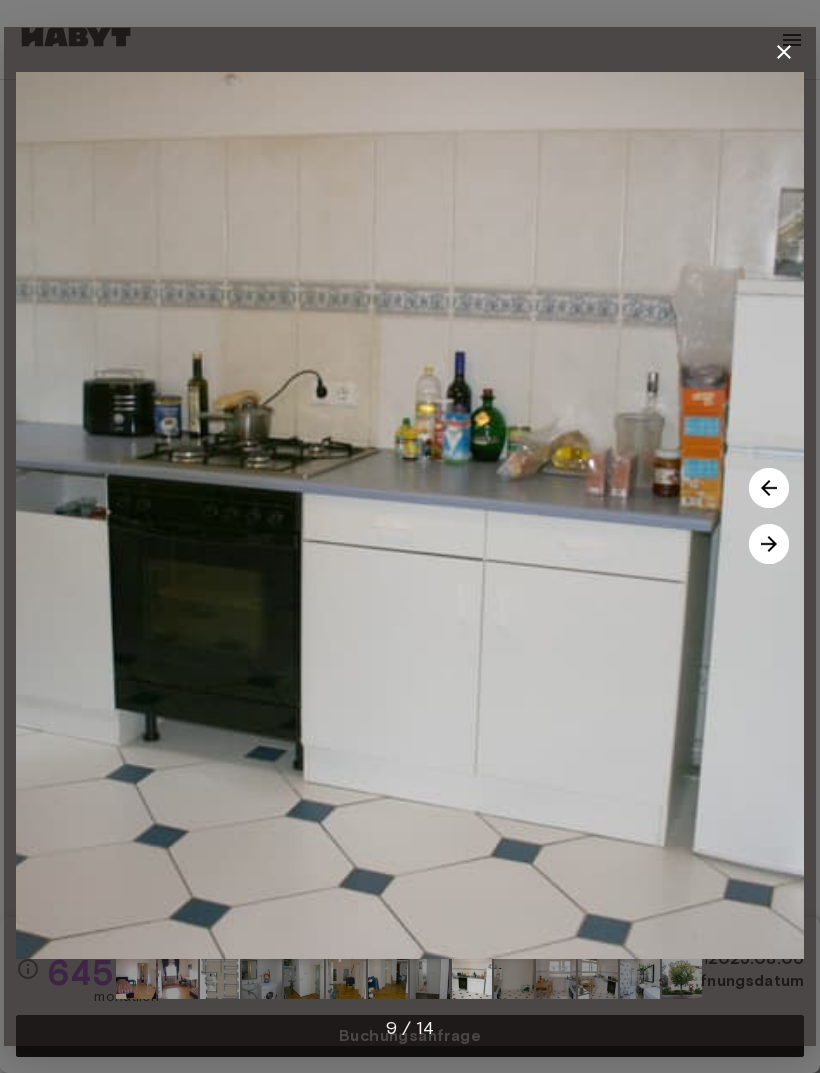 click at bounding box center [769, 544] 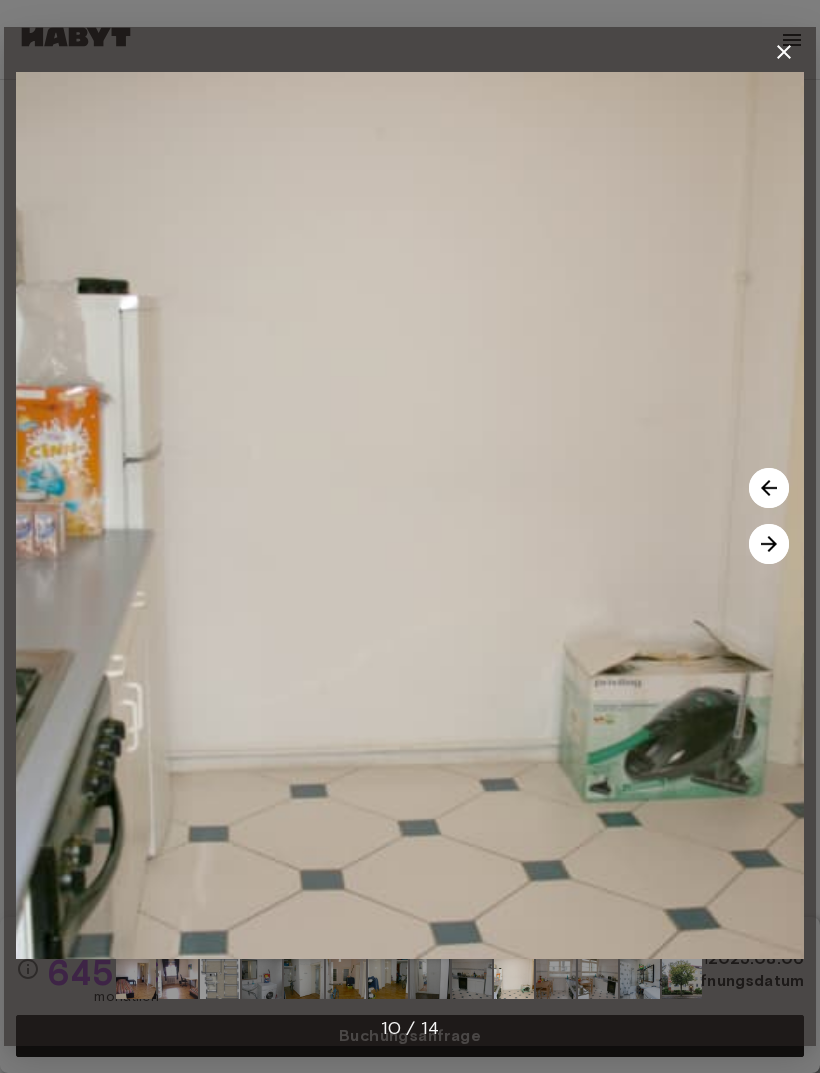 click 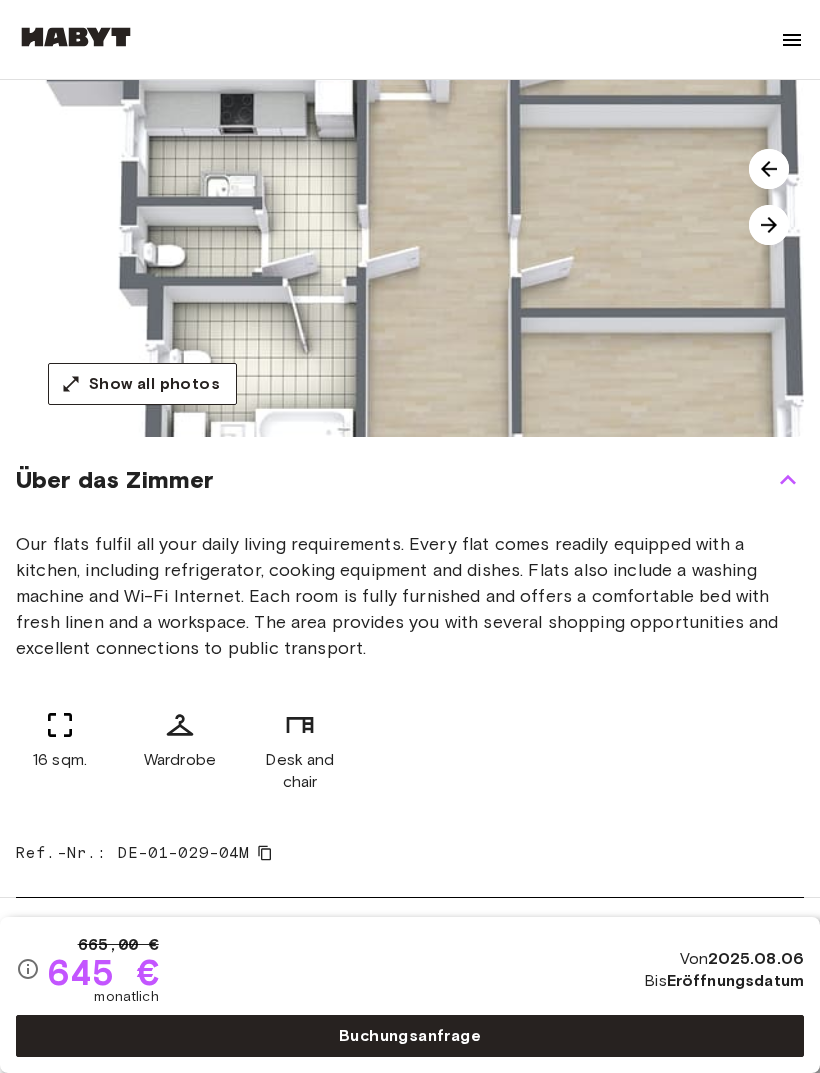 scroll, scrollTop: 312, scrollLeft: 0, axis: vertical 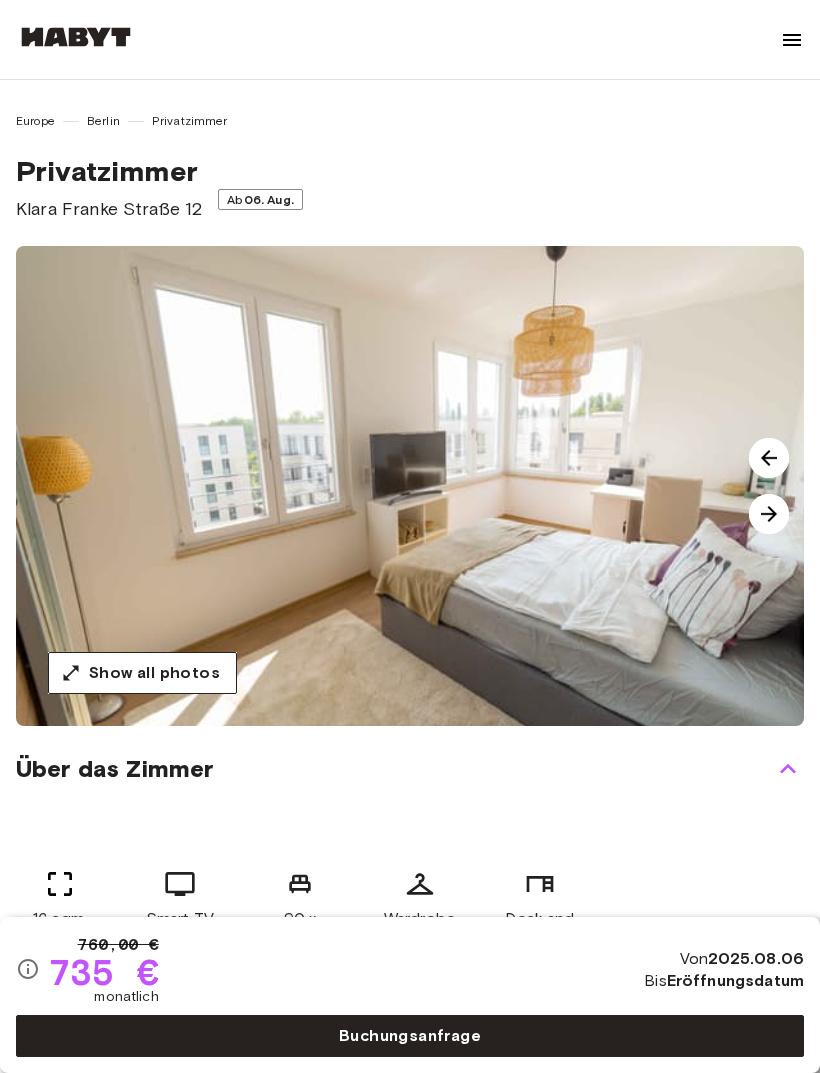click at bounding box center (769, 514) 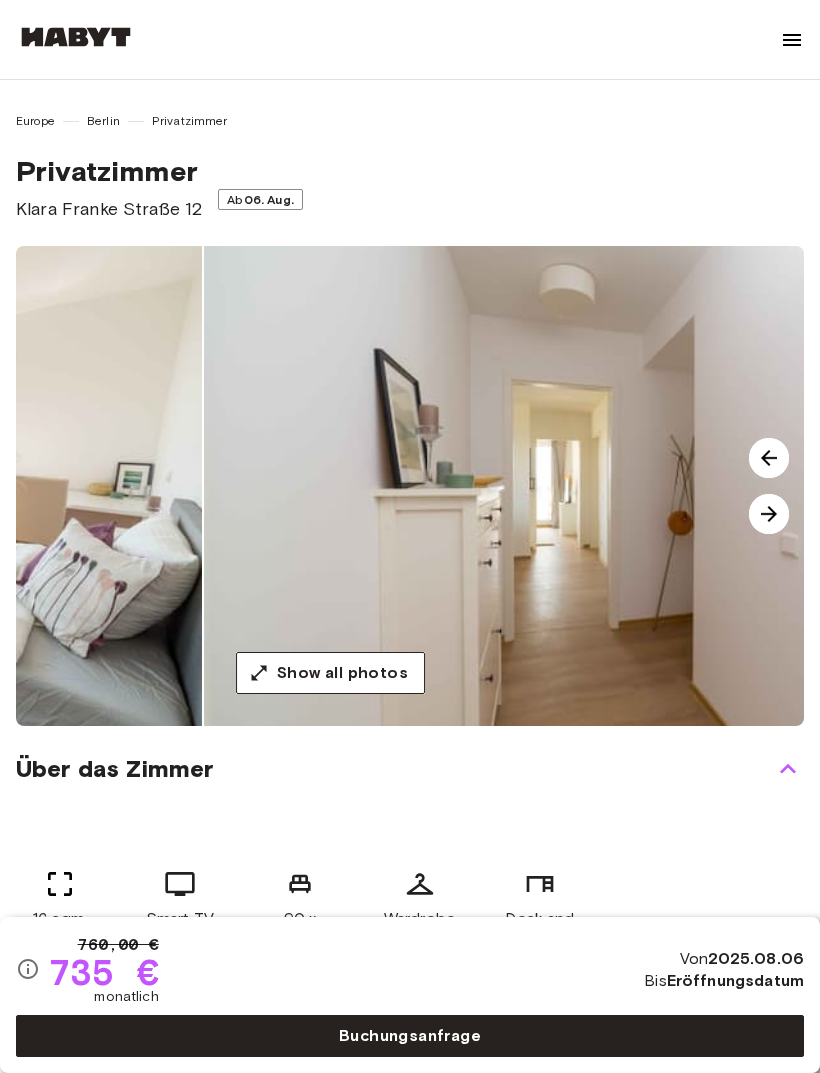 click at bounding box center (769, 514) 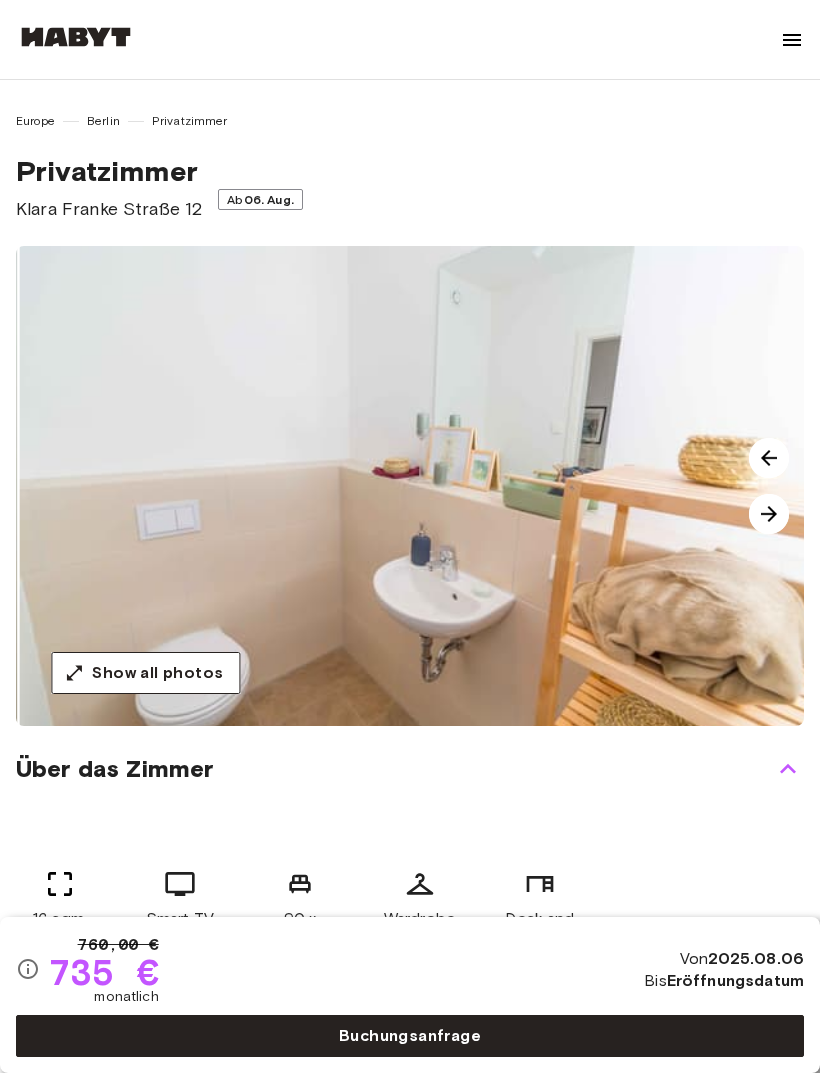 click at bounding box center [769, 458] 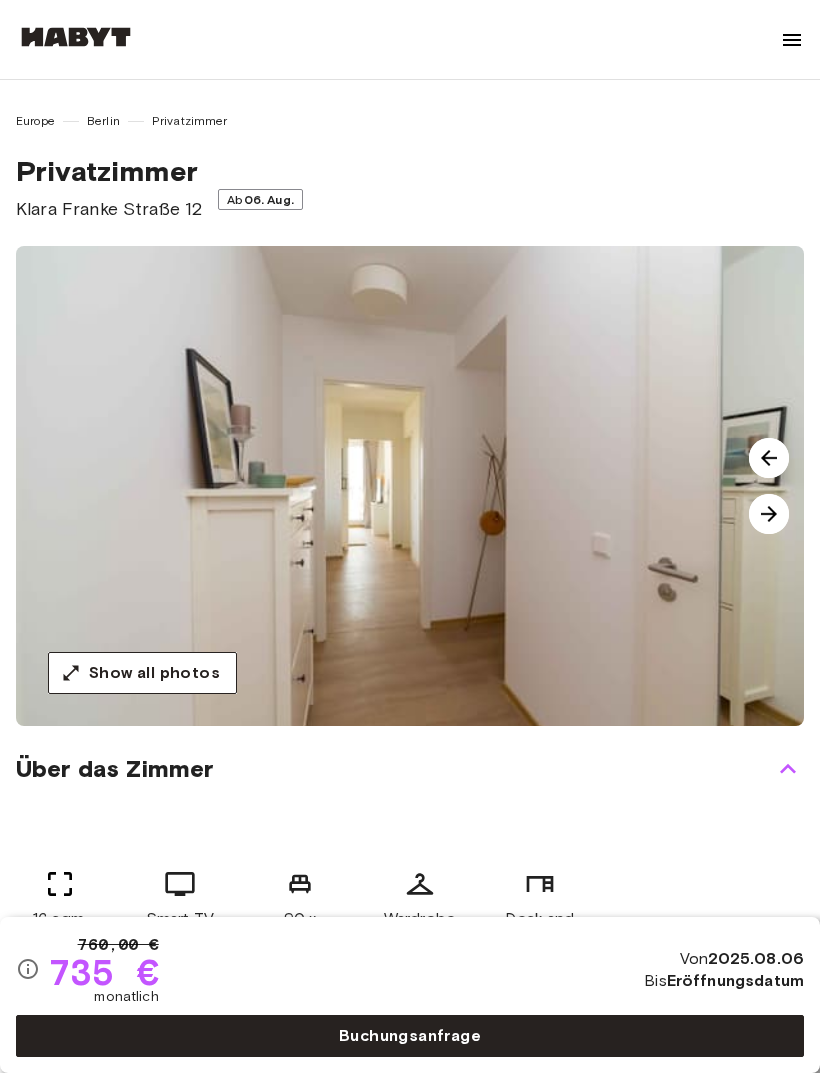 click at bounding box center [769, 458] 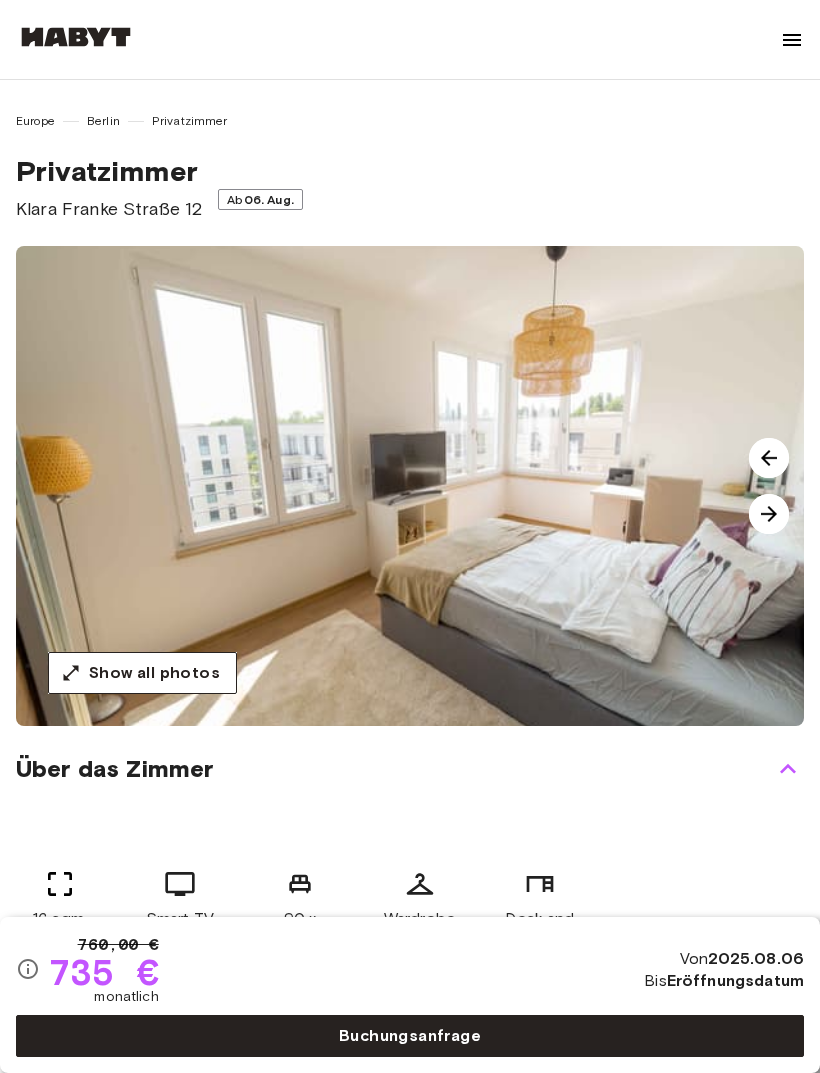 click at bounding box center [426, 486] 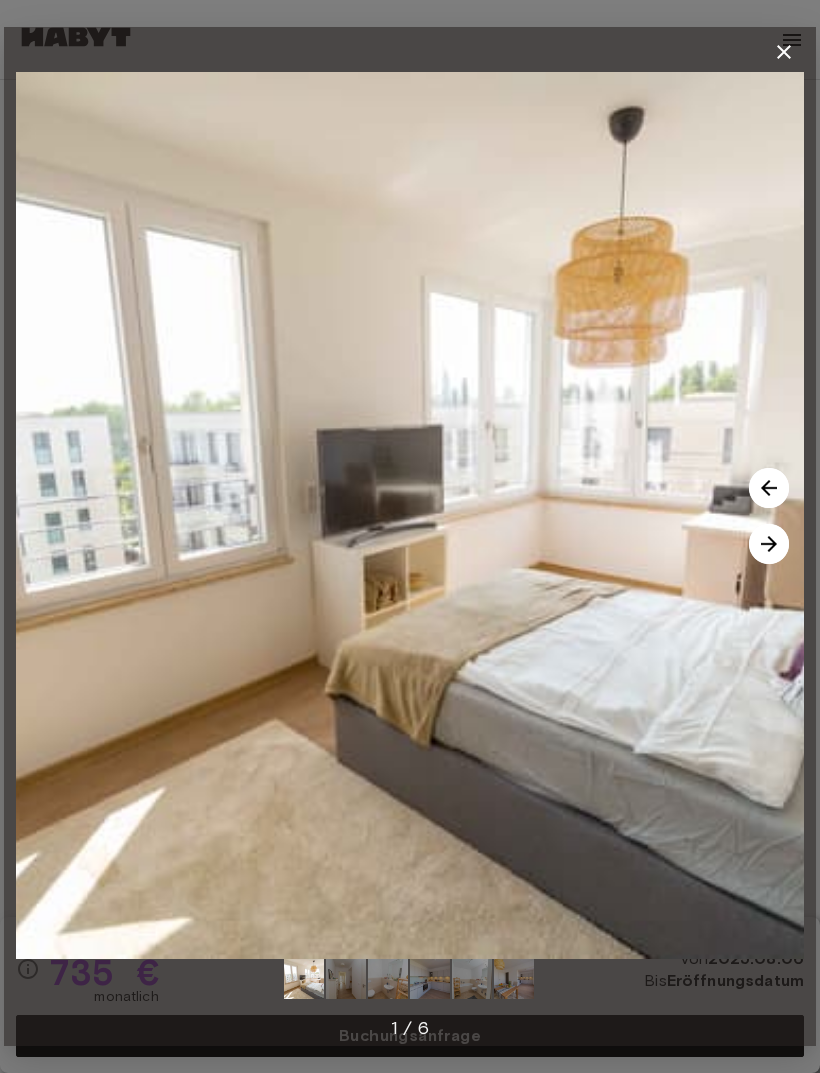 click at bounding box center [769, 488] 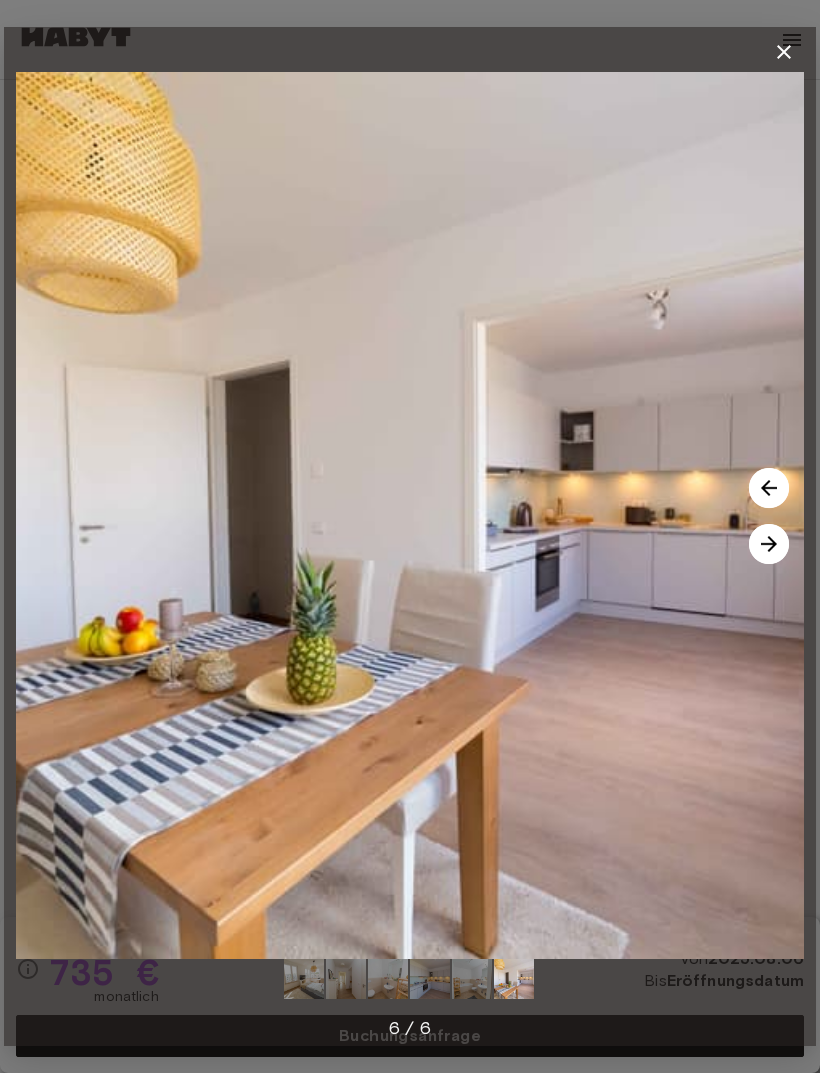 click at bounding box center (769, 544) 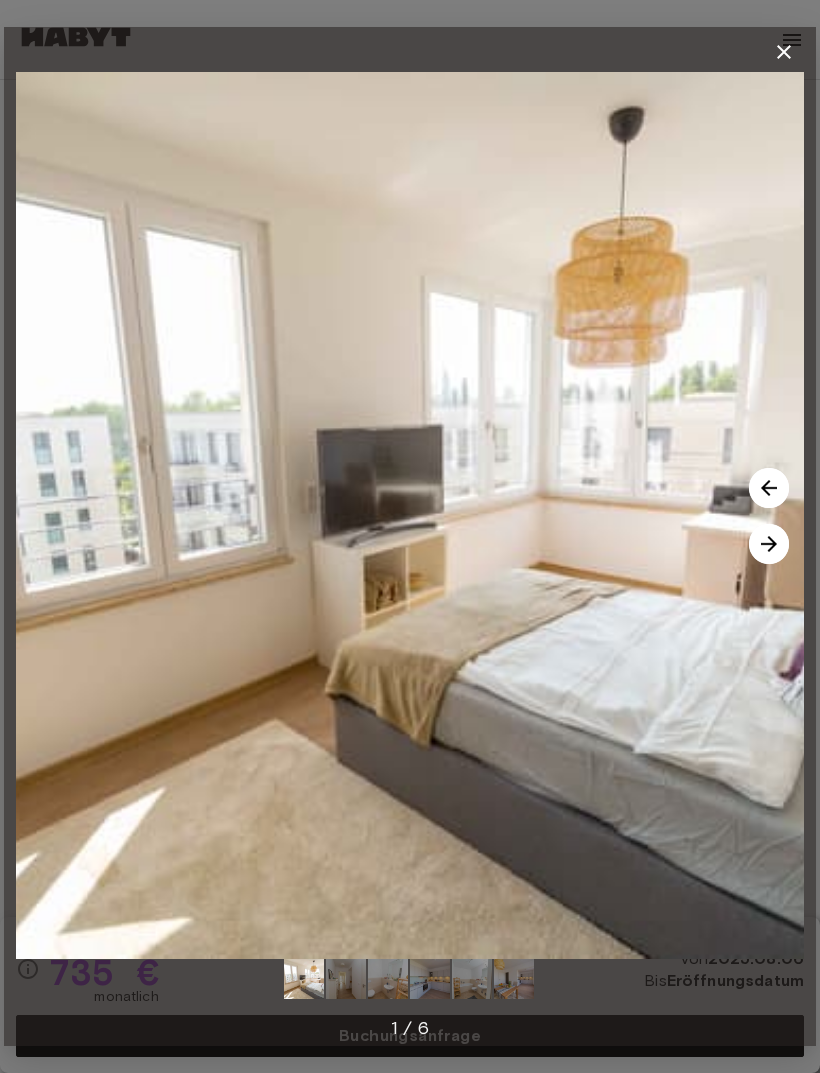 click at bounding box center [769, 544] 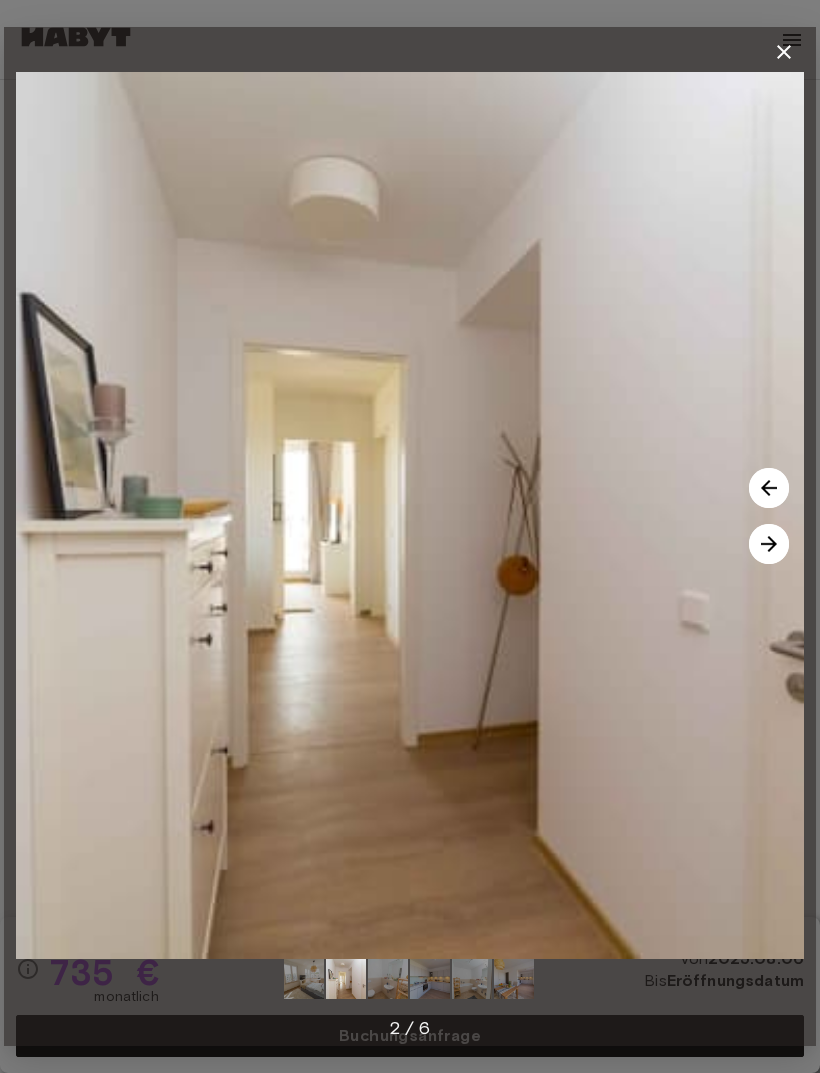 click at bounding box center [769, 544] 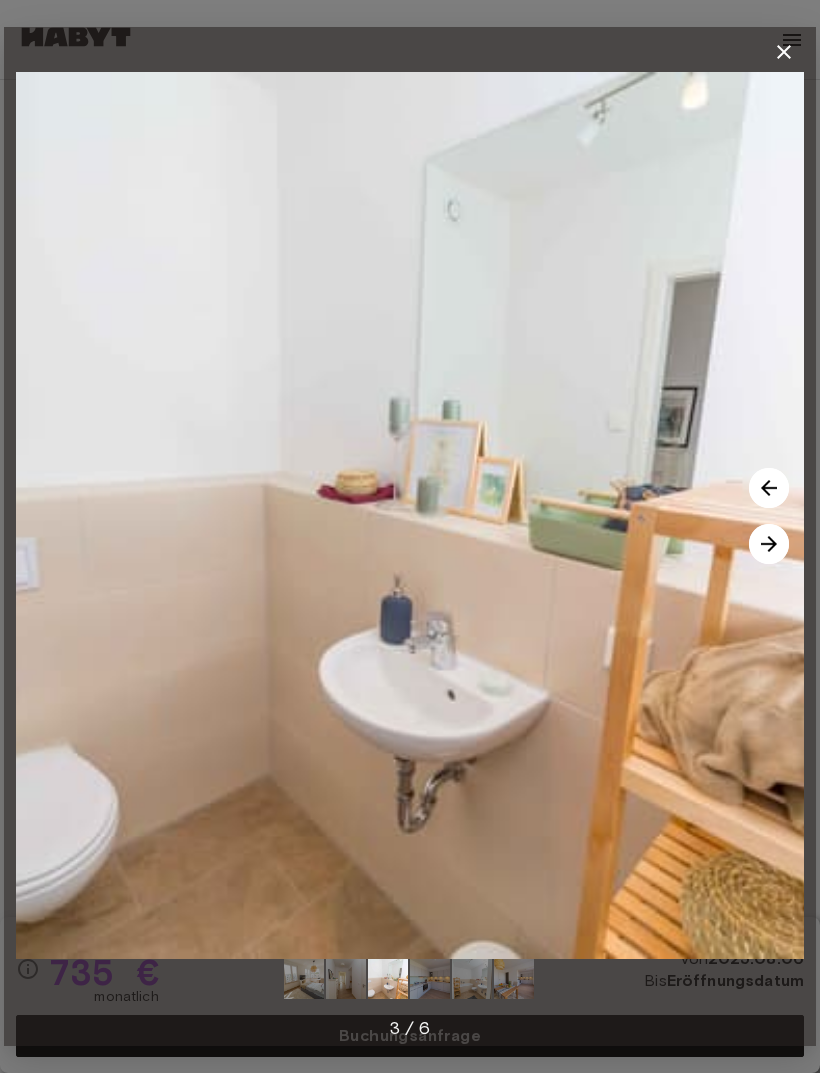 click at bounding box center (769, 544) 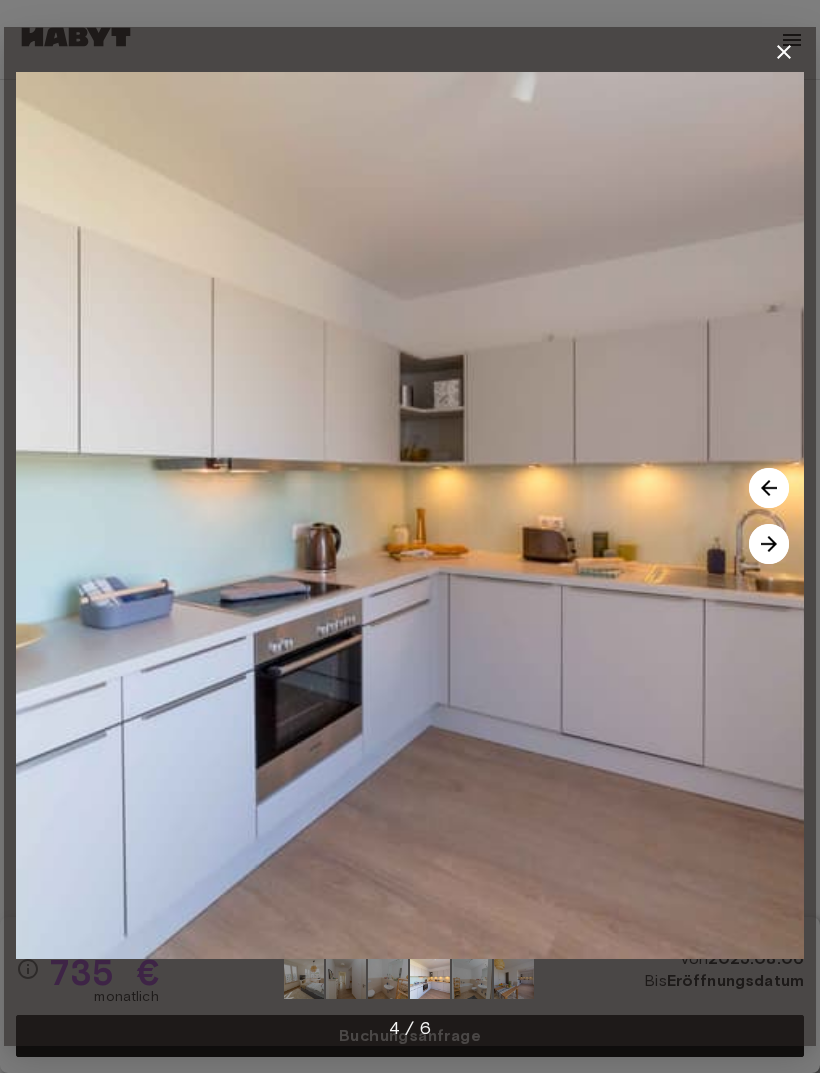 click at bounding box center (769, 544) 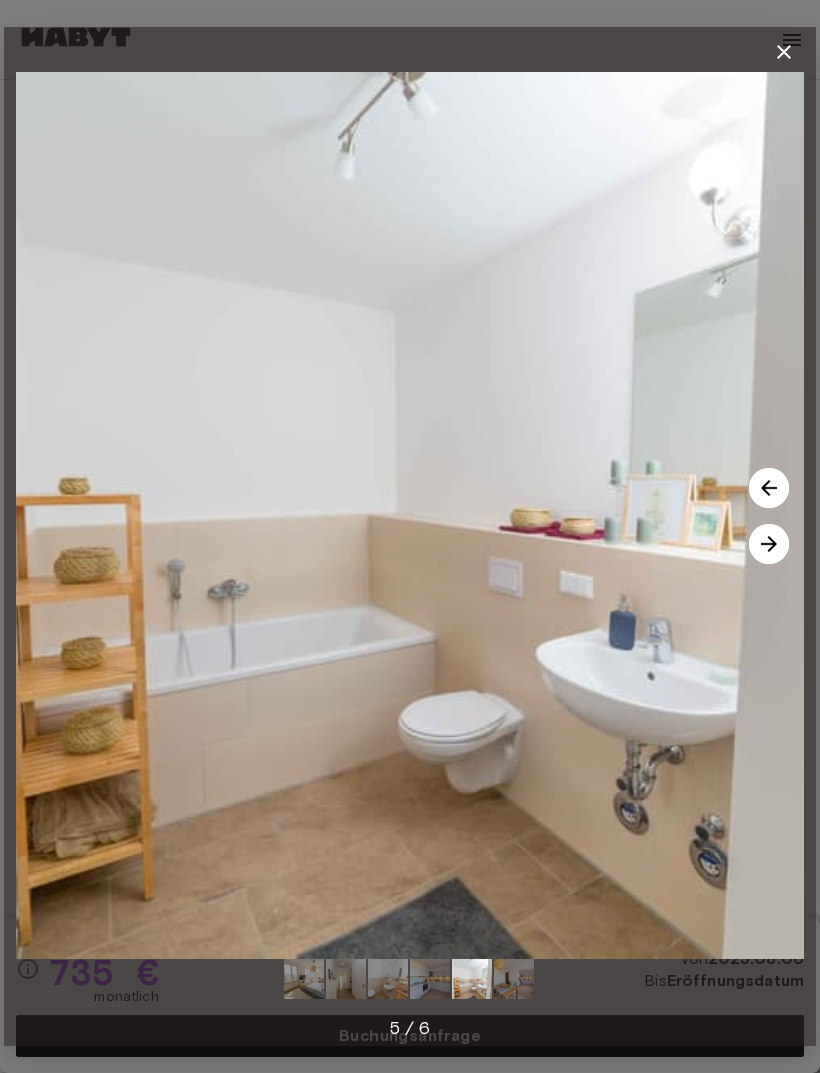 click at bounding box center (769, 544) 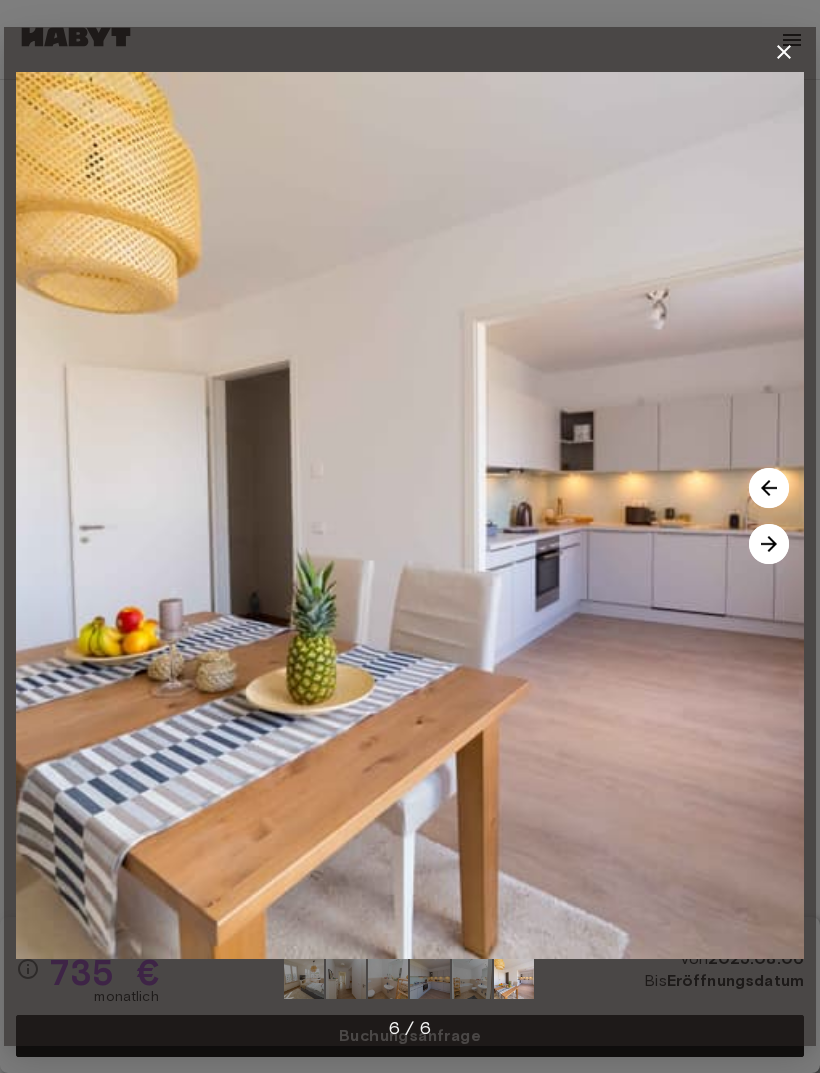click at bounding box center [769, 544] 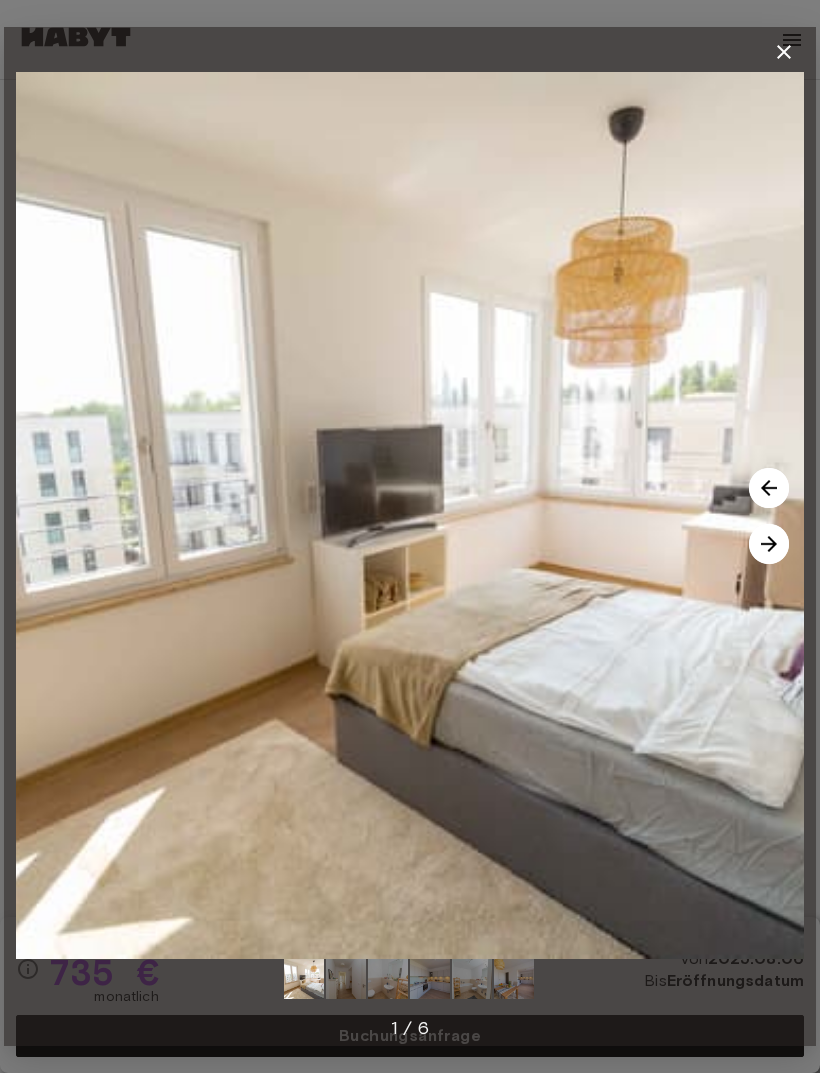 click at bounding box center (769, 544) 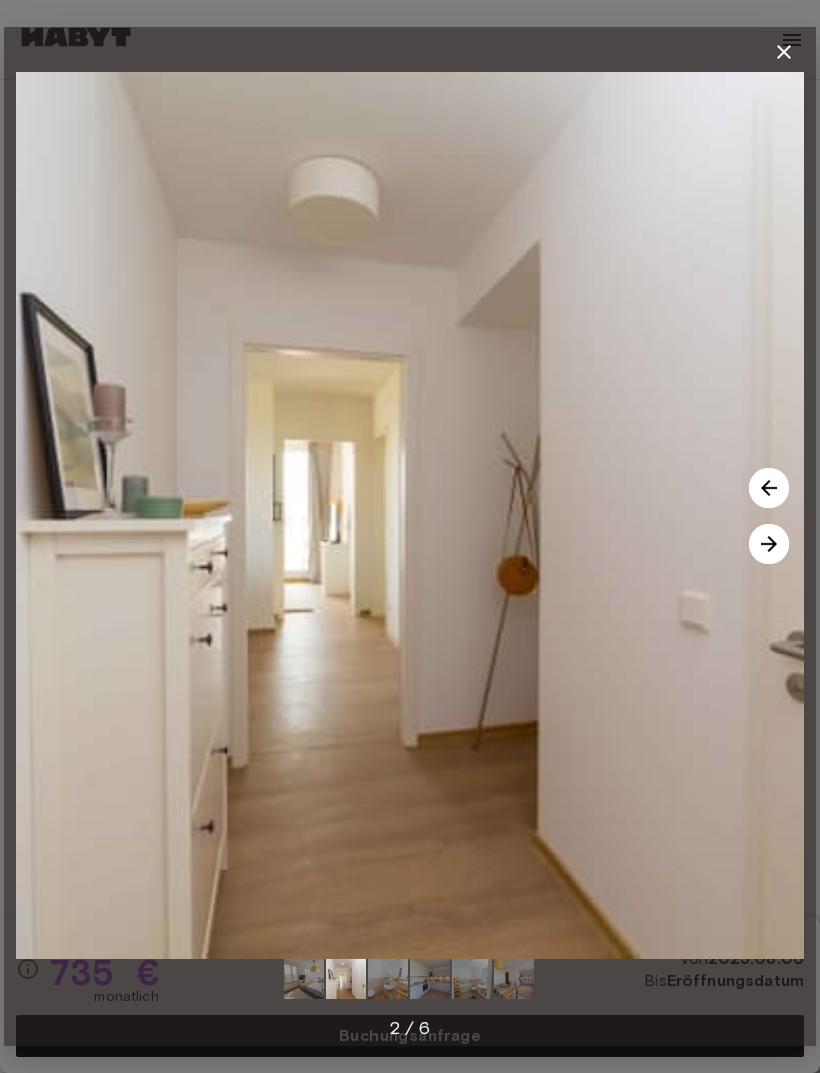click 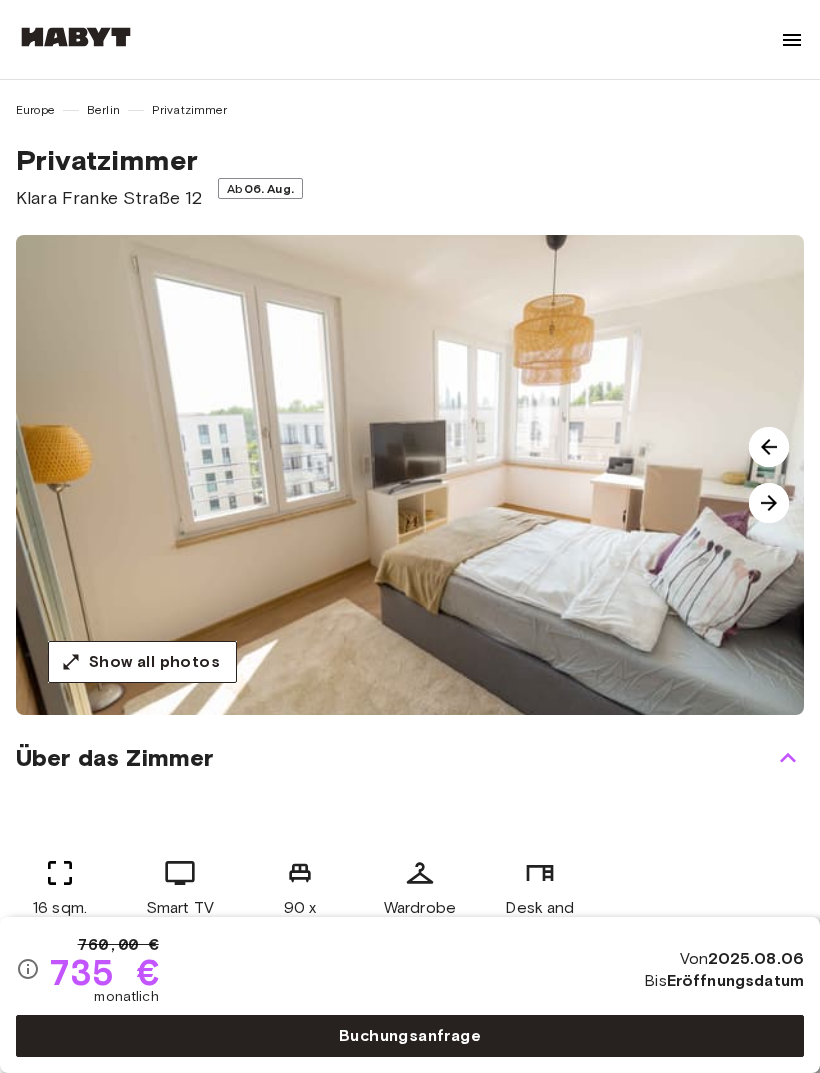 scroll, scrollTop: 12, scrollLeft: 0, axis: vertical 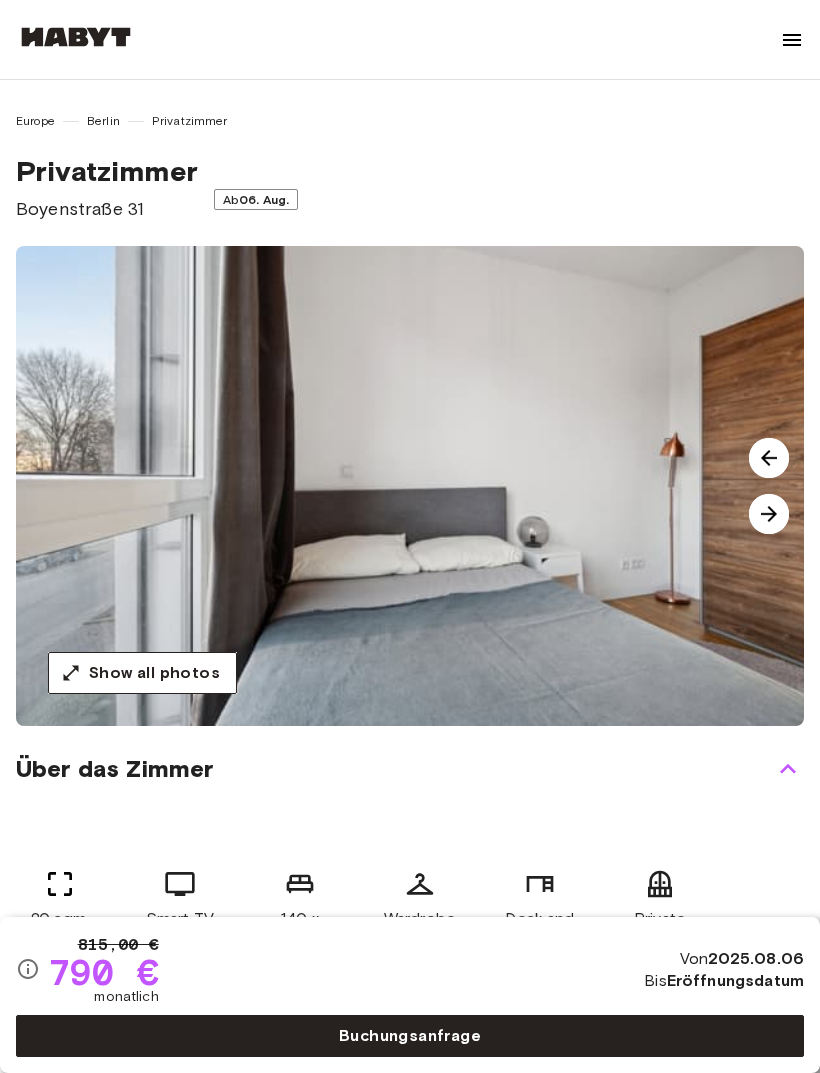 click at bounding box center (769, 514) 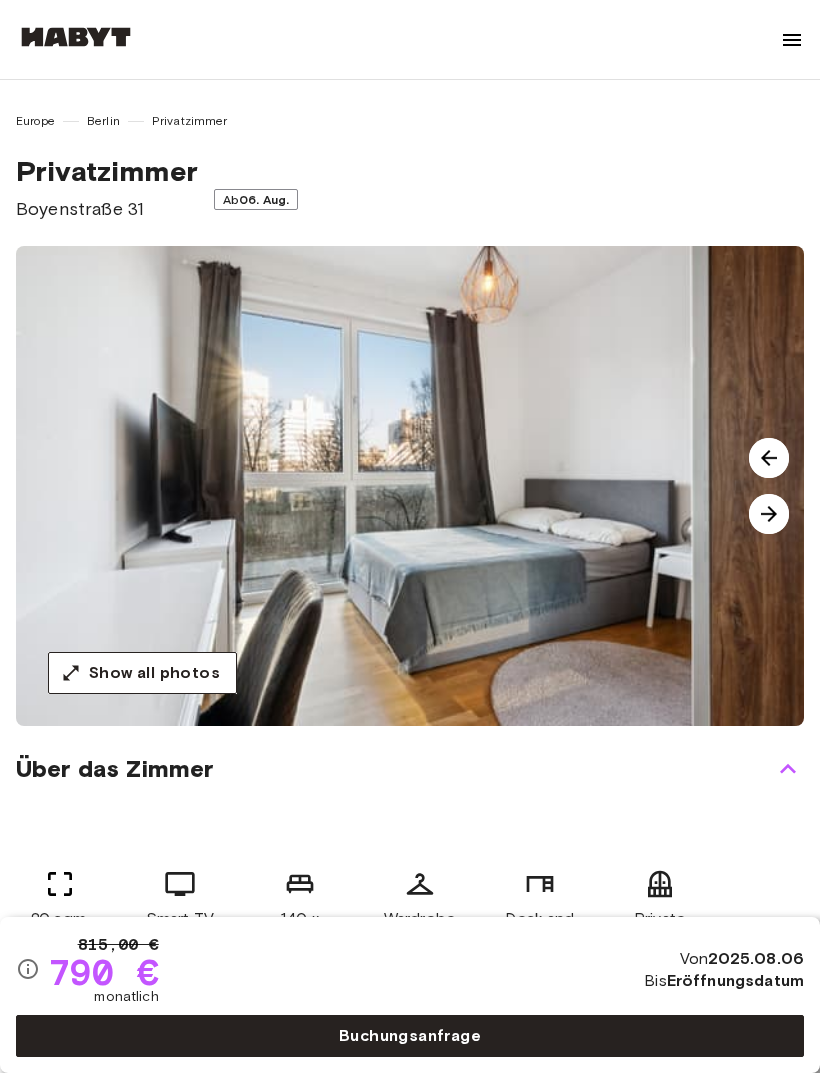 click at bounding box center [769, 514] 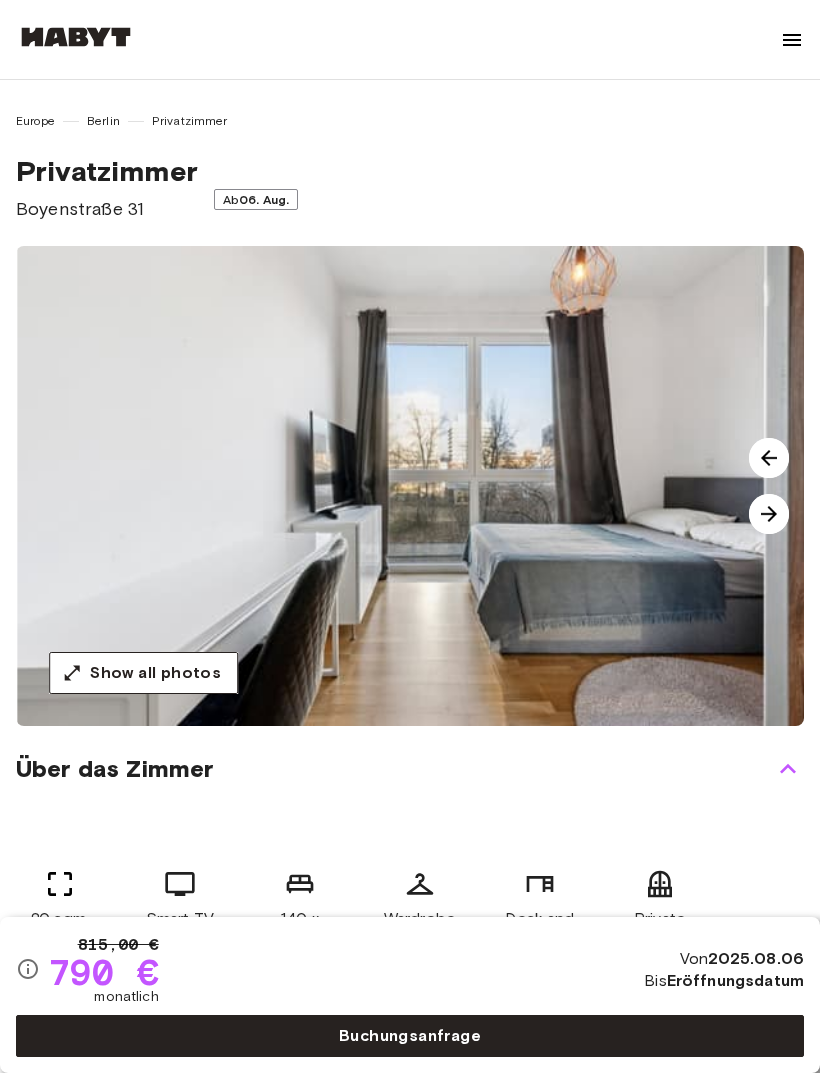 click at bounding box center [769, 514] 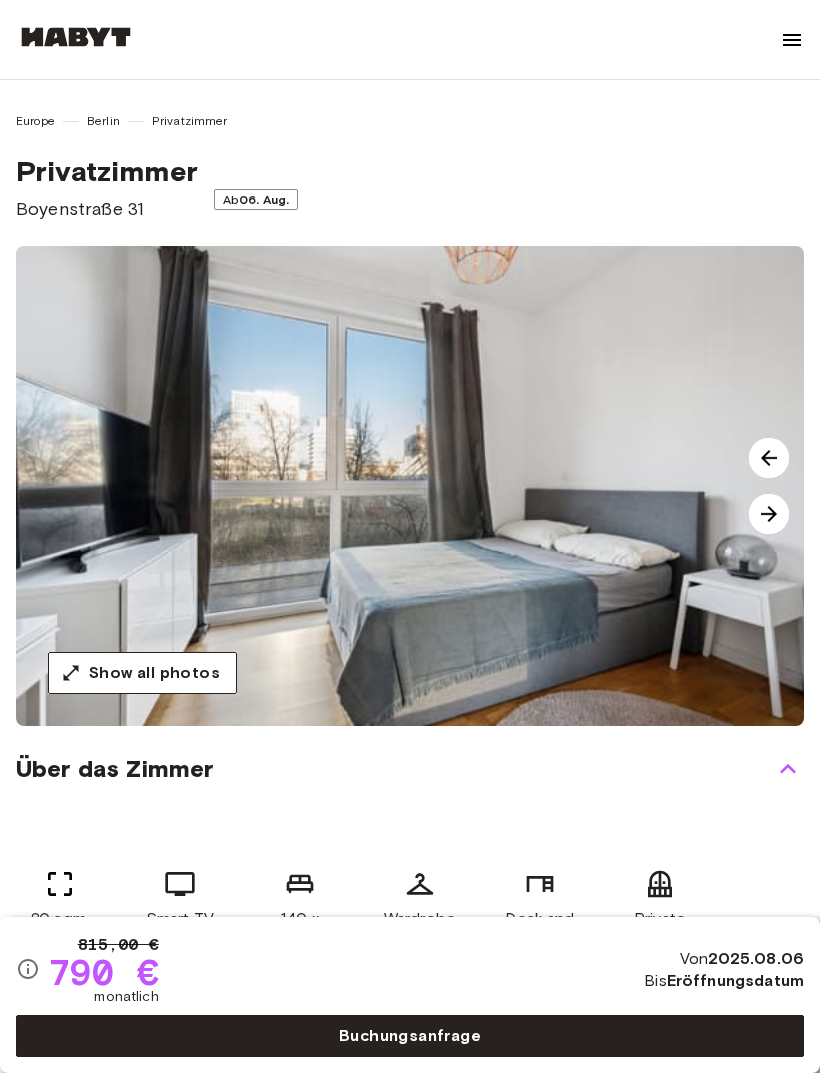 click at bounding box center (769, 514) 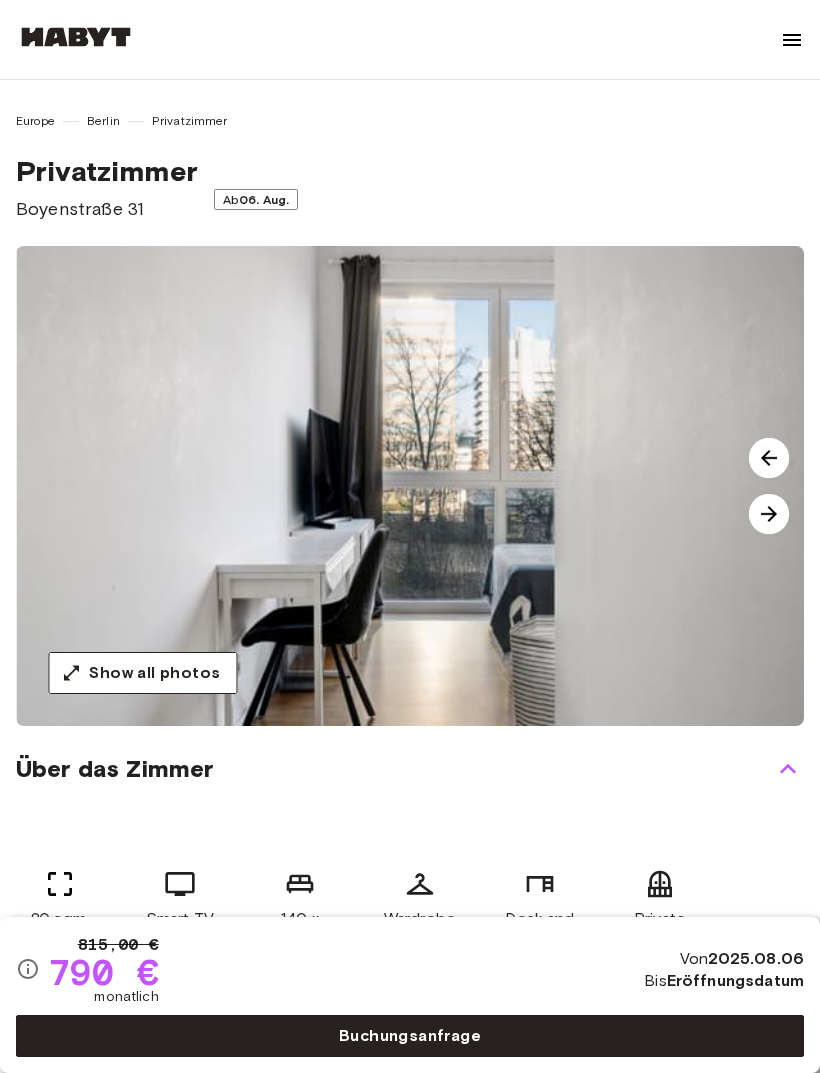 click at bounding box center (769, 514) 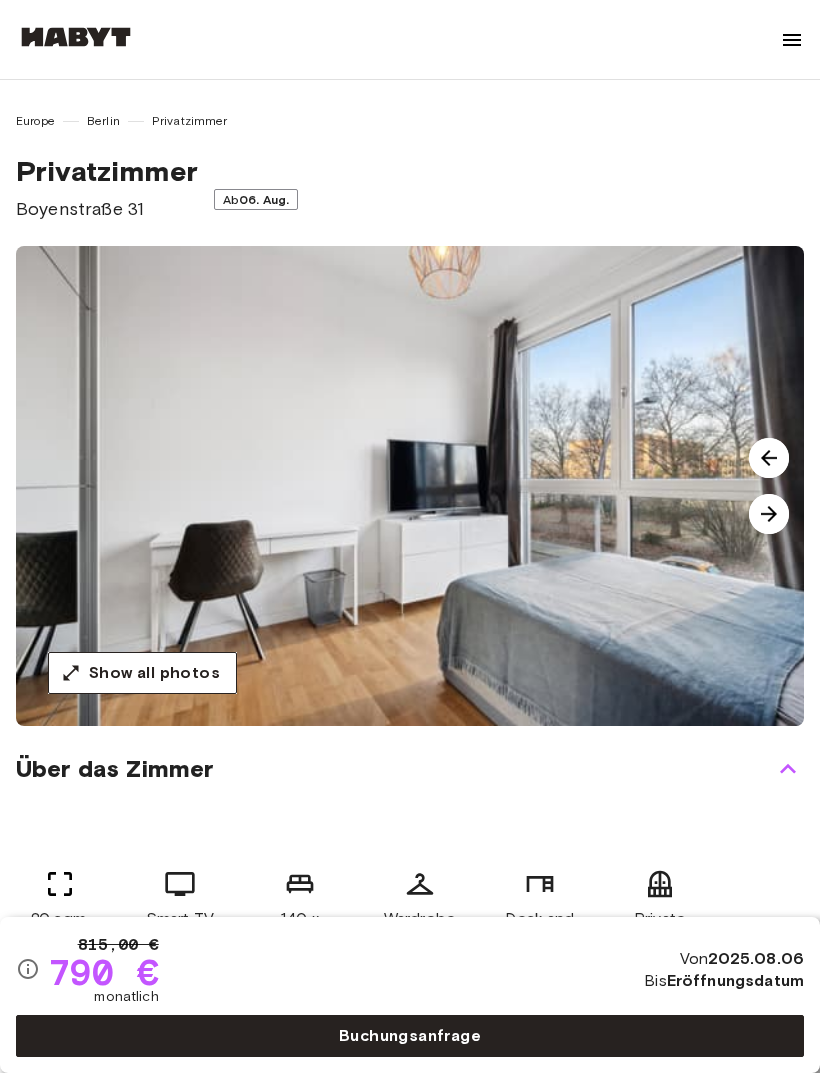 click at bounding box center [769, 514] 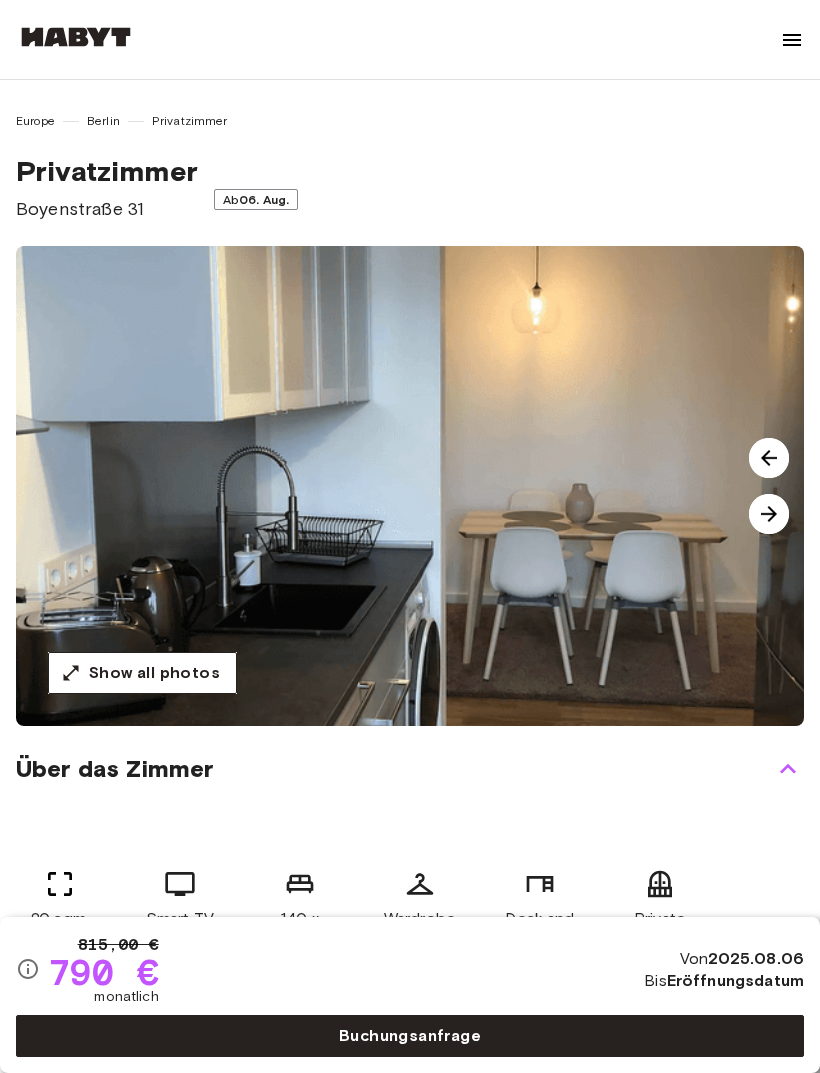 click at bounding box center [769, 514] 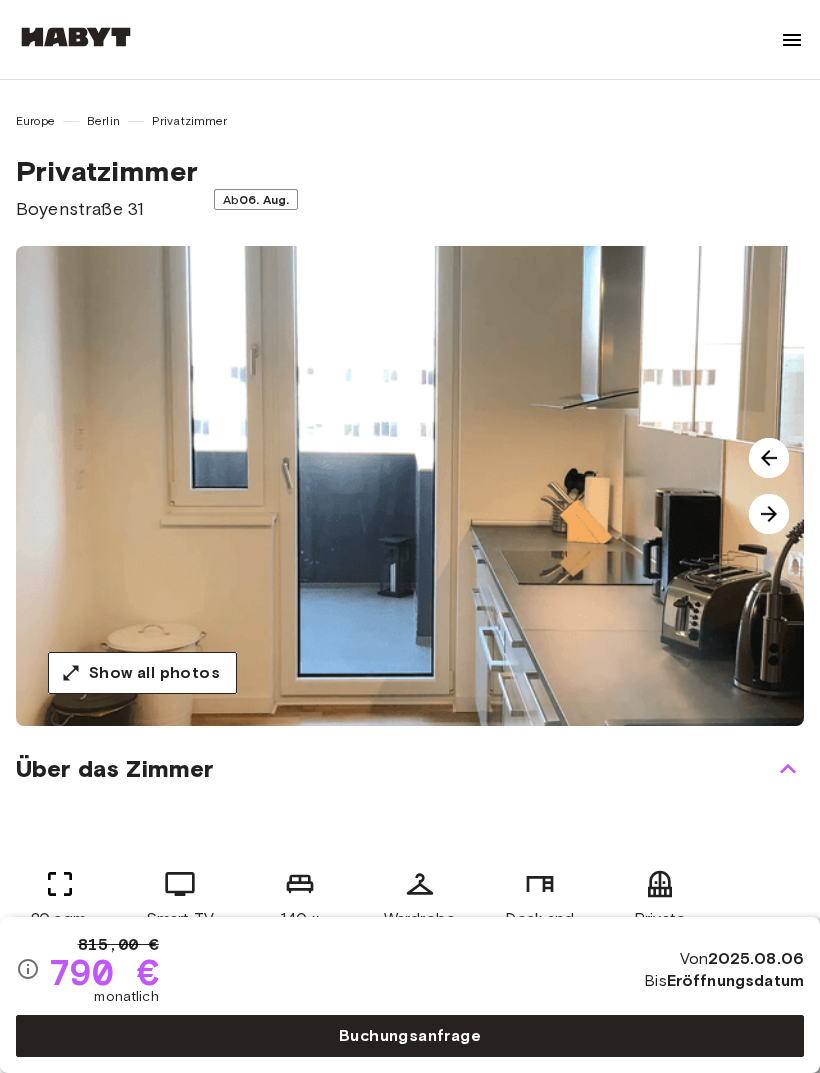 click at bounding box center [769, 514] 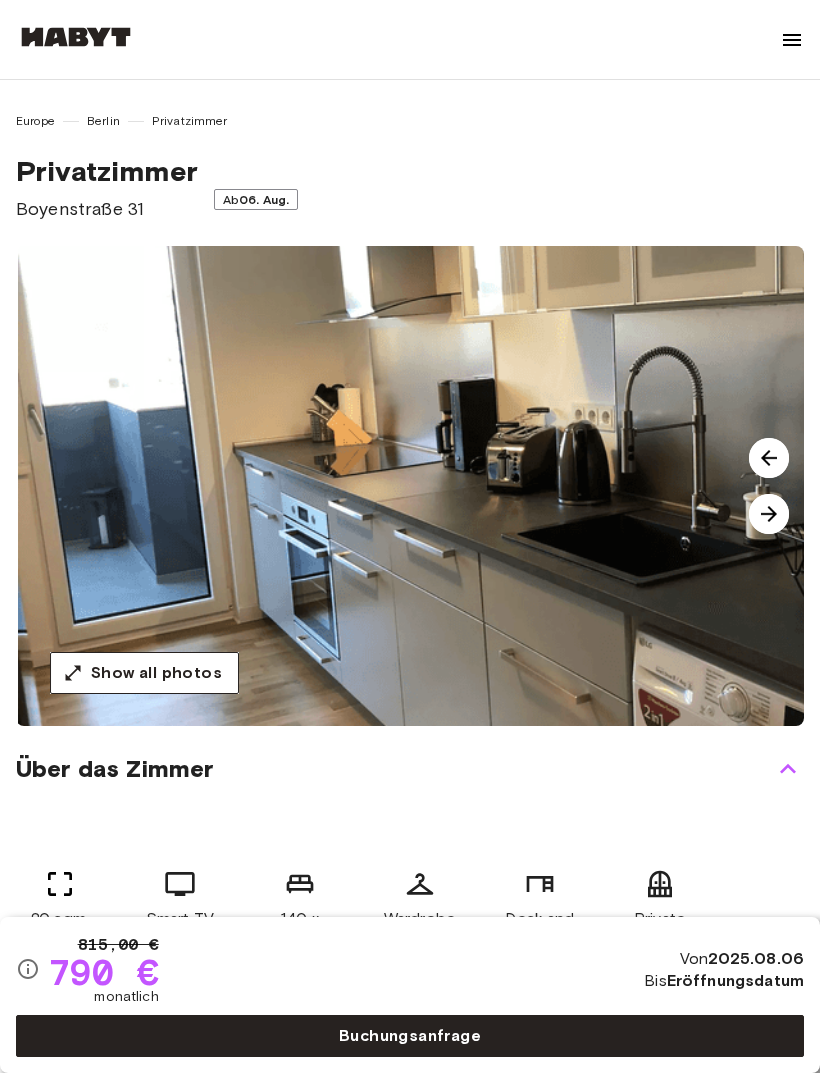 click at bounding box center [769, 514] 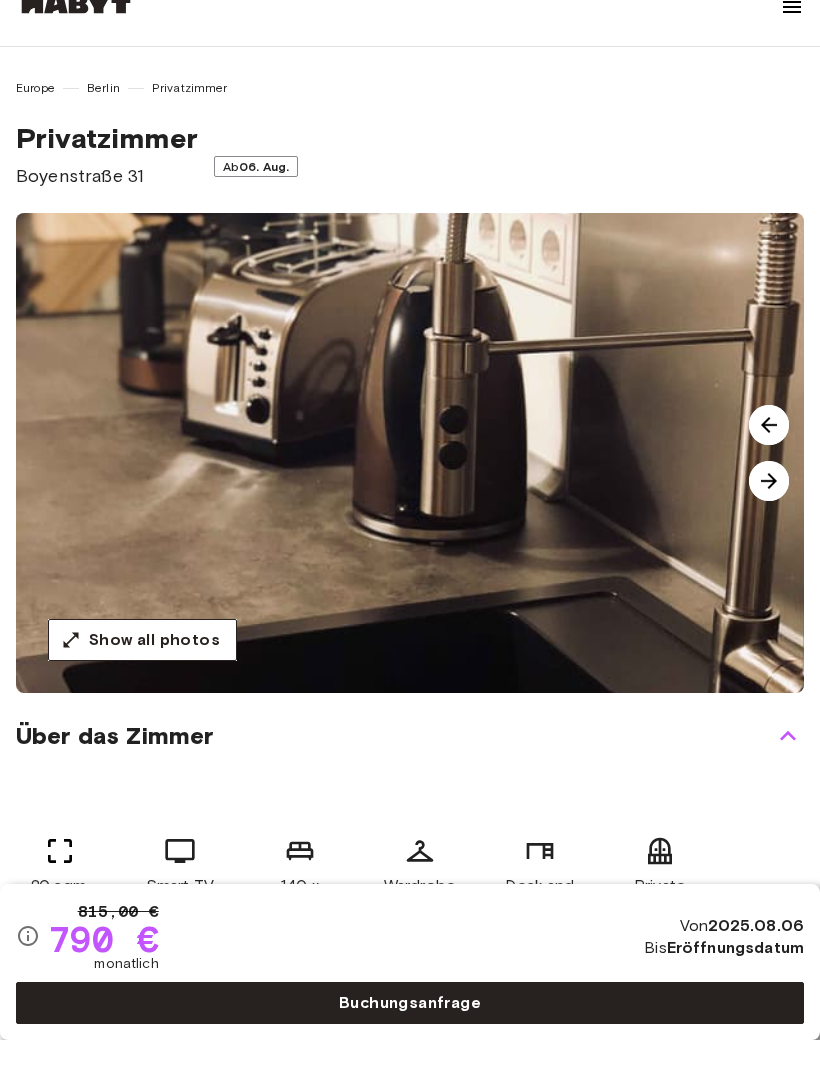 scroll, scrollTop: 33, scrollLeft: 0, axis: vertical 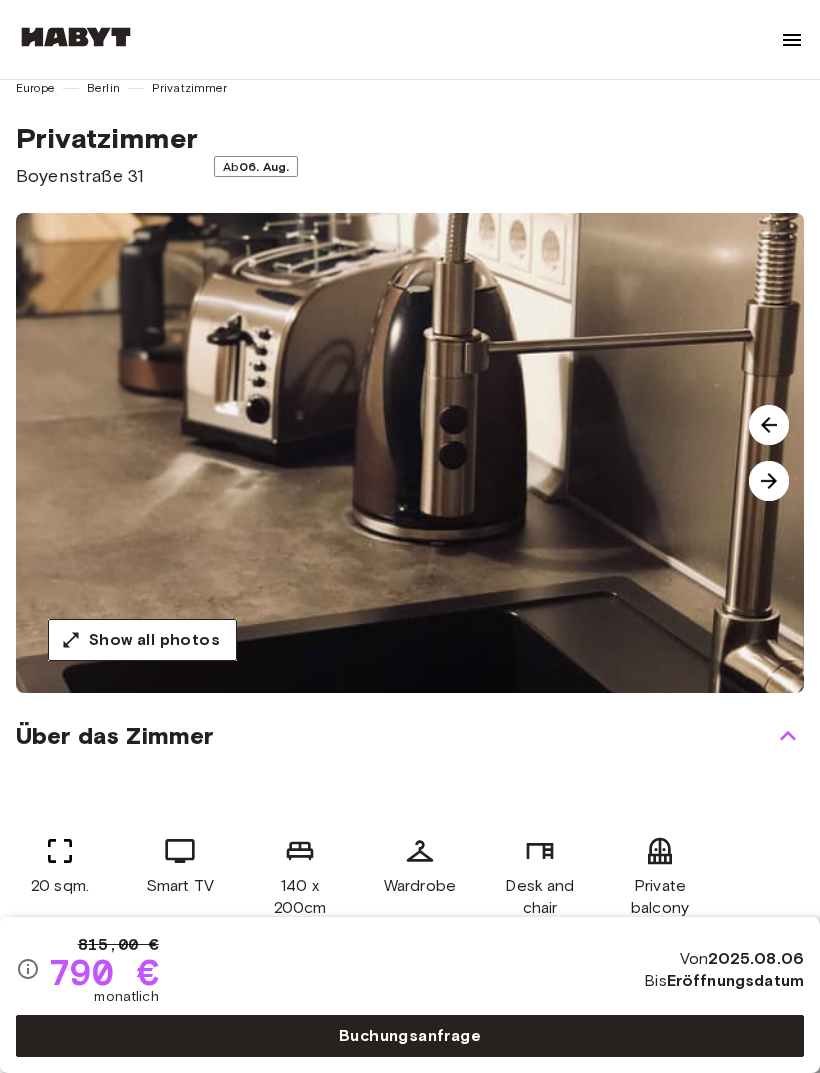 click at bounding box center (769, 481) 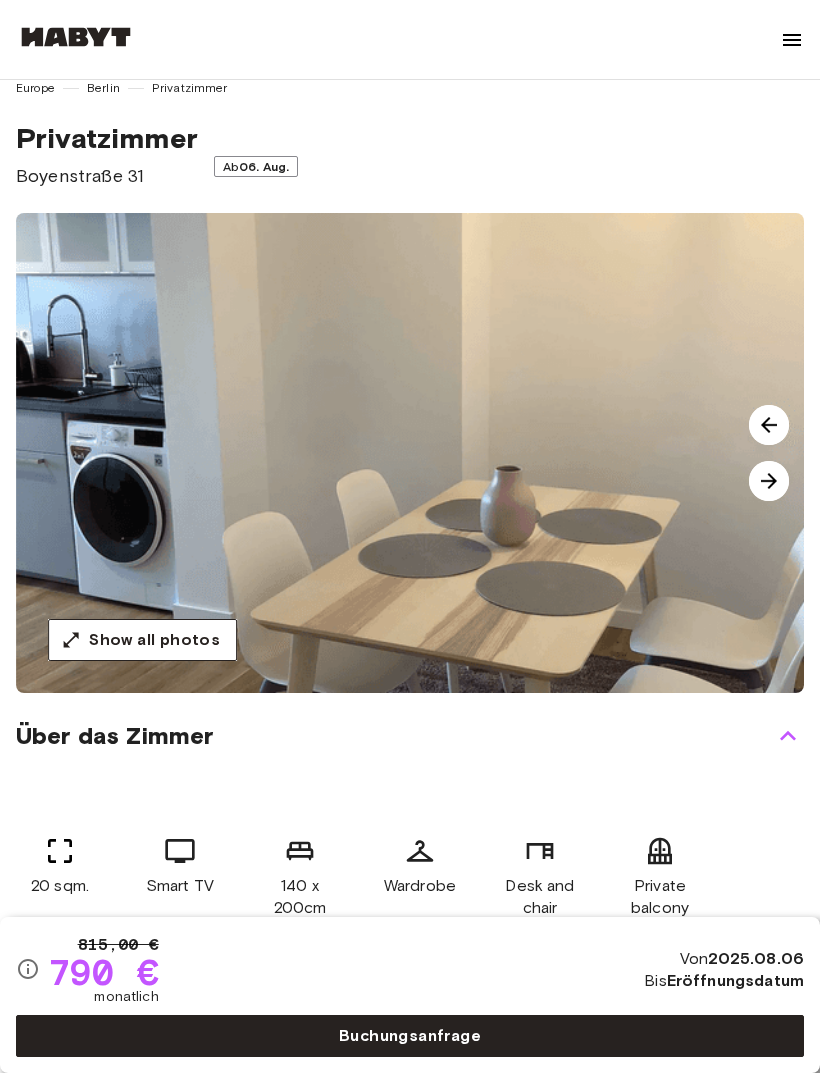click at bounding box center [769, 481] 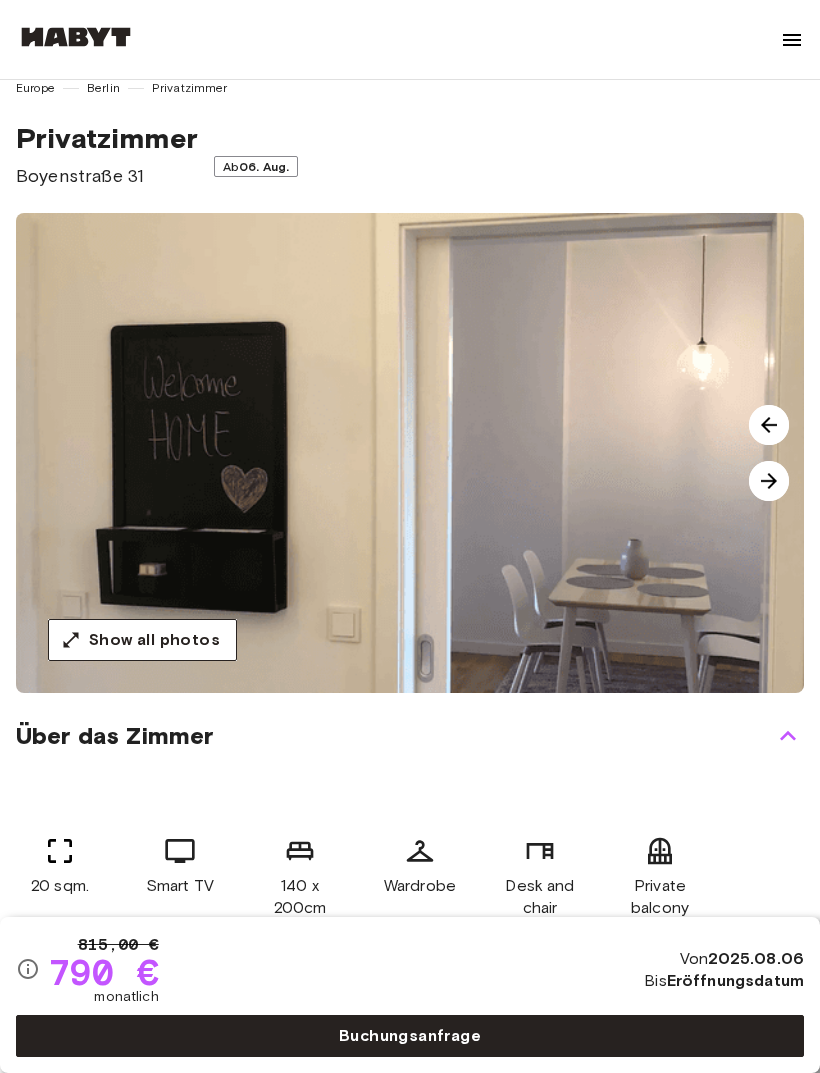 click at bounding box center (769, 481) 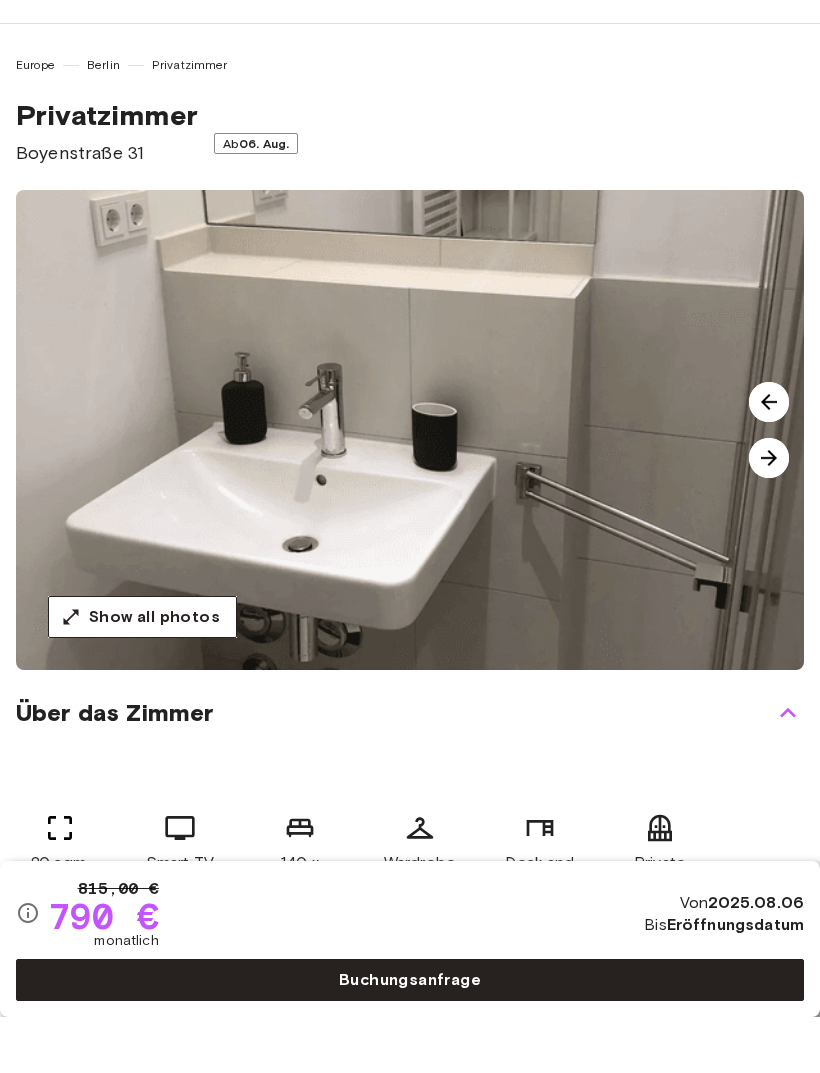 scroll, scrollTop: 57, scrollLeft: 0, axis: vertical 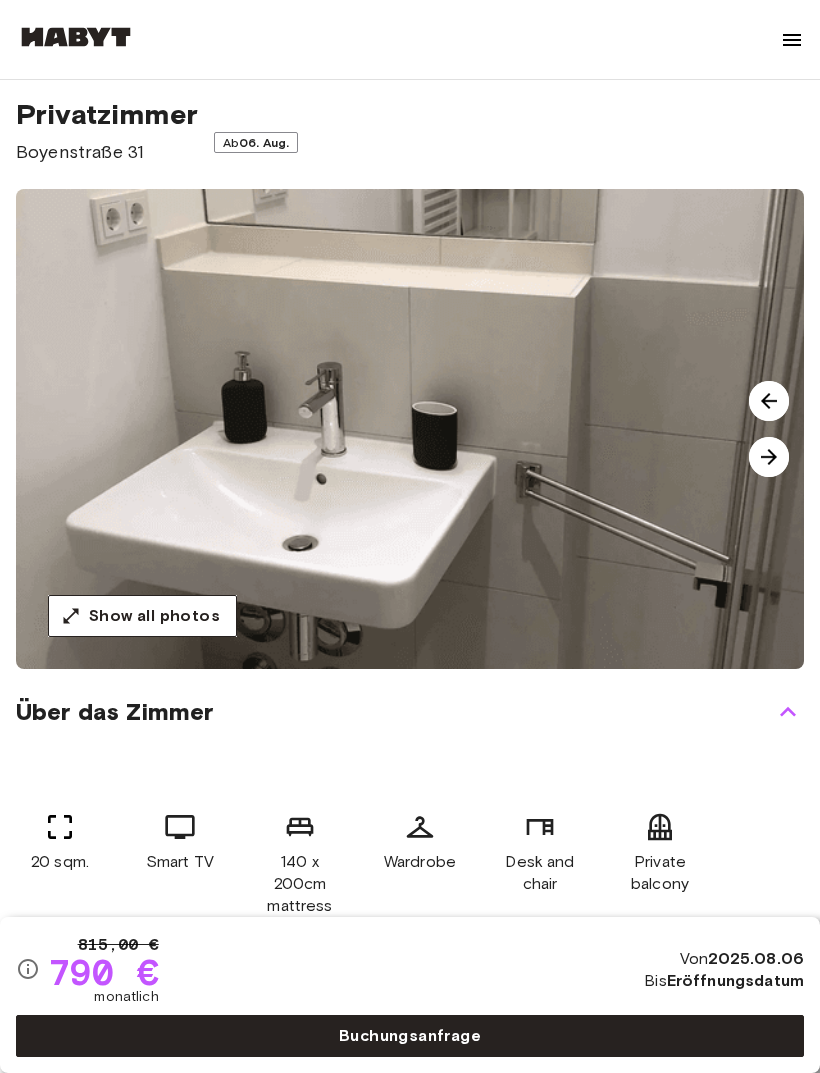 click at bounding box center (769, 457) 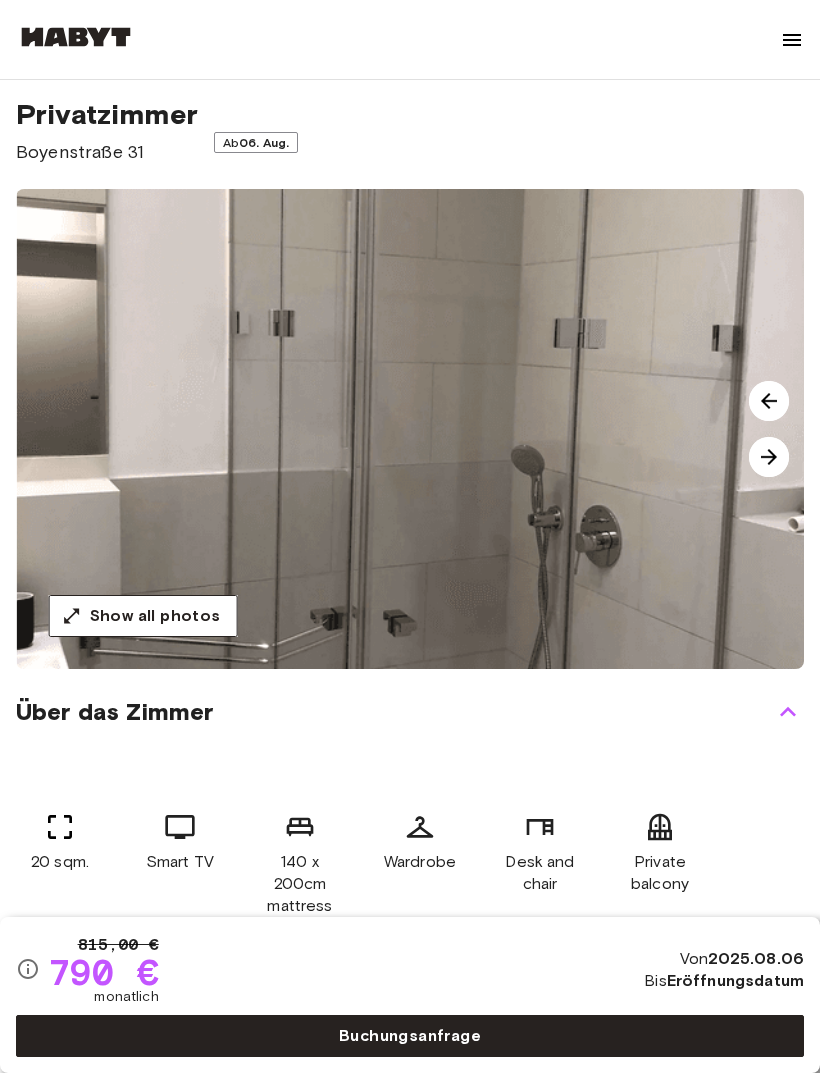 click at bounding box center [769, 457] 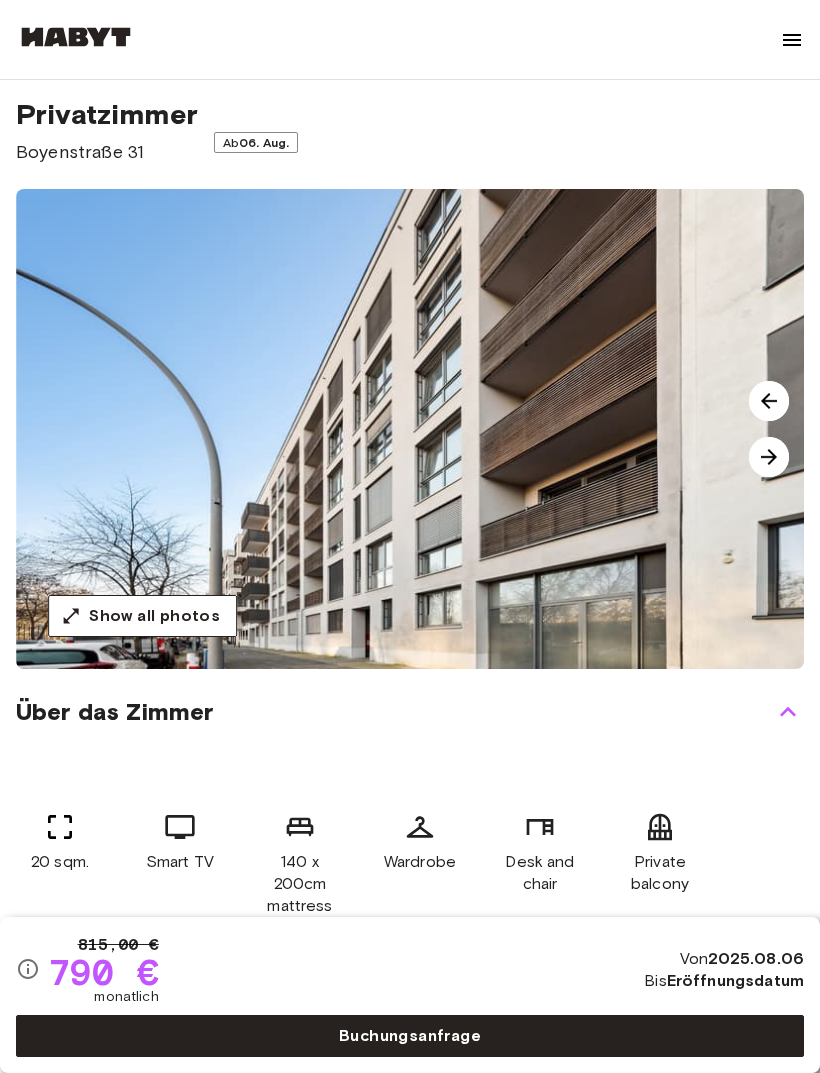 click at bounding box center [769, 457] 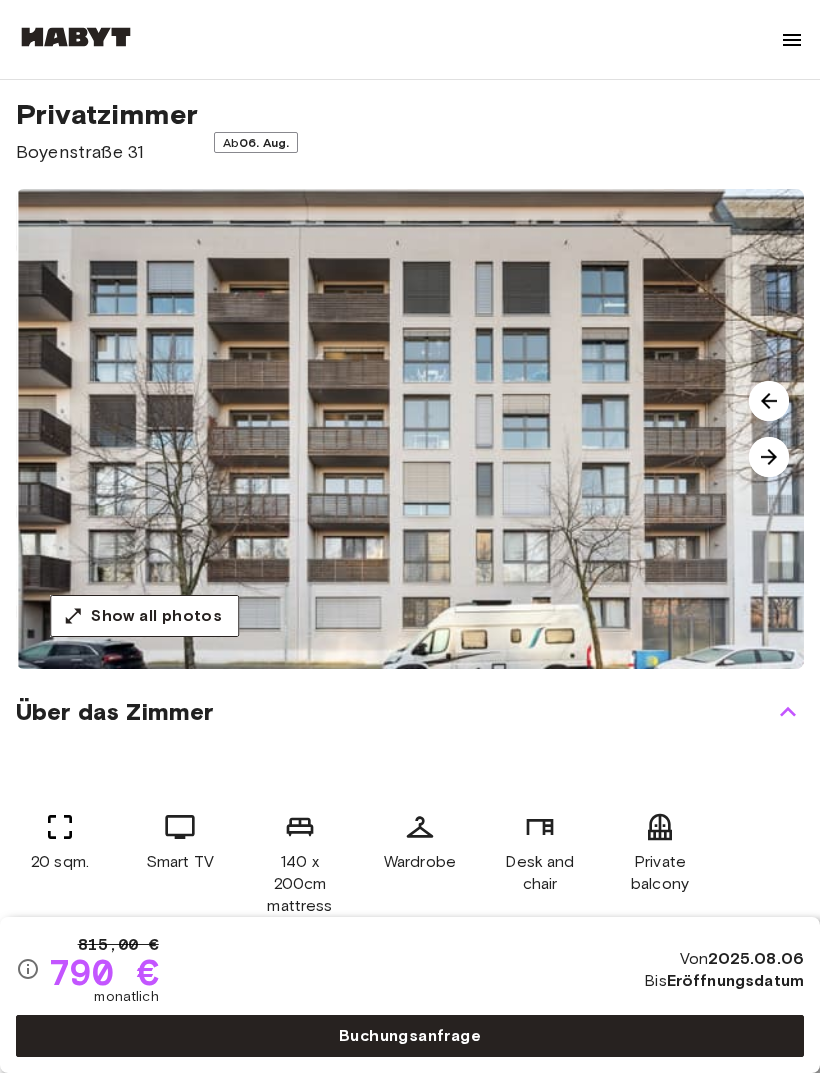 click at bounding box center (769, 457) 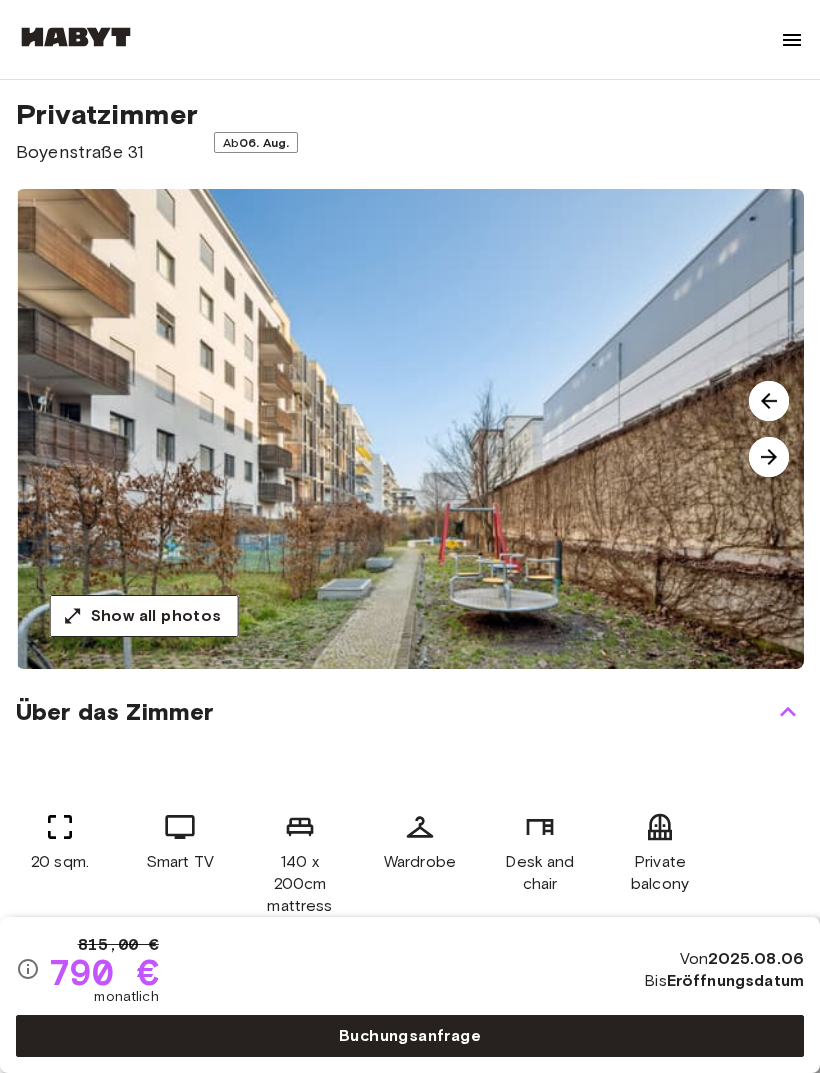click at bounding box center (769, 457) 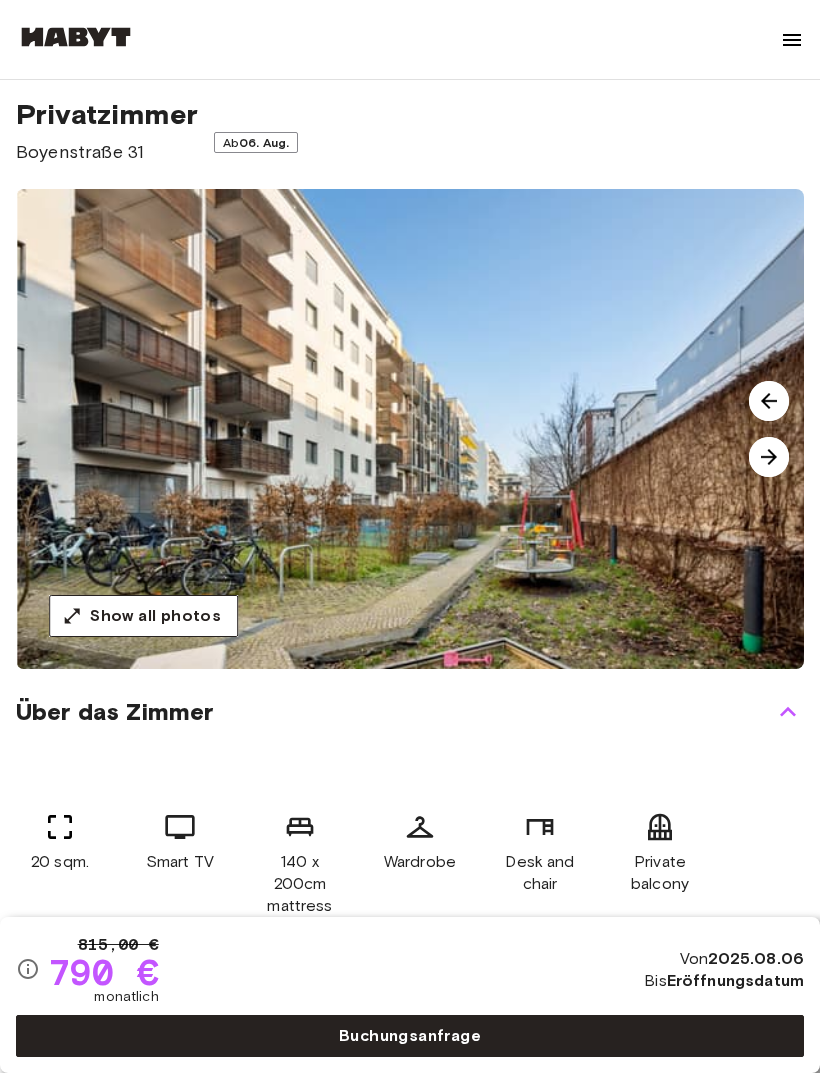 click at bounding box center [769, 457] 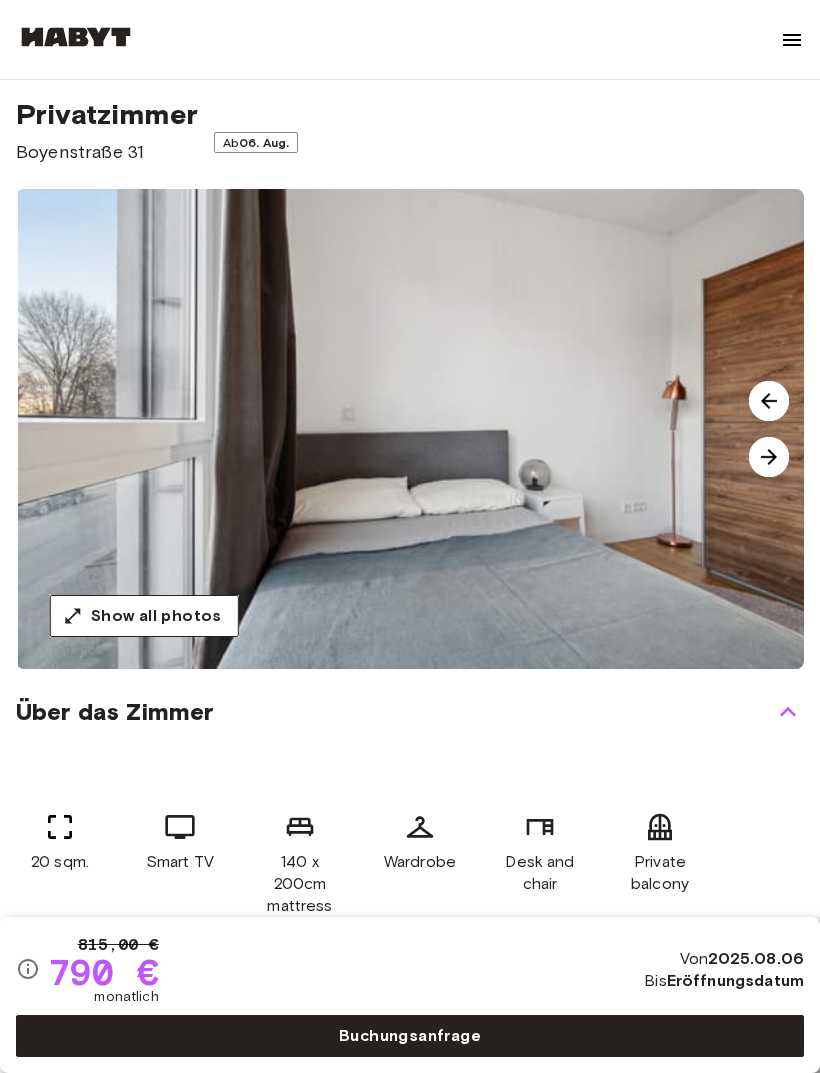click at bounding box center (769, 457) 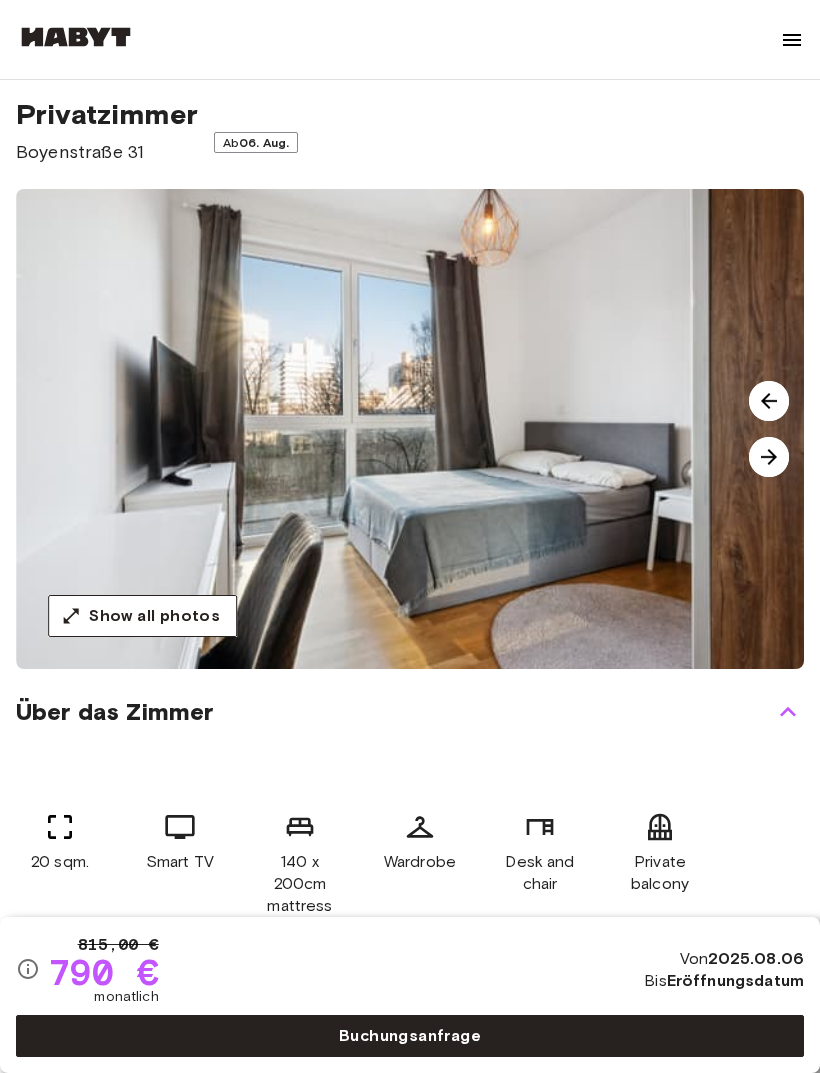 click at bounding box center (769, 401) 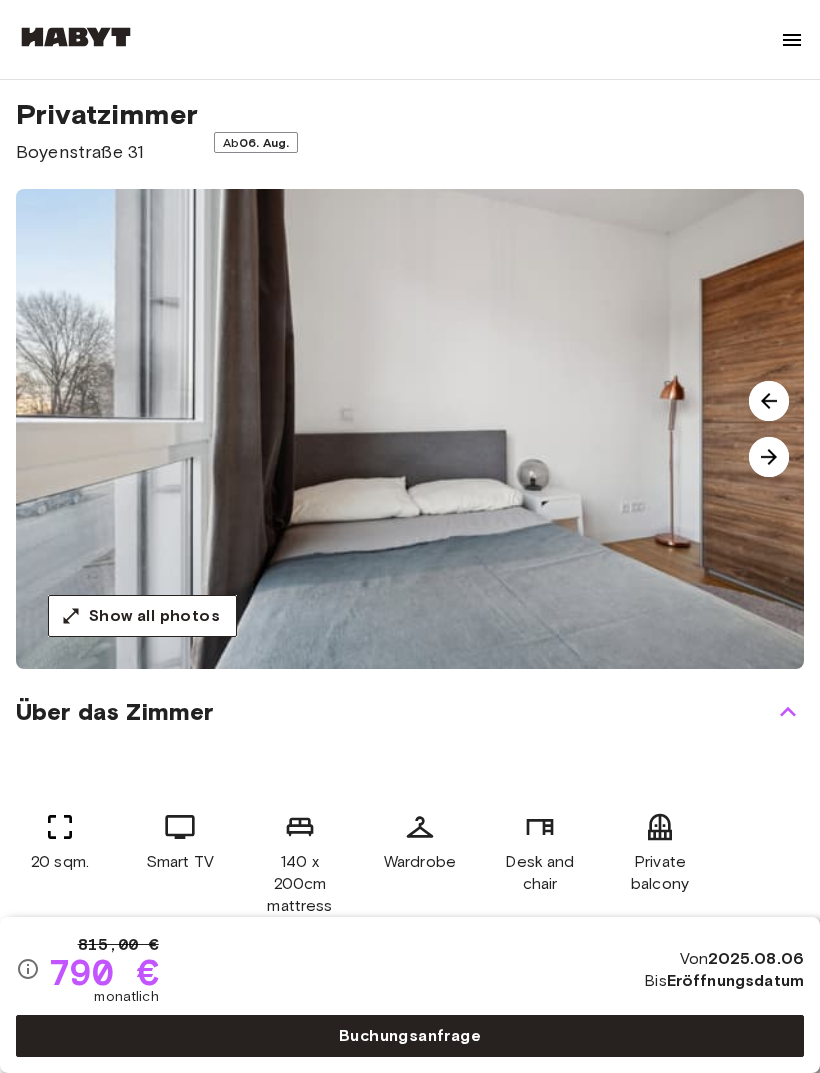 click at bounding box center (769, 457) 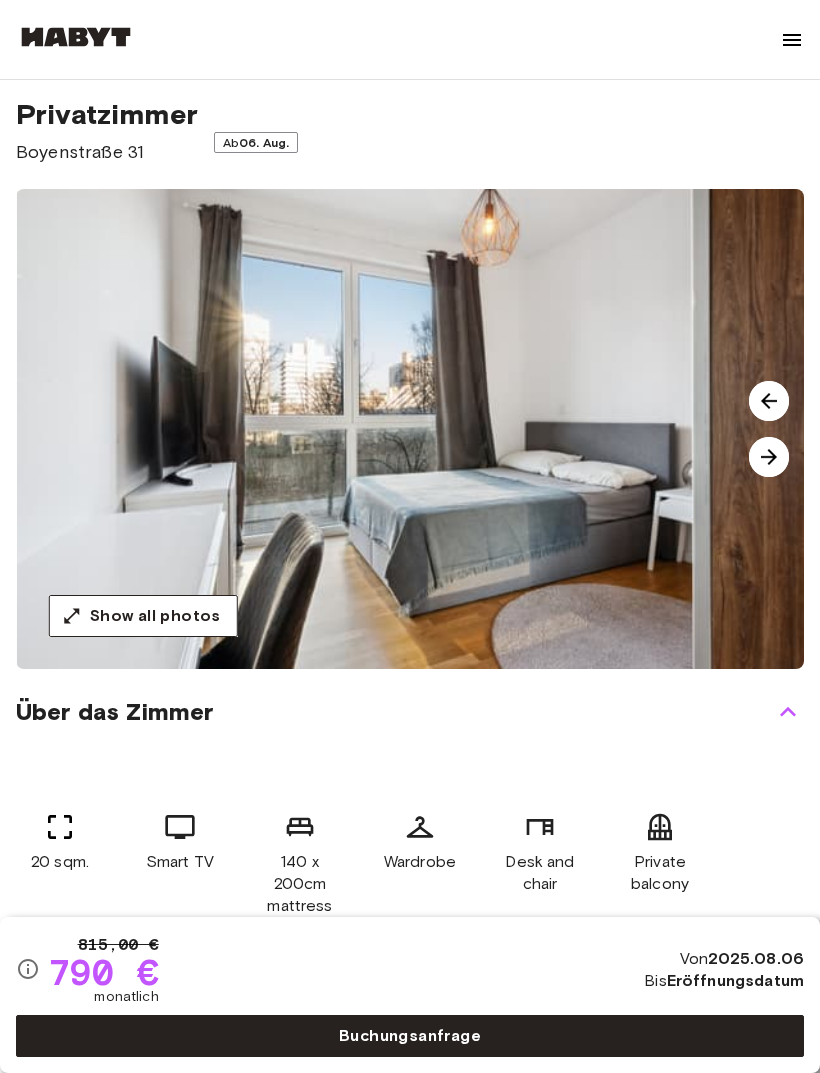 click at bounding box center (769, 457) 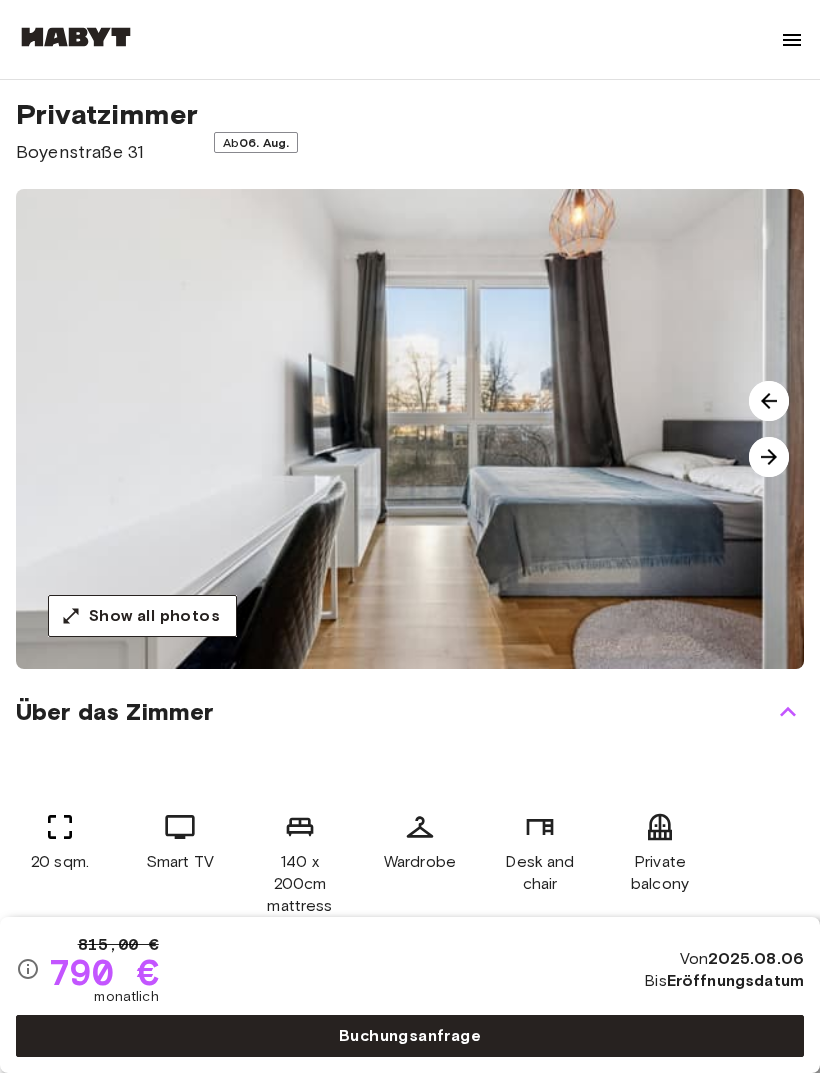 click at bounding box center (769, 457) 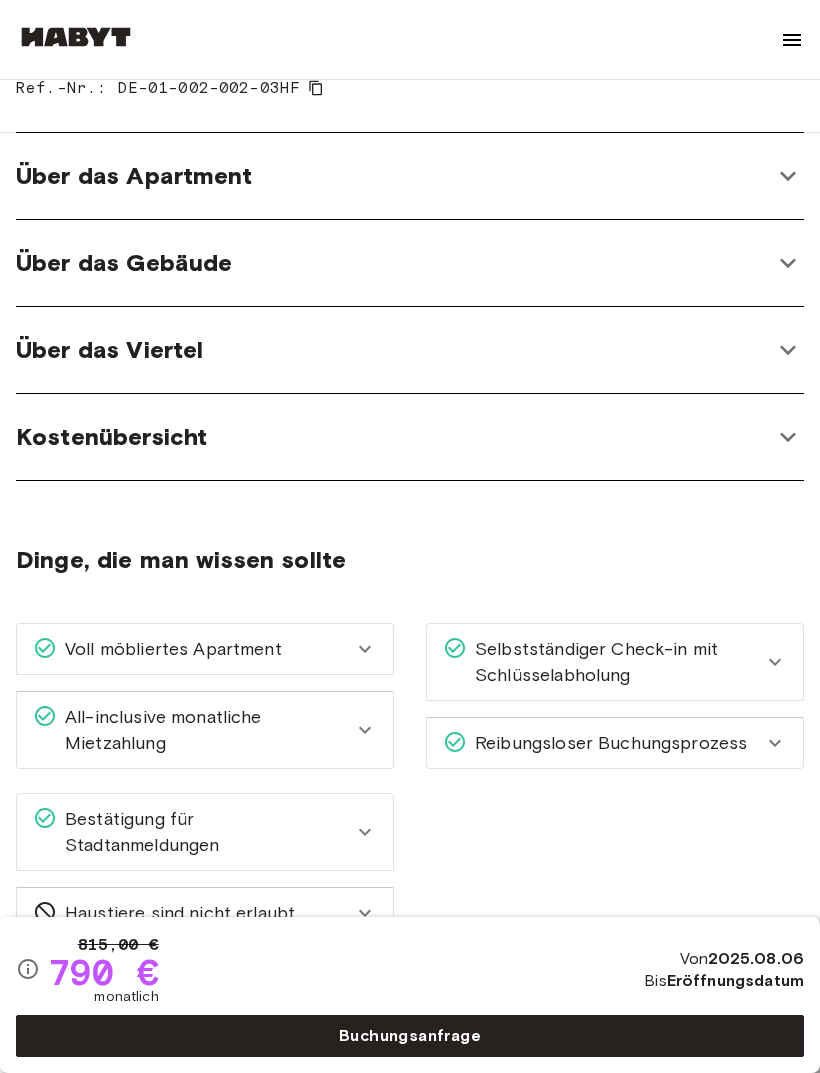 scroll, scrollTop: 943, scrollLeft: 0, axis: vertical 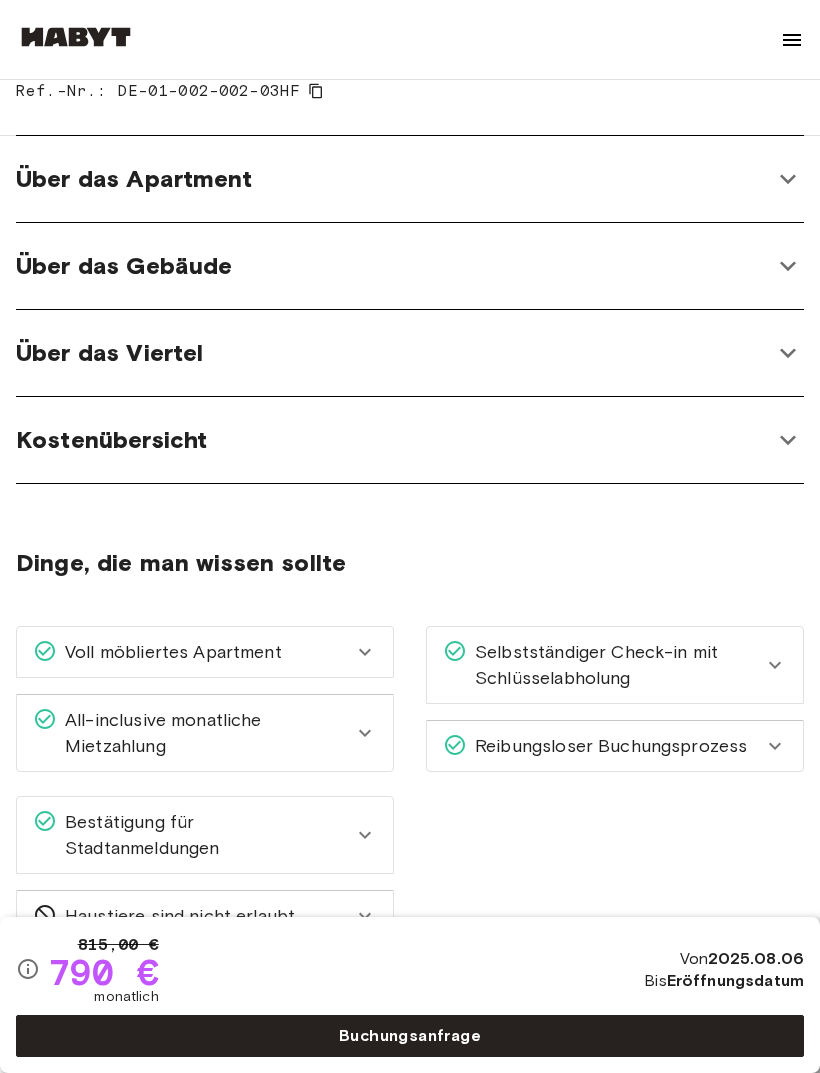 click on "Über das Apartment" at bounding box center [410, 179] 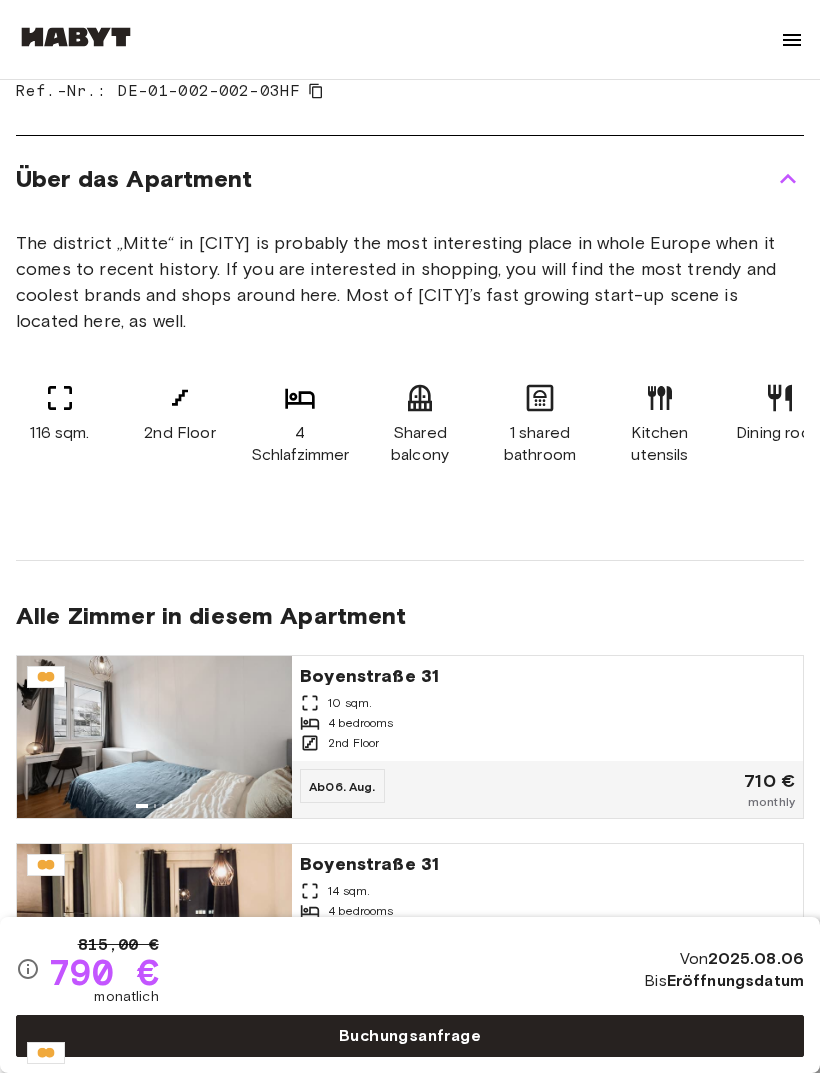 click on "Über Habyt Für das Geschäft Für Vermieter Blog Kontakt aufnehmen Anmelden Europe Berlin Privatzimmer Privatzimmer Boyenstraße 31 Ab  06. Aug. Show all photos Show all photos Show all photos Show all photos Show all photos Show all photos Show all photos Show all photos Show all photos Show all photos Show all photos Show all photos Show all photos Show all photos Show all photos Show all photos Show all photos Show all photos Über das Zimmer 20 sqm. Smart TV 140 x 200cm mattress Wardrobe Desk and chair Private balcony Ref.-Nr.:   DE-01-002-002-03HF Über das Apartment The district „Mitte“ in Berlin is probably the most interesting place in whole Europe when it comes to recent history. If you are interested in shopping, you will find the most trendy and coolest brands and shops around here. Most of Berlin’s fast growing start-up scene is located here, as well. 116 sqm. 2nd Floor 4 Schlafzimmer Shared balcony 1 shared bathroom Kitchen utensils Dining room WiFi Fully-equipped kitchen Washing Machine" at bounding box center (410, 2545) 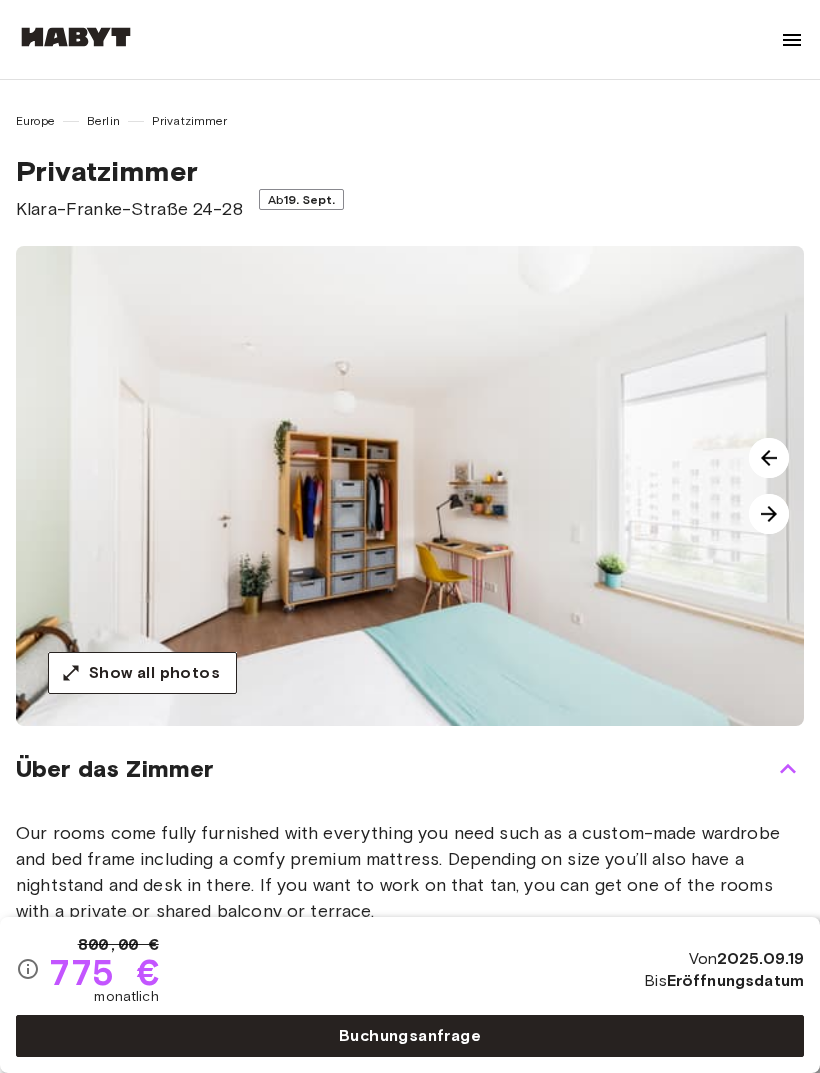 scroll, scrollTop: 0, scrollLeft: 0, axis: both 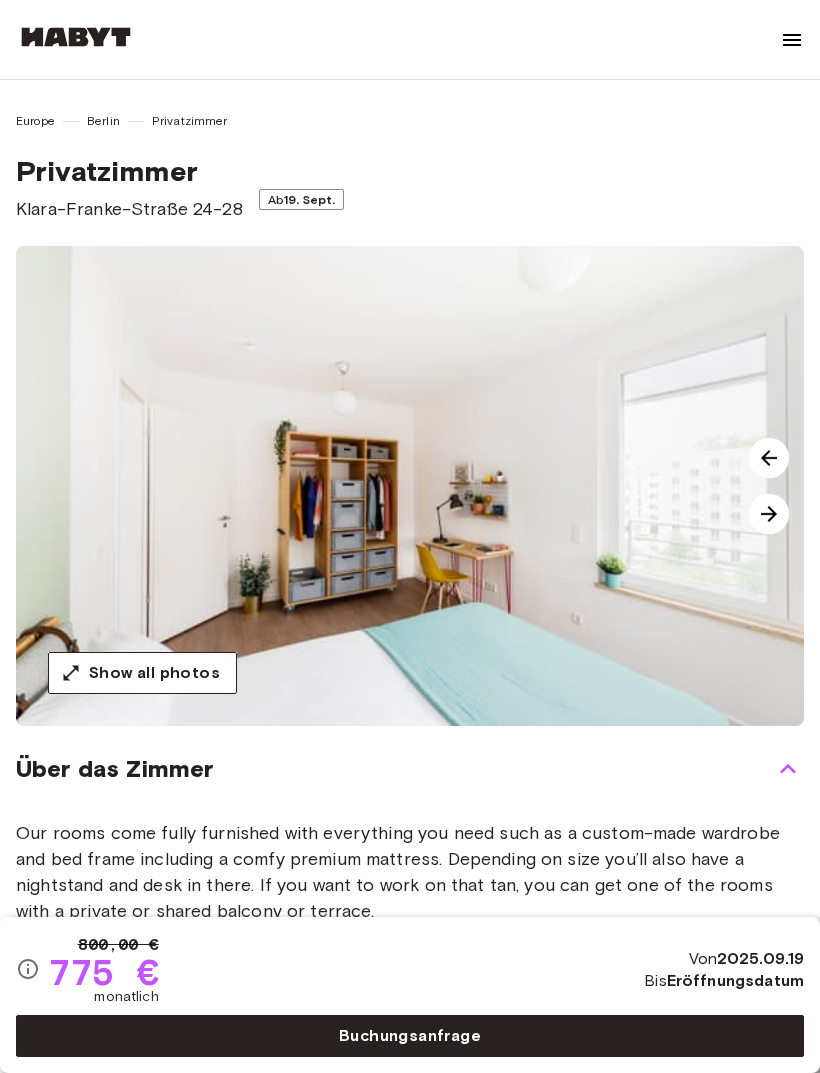 click at bounding box center [426, 486] 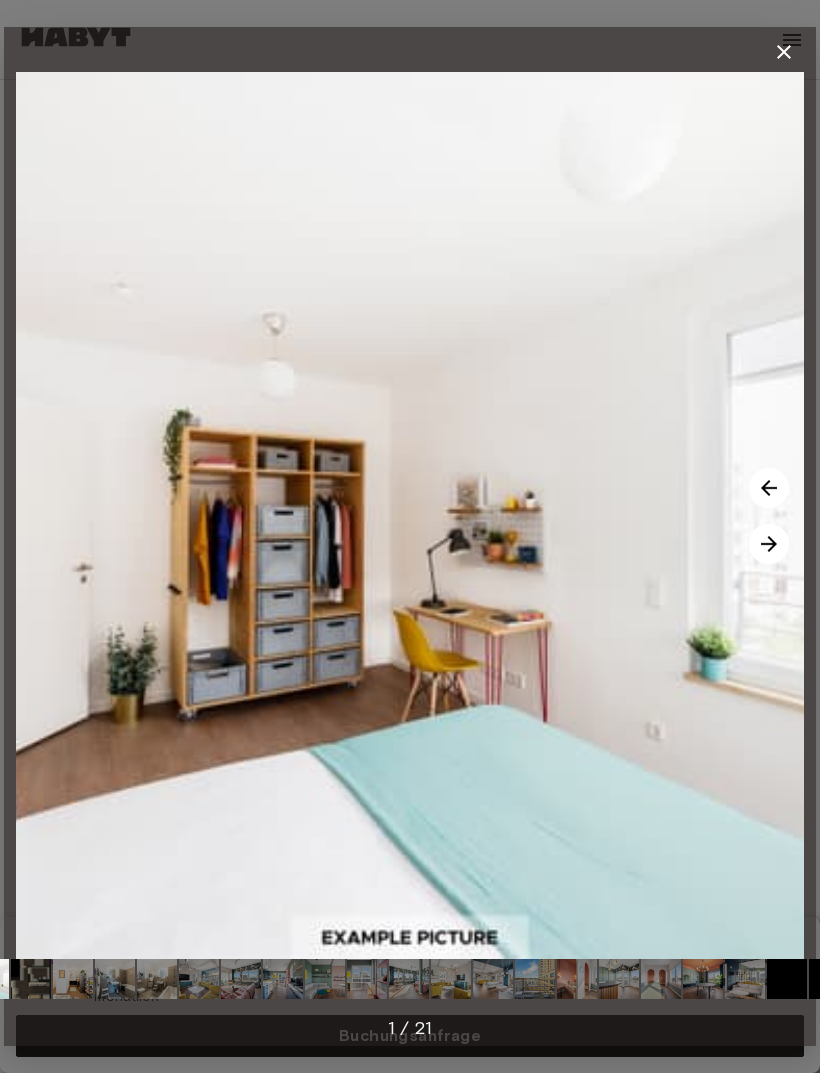 click at bounding box center [410, 515] 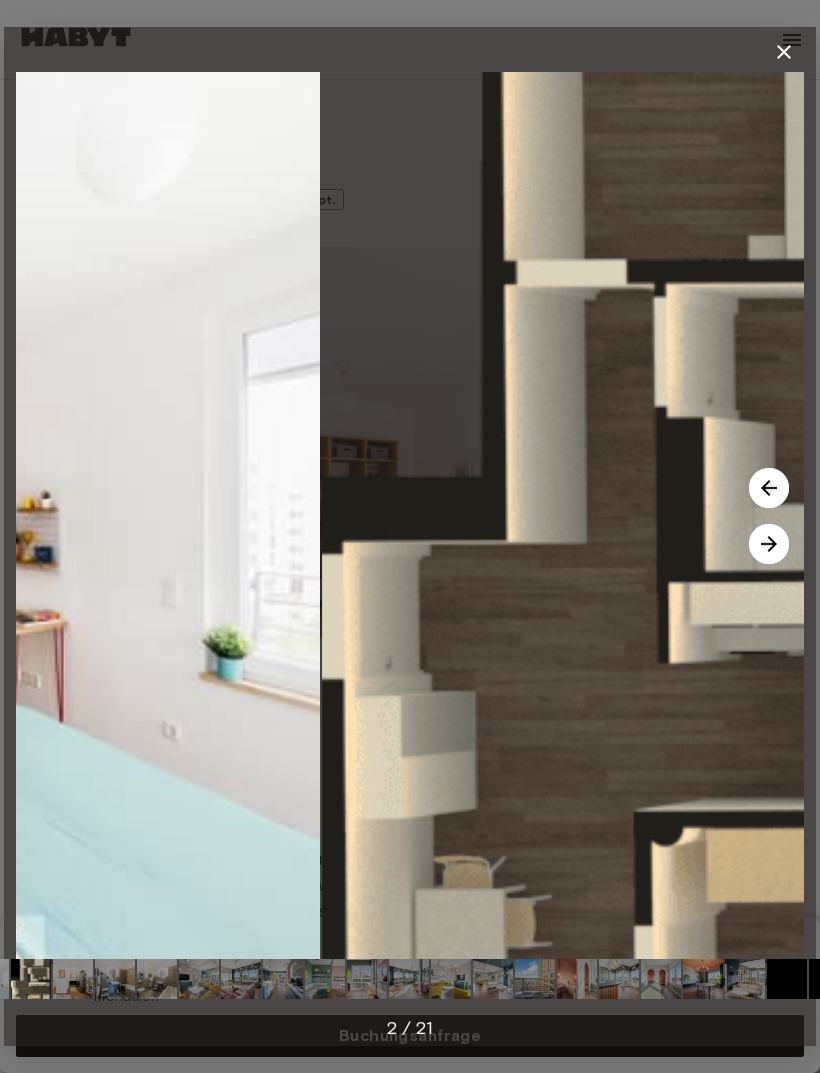 click at bounding box center (769, 544) 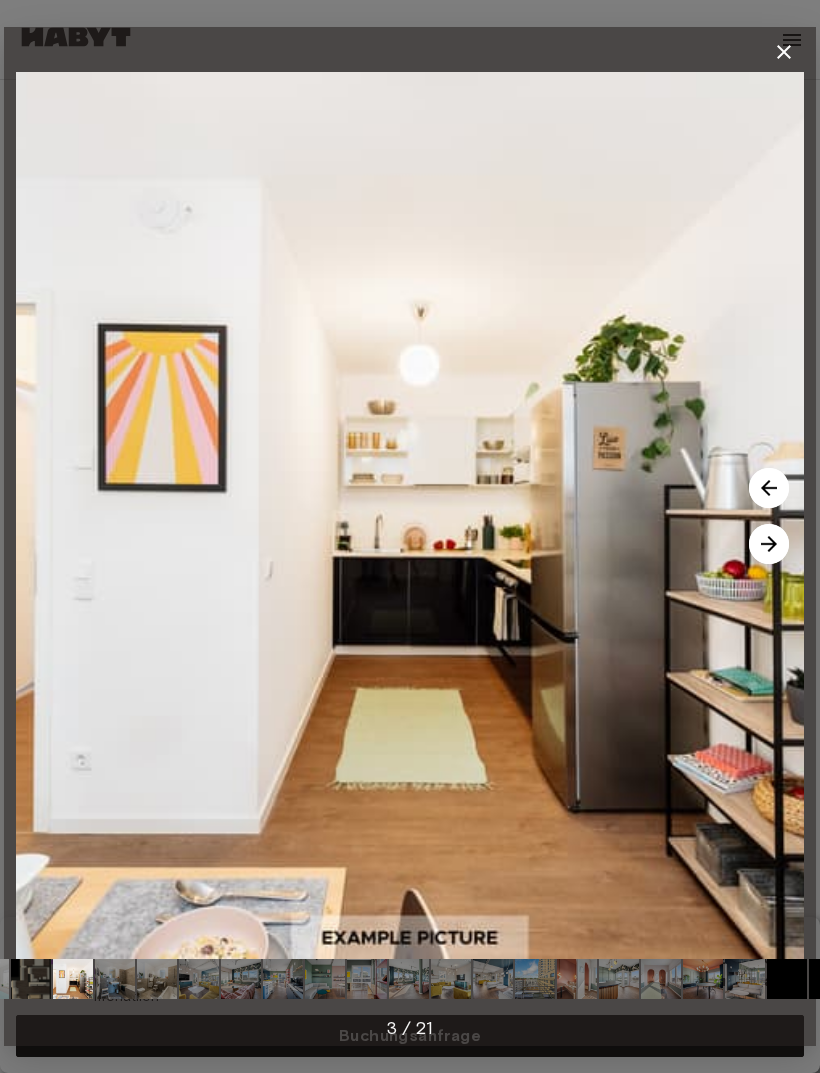 click at bounding box center [769, 488] 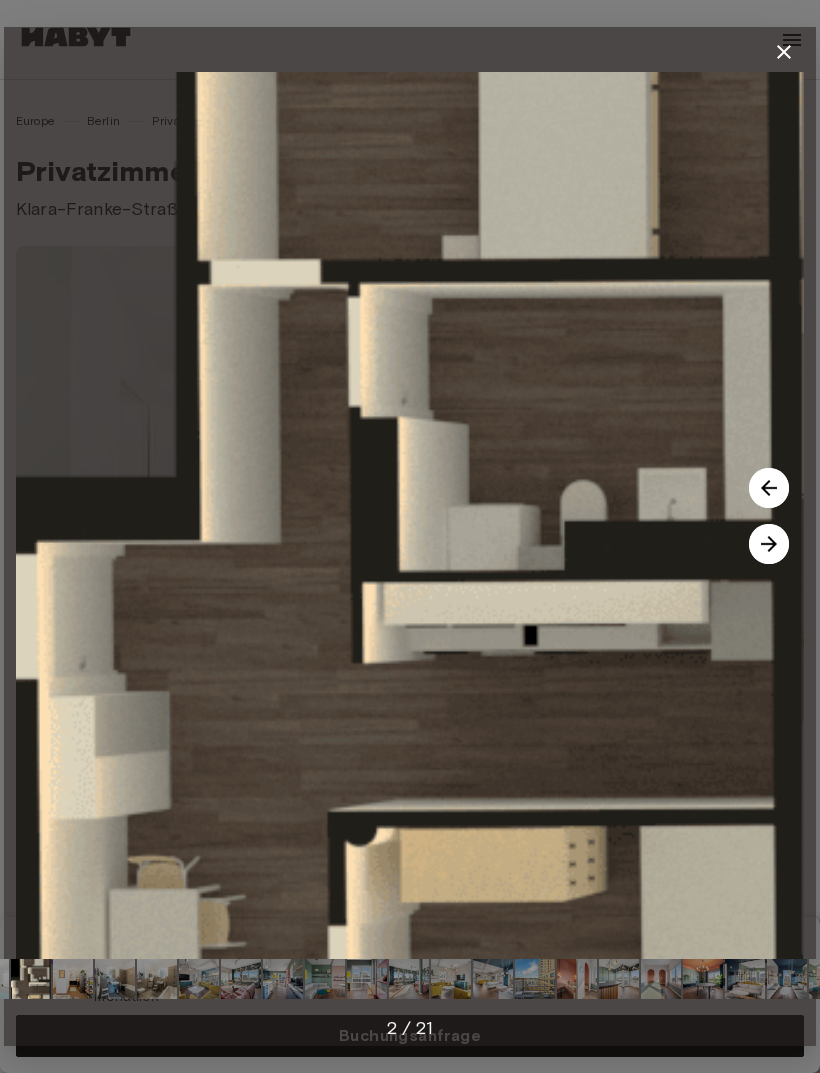 click at bounding box center [410, 515] 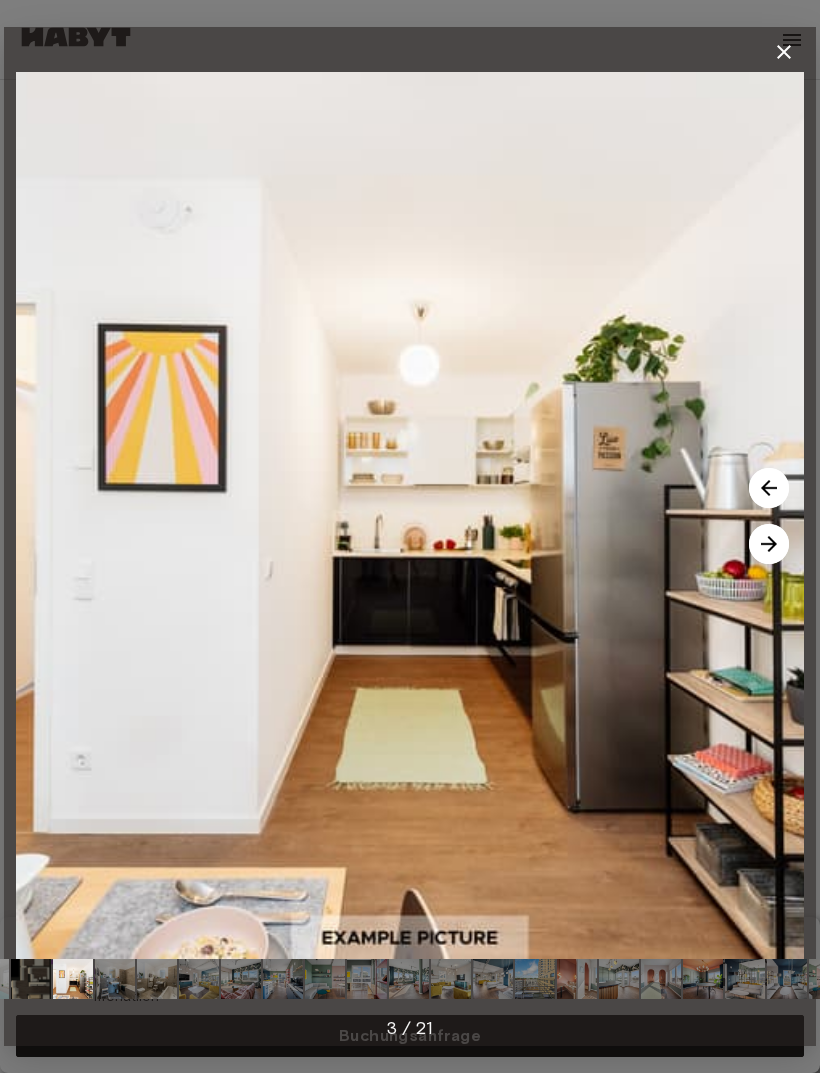 click at bounding box center (769, 544) 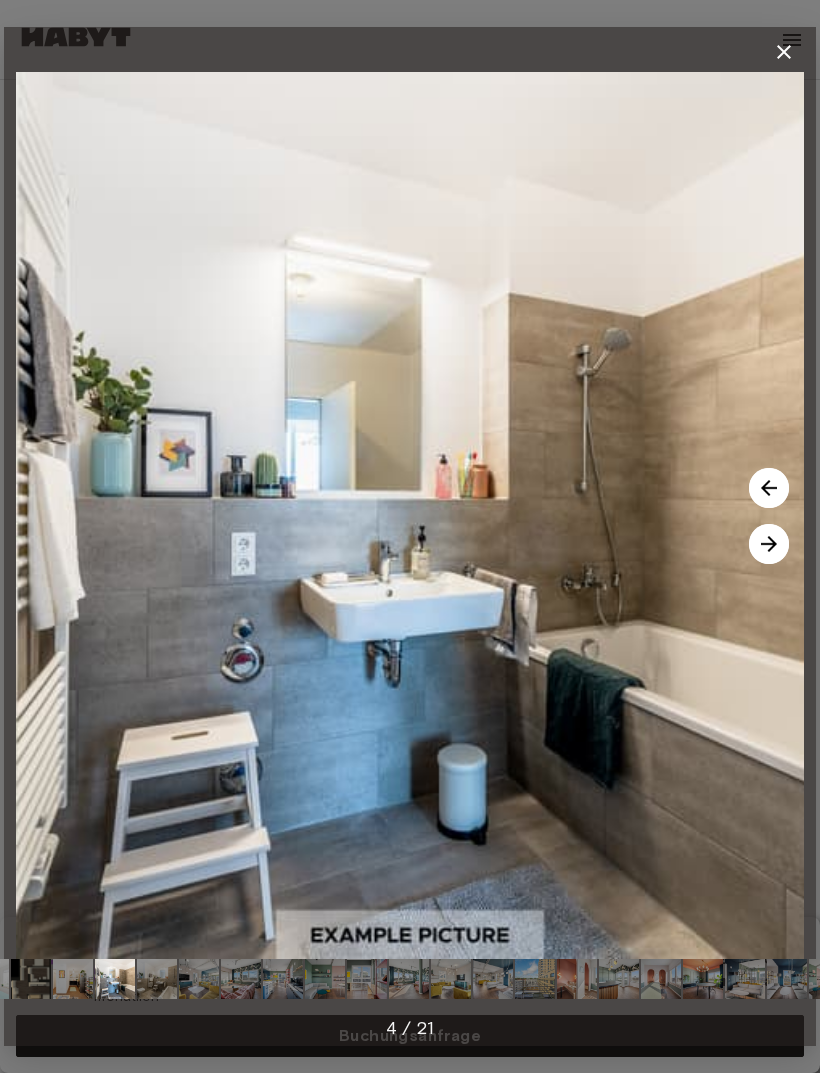 click at bounding box center (769, 544) 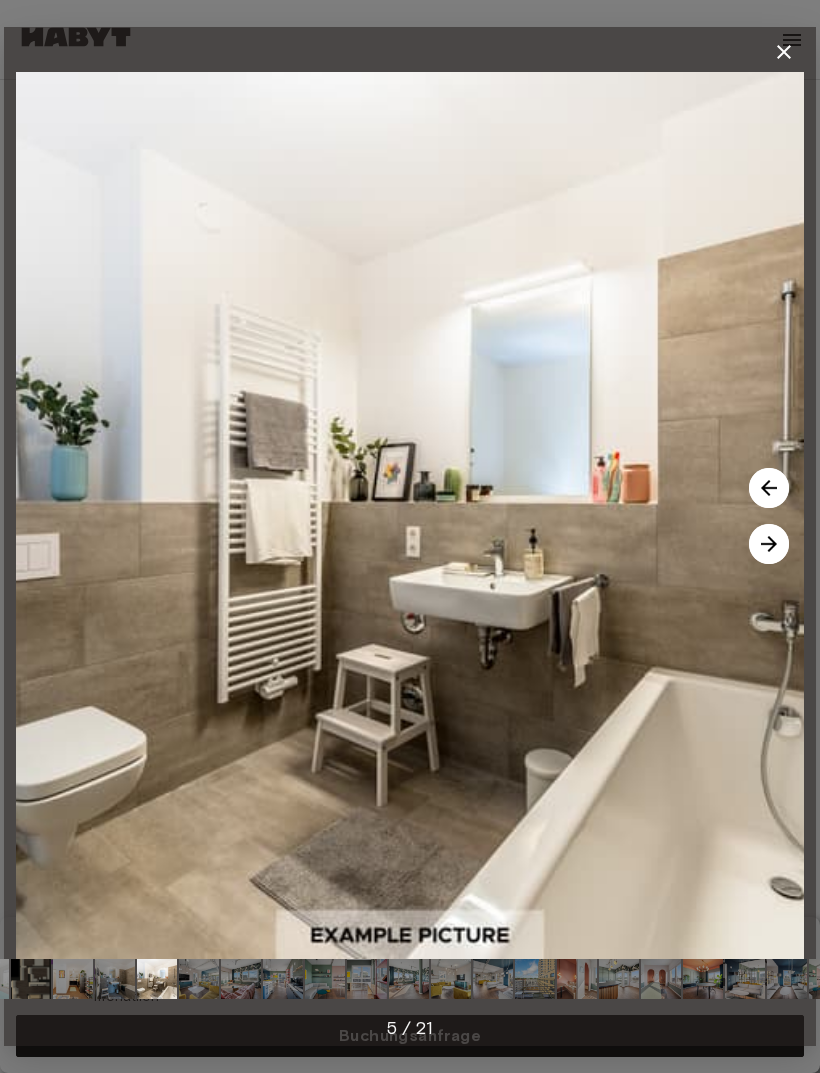 click at bounding box center [769, 544] 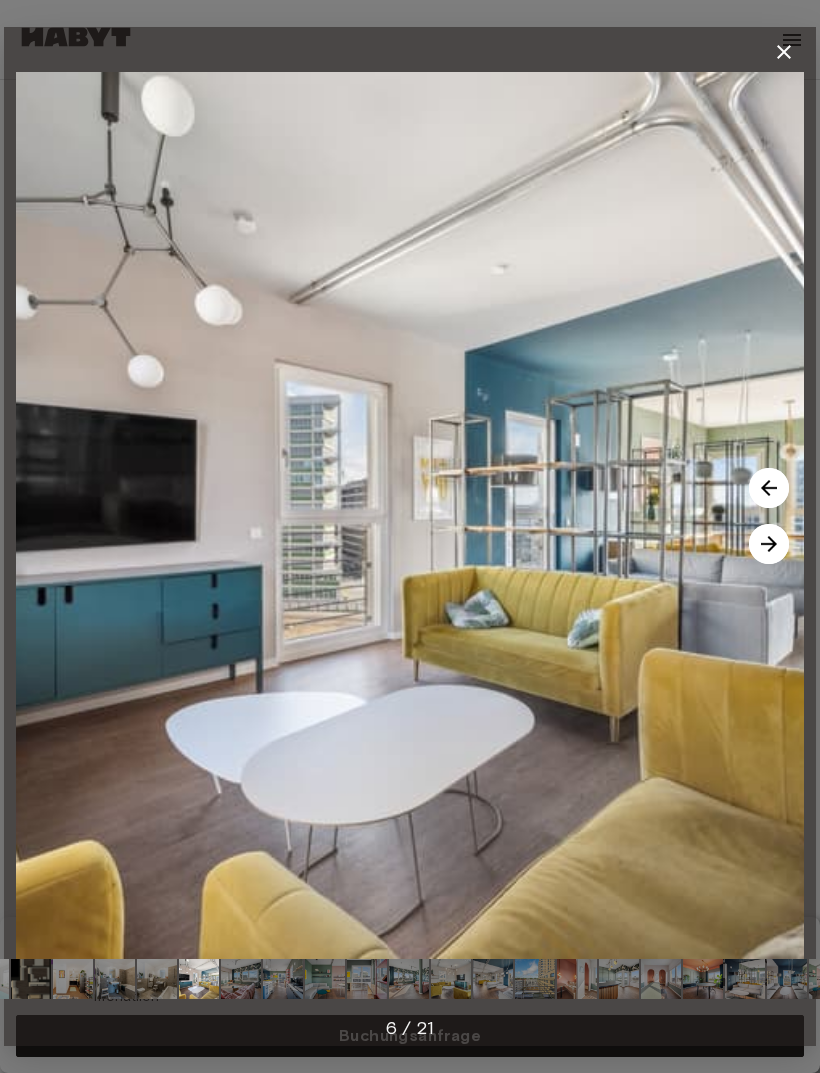 click at bounding box center (769, 544) 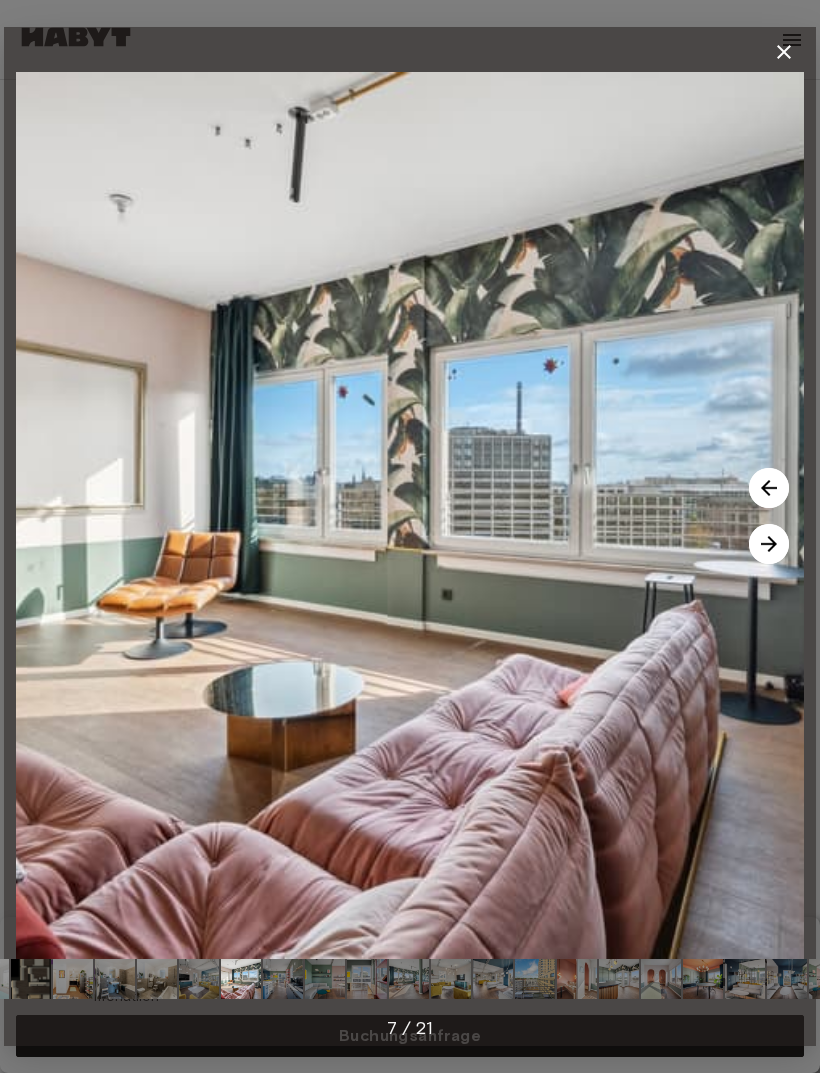 click at bounding box center (769, 544) 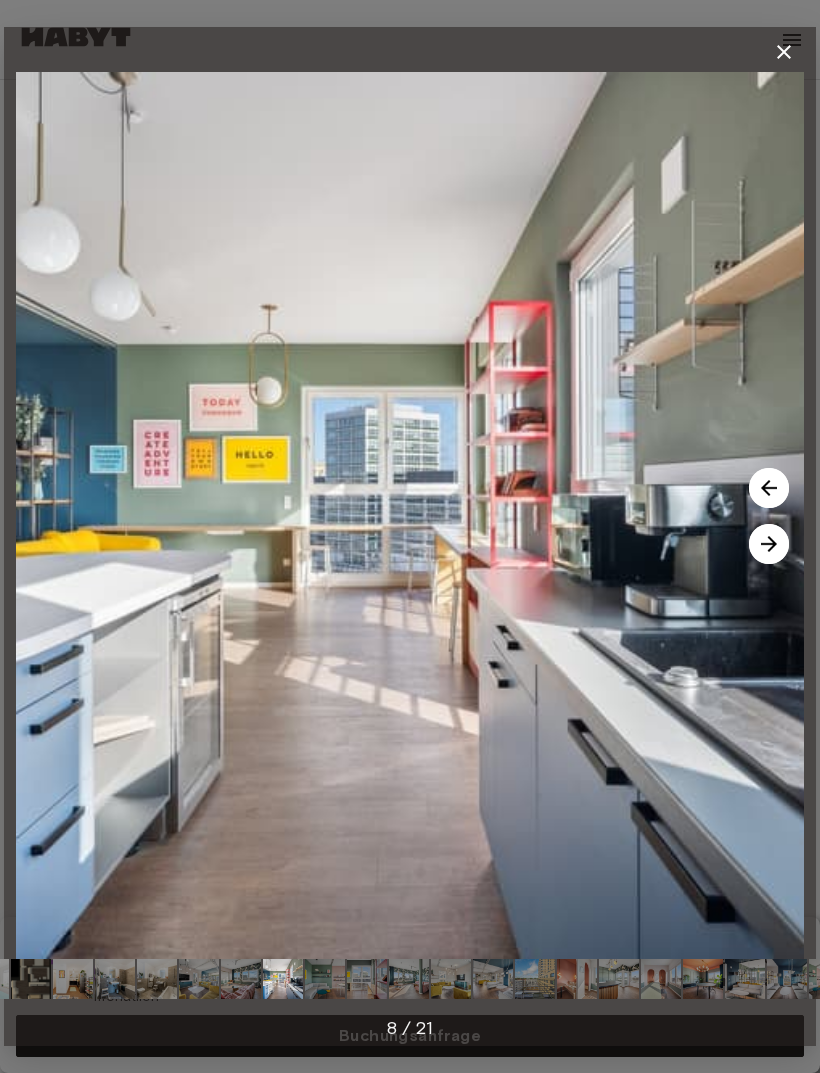 click at bounding box center [410, 515] 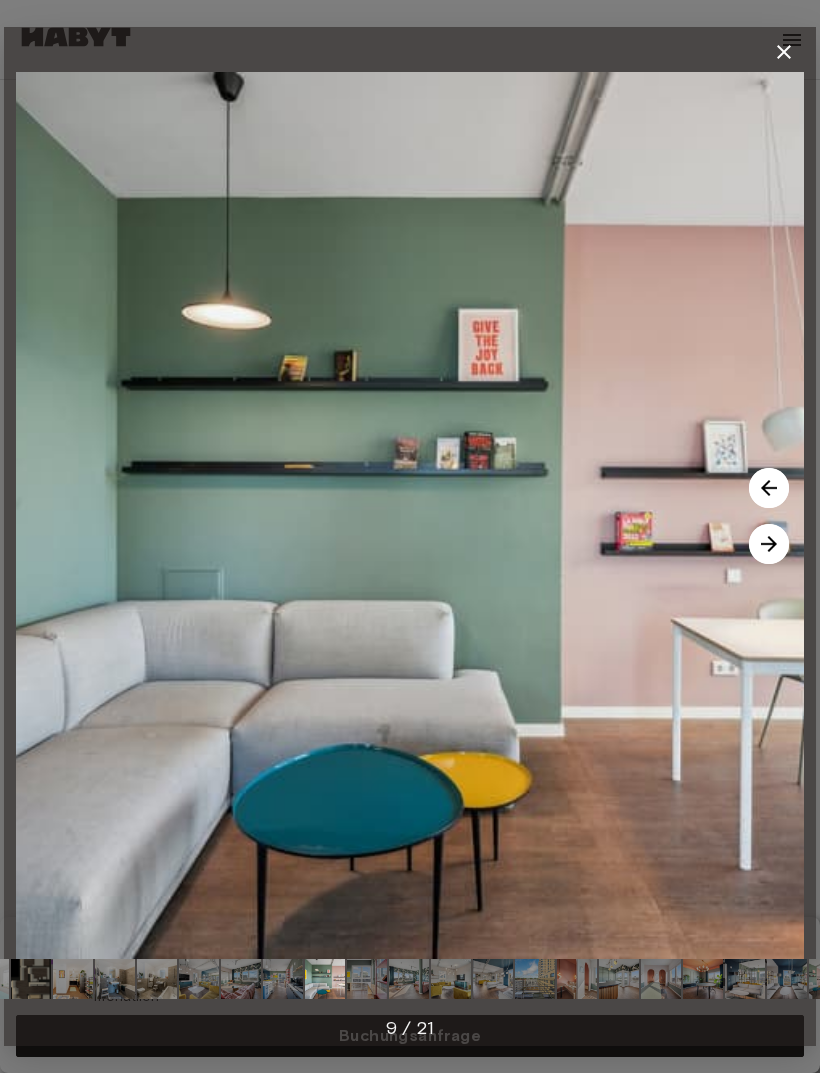click at bounding box center (769, 488) 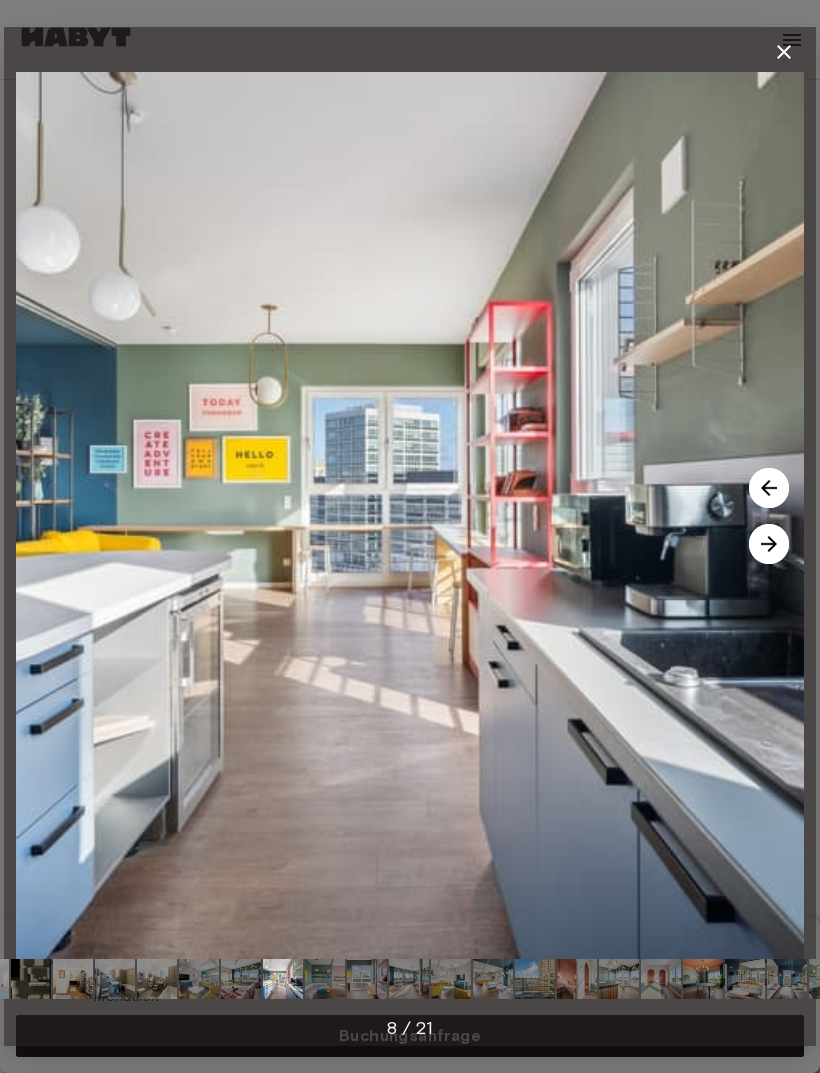 click at bounding box center [769, 544] 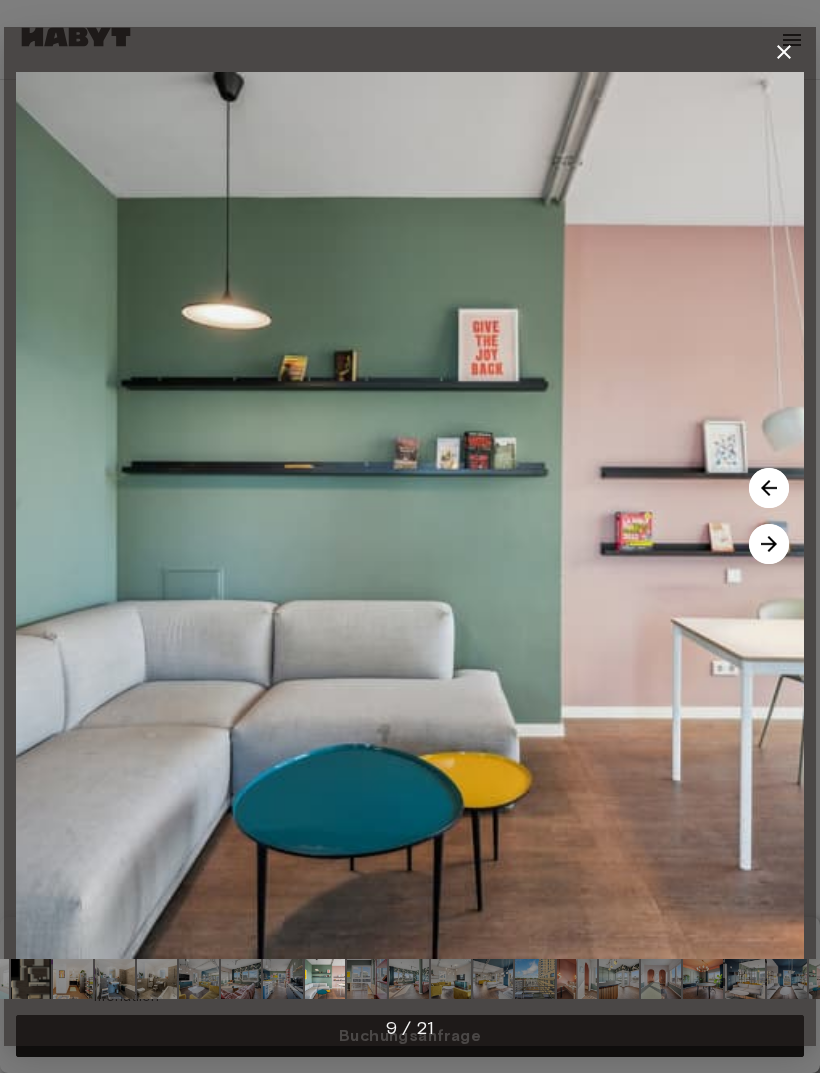 click at bounding box center [769, 544] 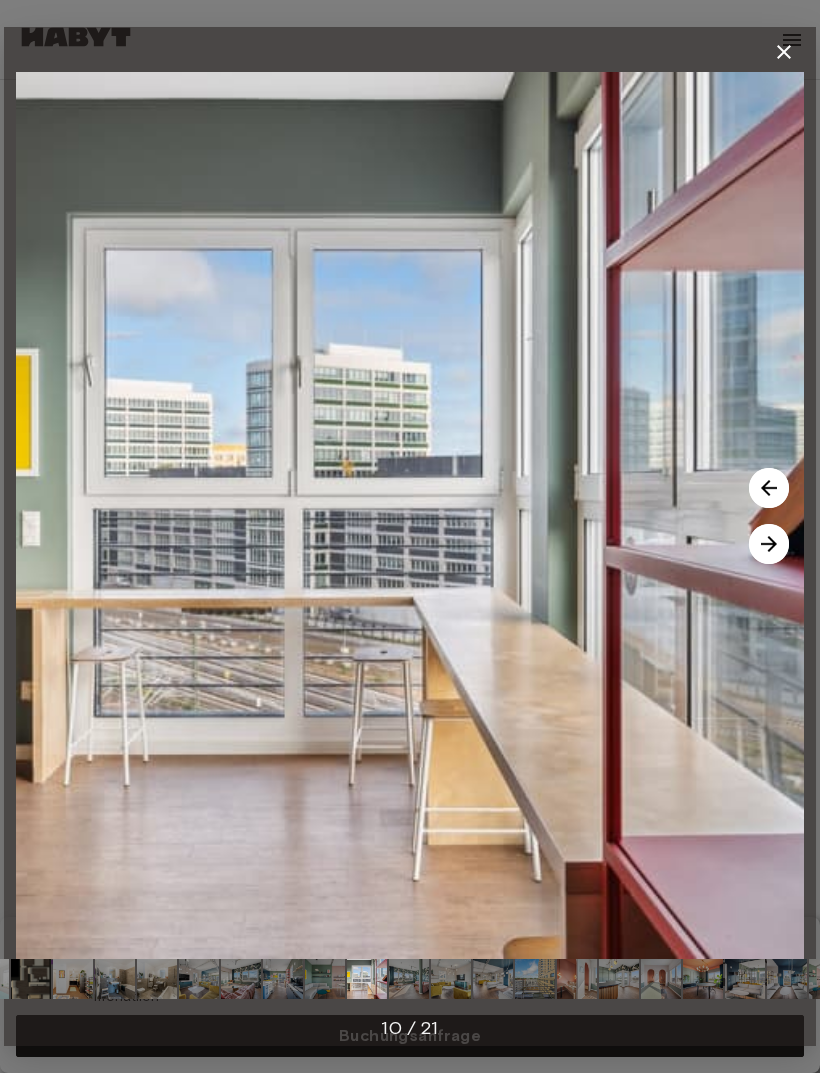 click at bounding box center [769, 544] 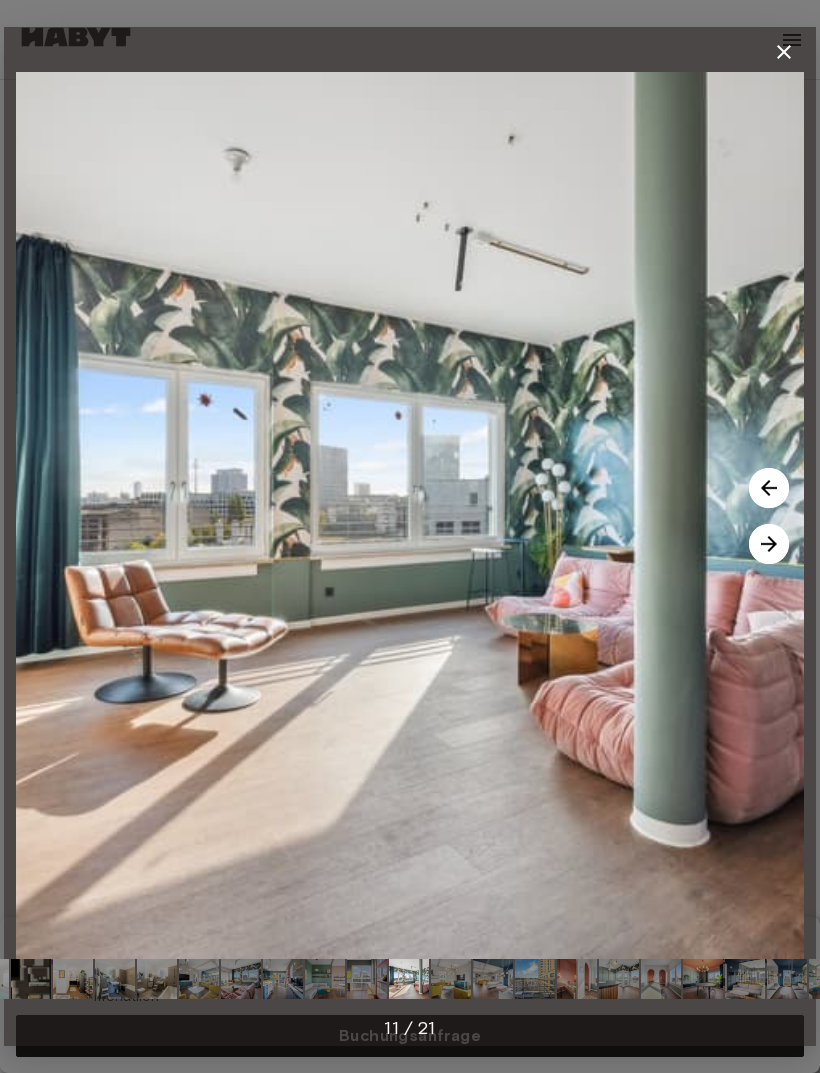 click at bounding box center (769, 544) 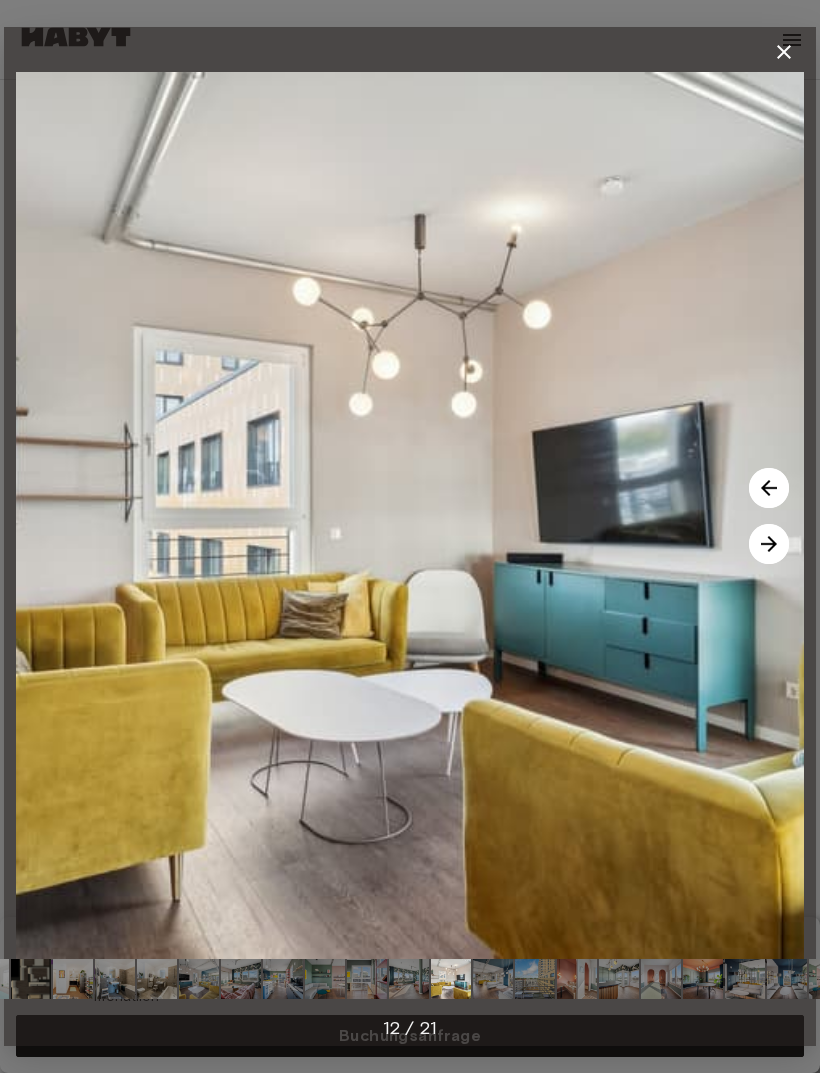 click at bounding box center [769, 544] 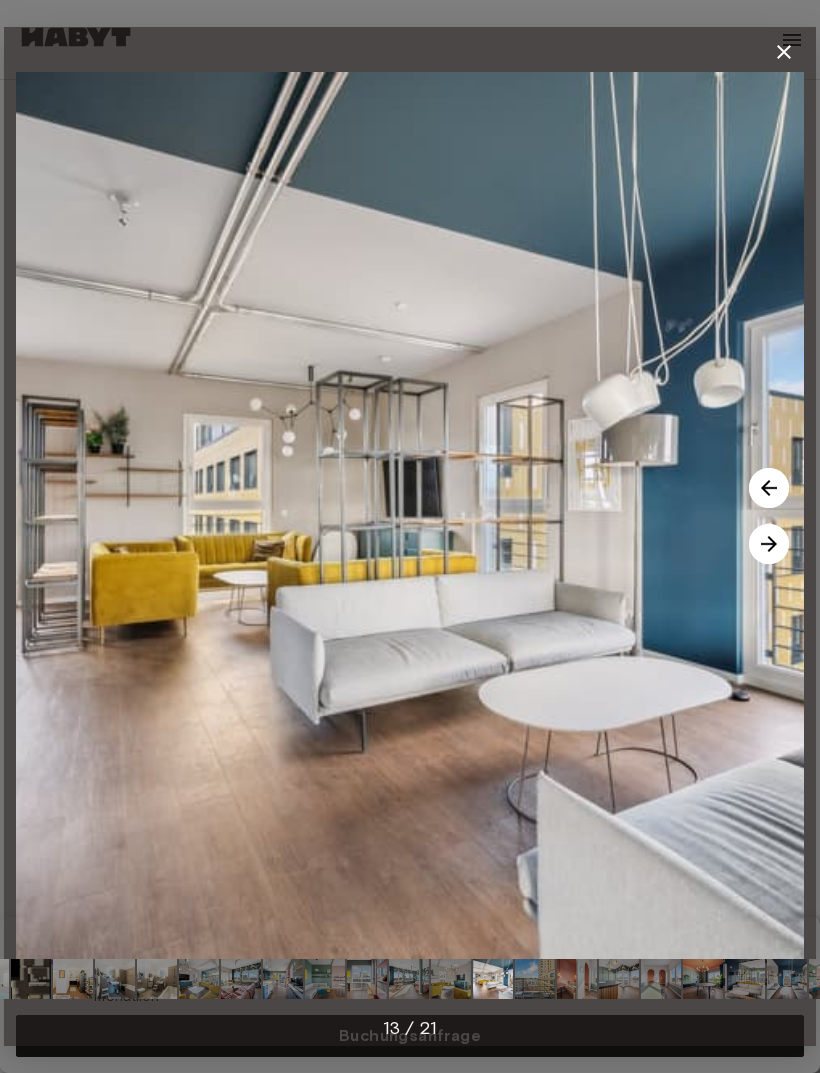 click at bounding box center (769, 544) 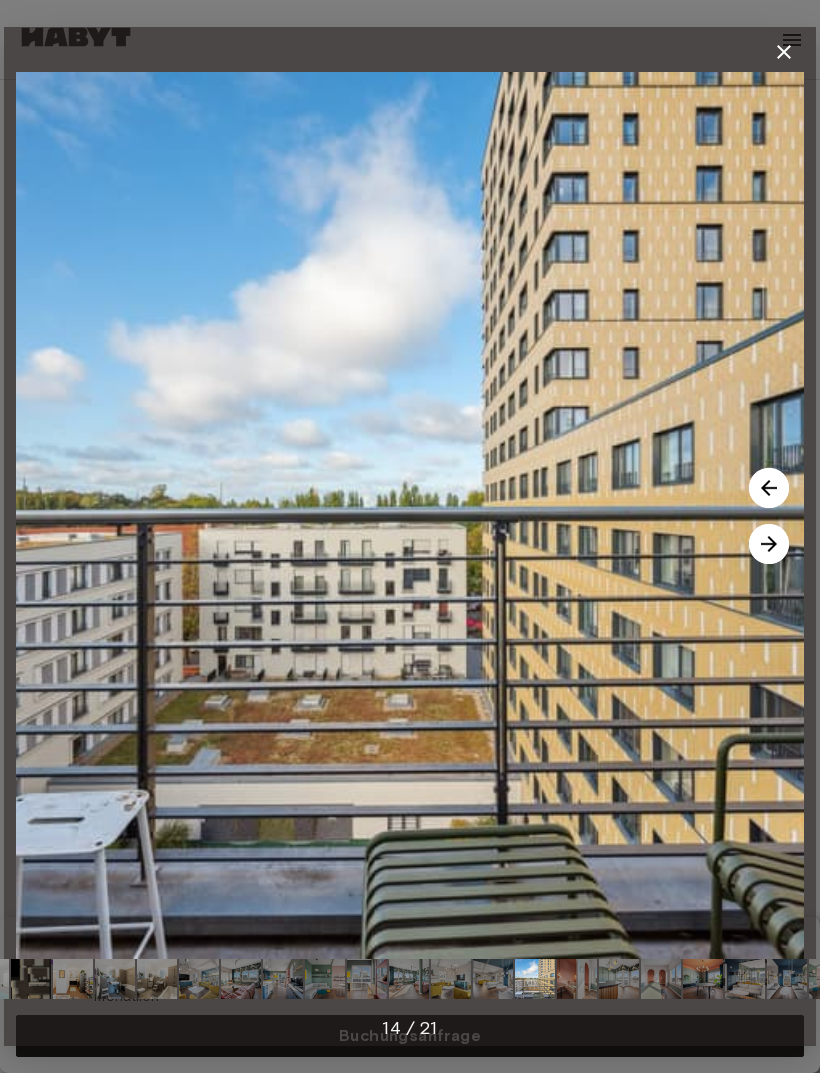 click at bounding box center [769, 544] 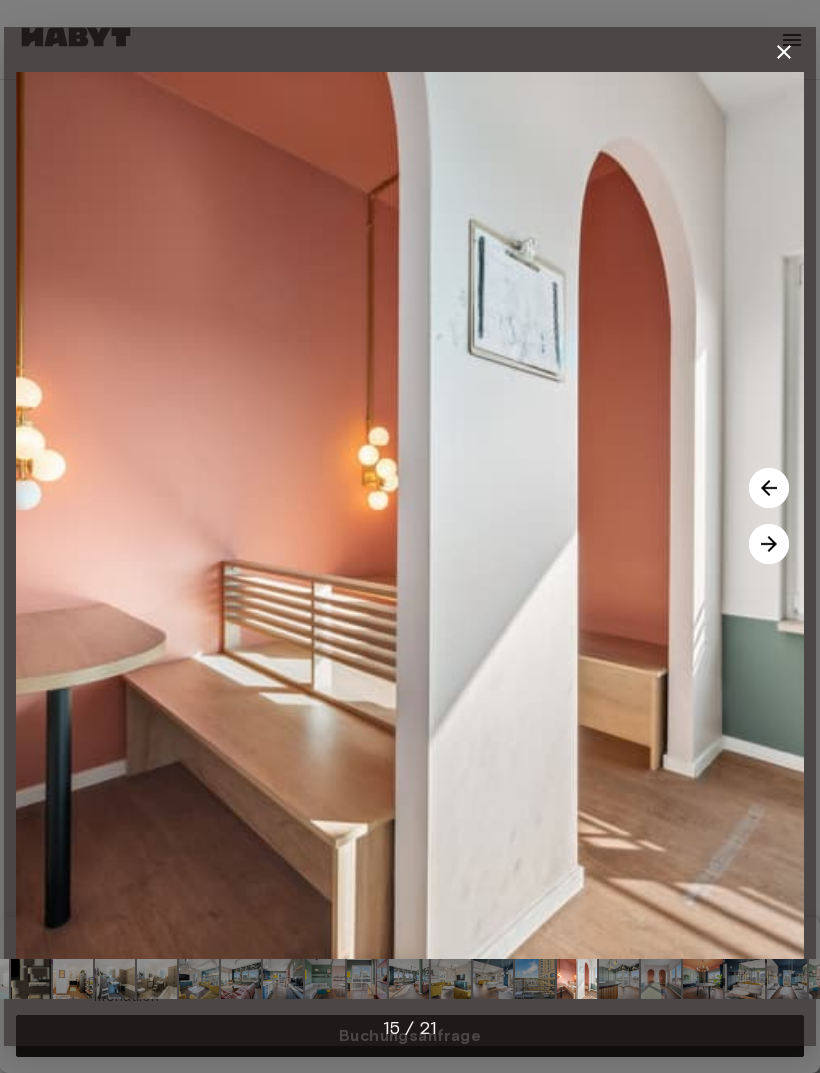 click at bounding box center (769, 544) 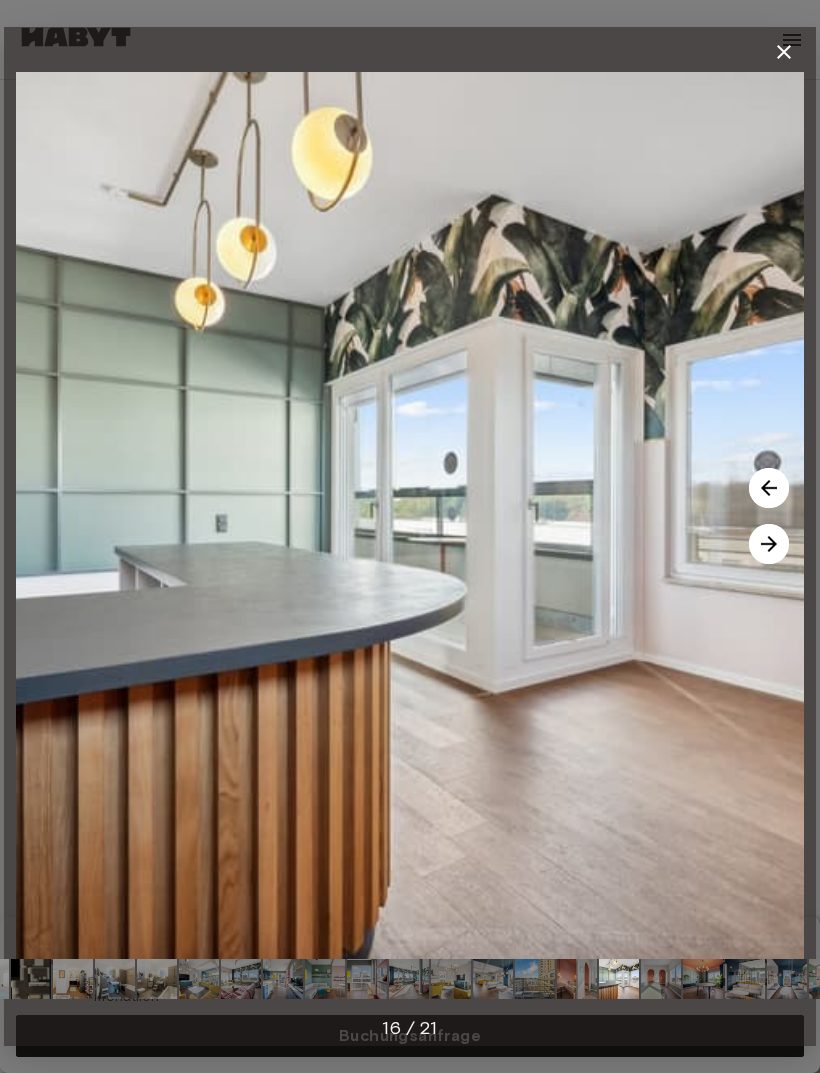 click at bounding box center (410, 515) 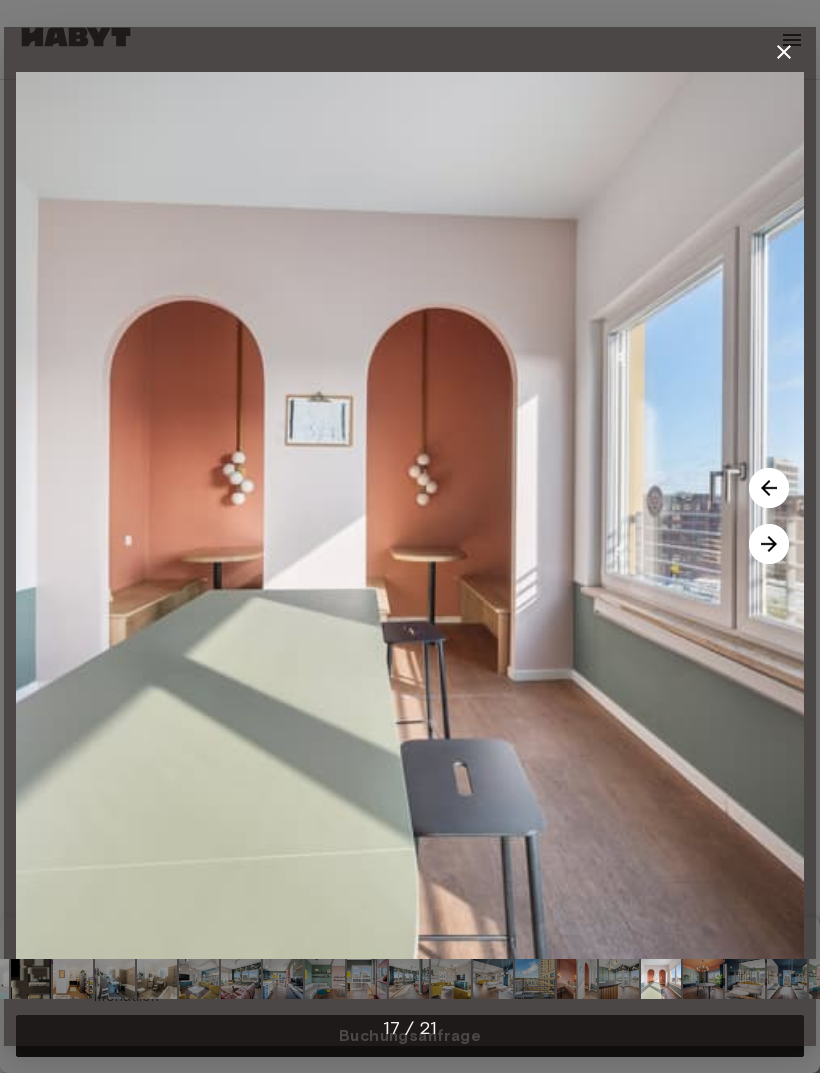 click at bounding box center [769, 544] 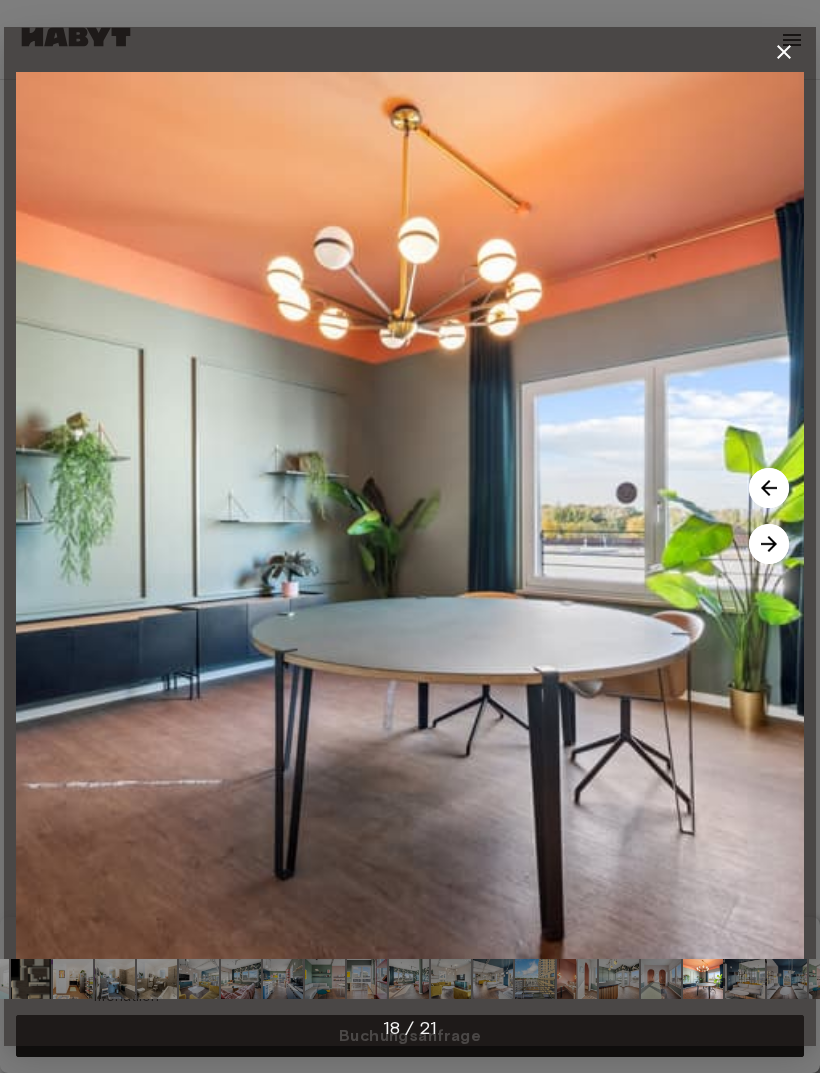 click at bounding box center (769, 544) 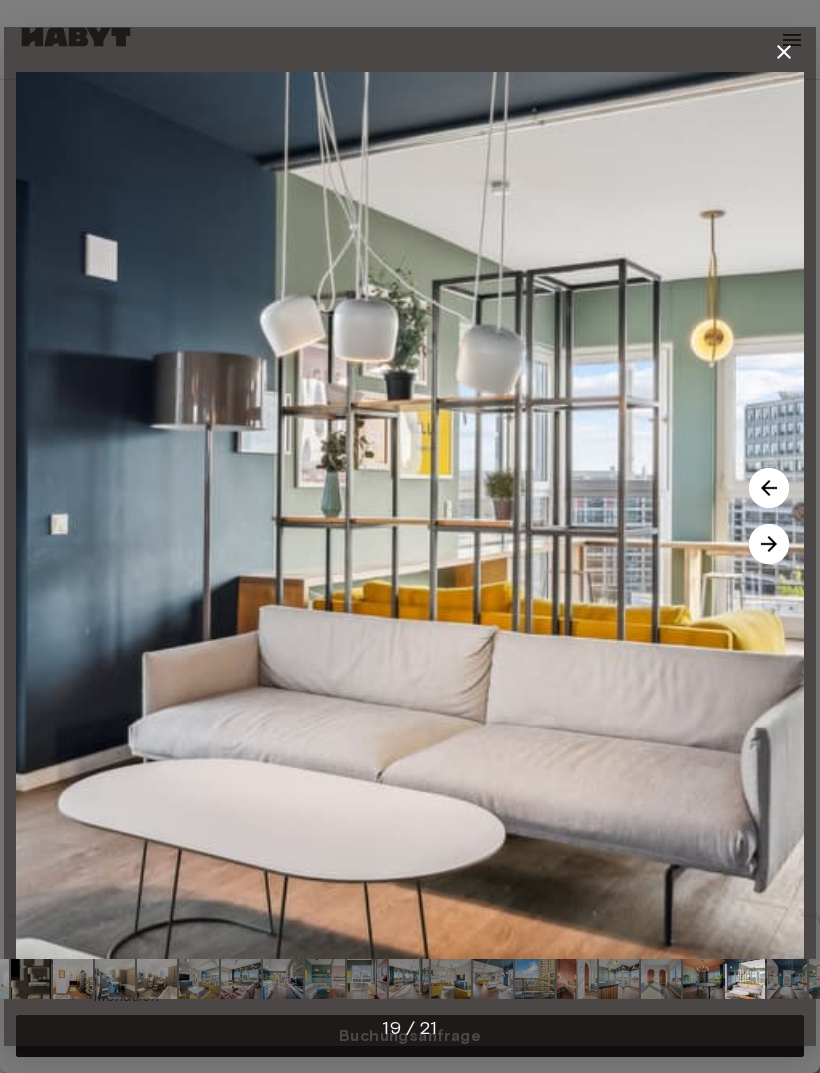 click 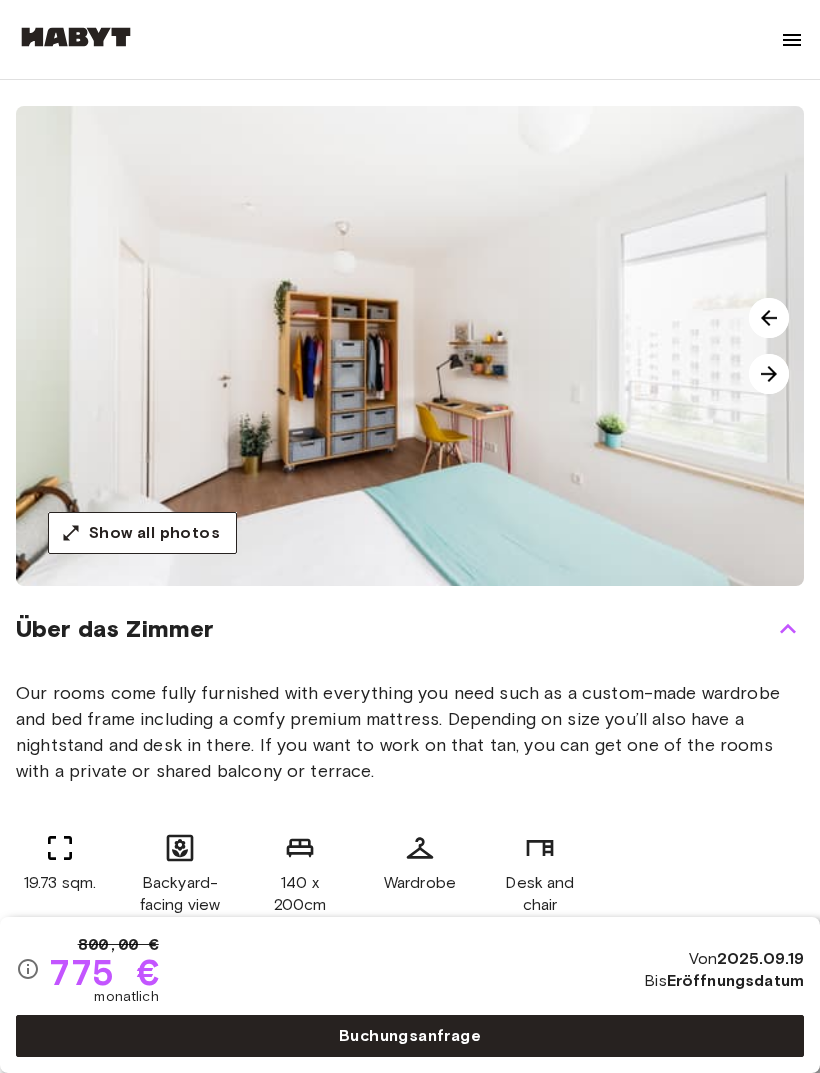 scroll, scrollTop: 139, scrollLeft: 0, axis: vertical 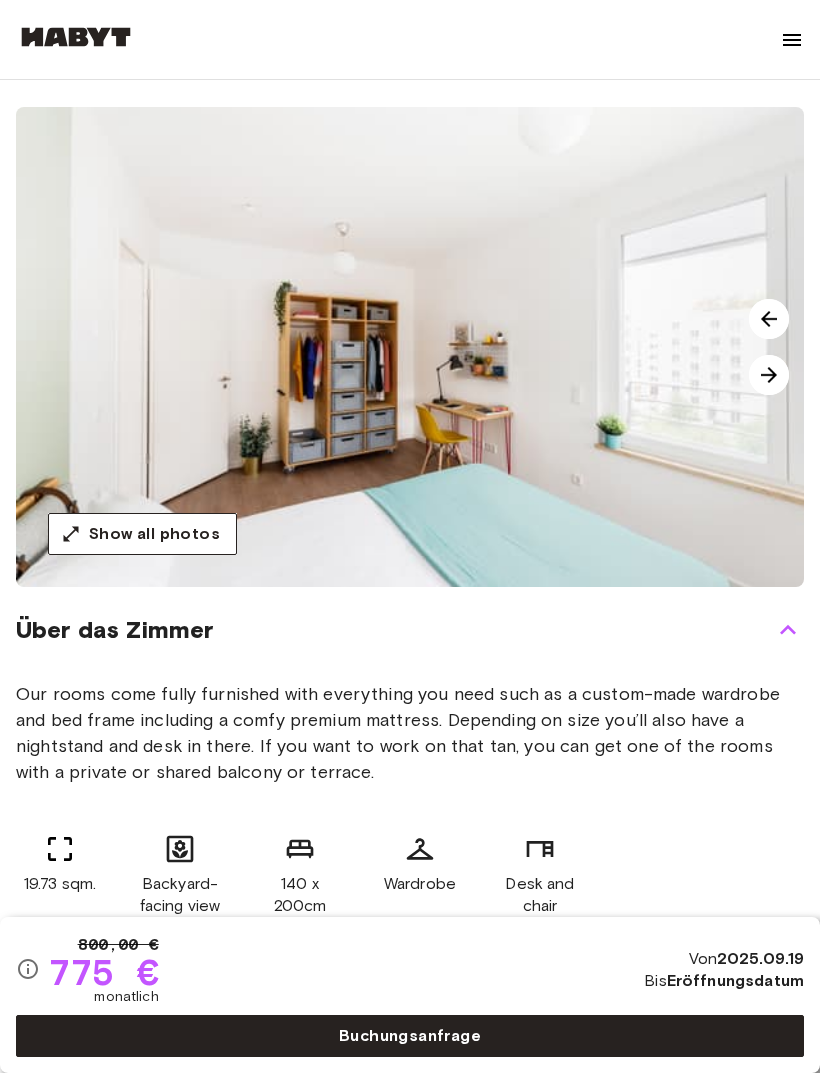 click on "Show all photos" at bounding box center [154, 534] 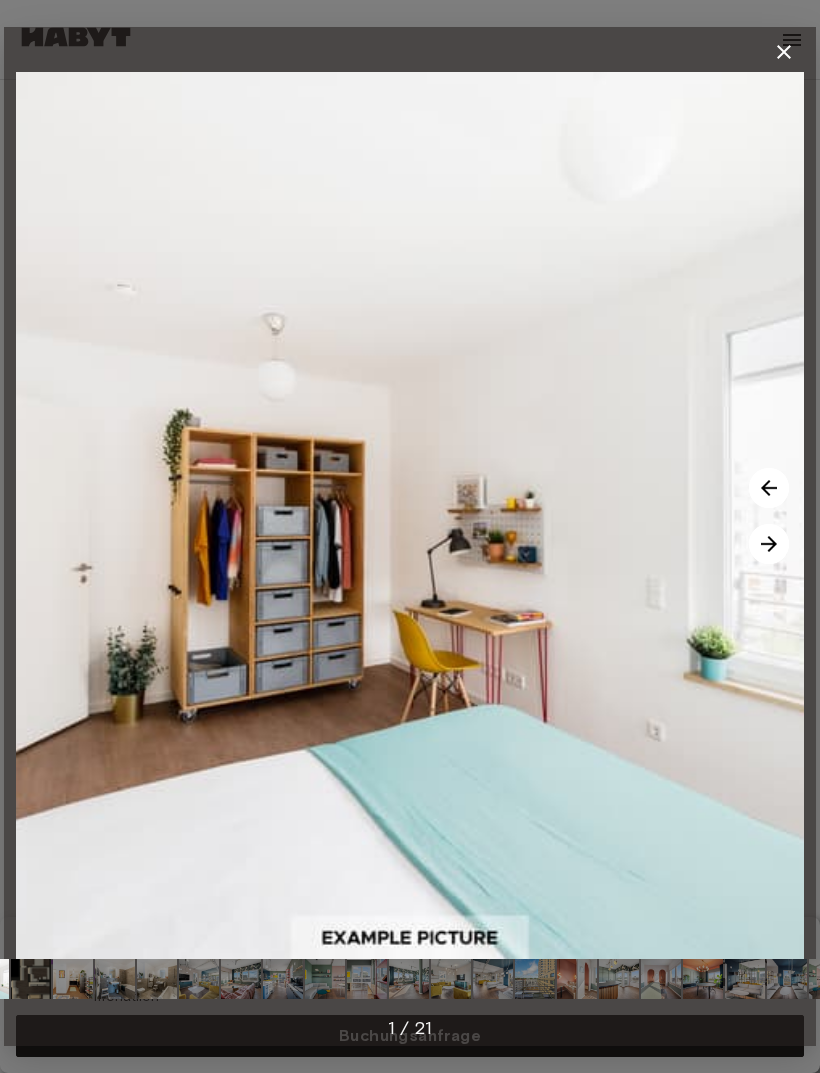 click at bounding box center [769, 544] 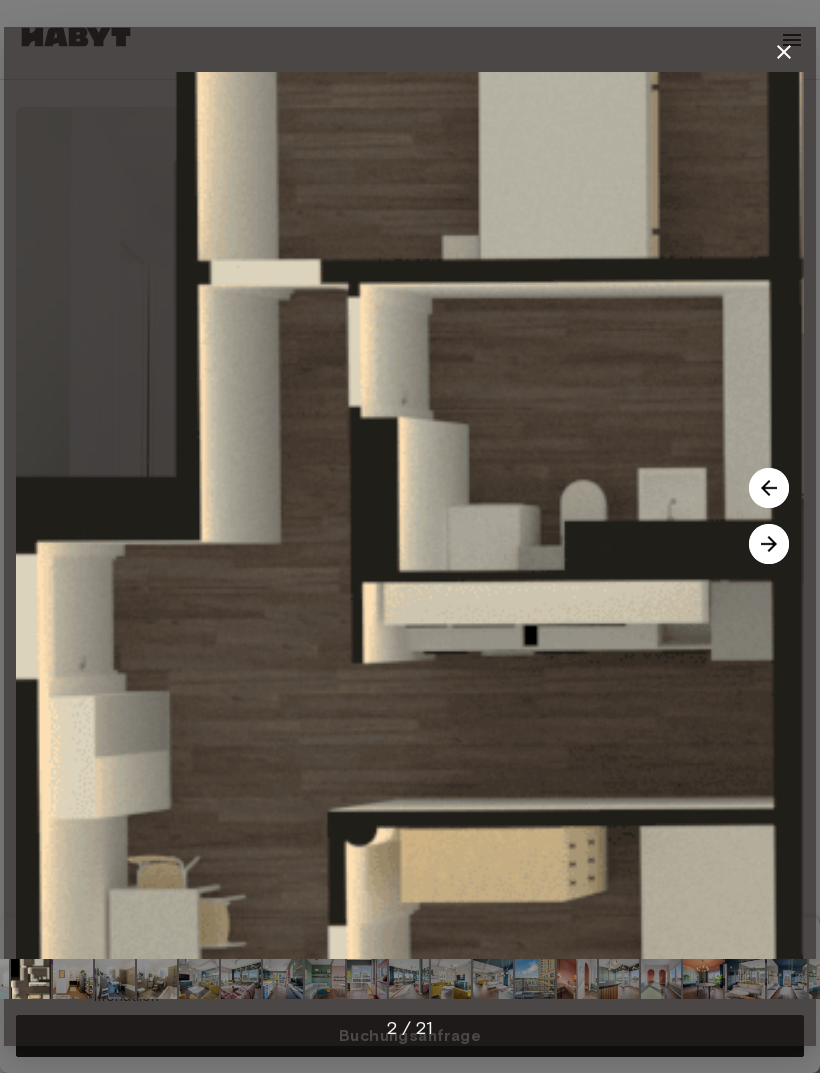 click at bounding box center (769, 544) 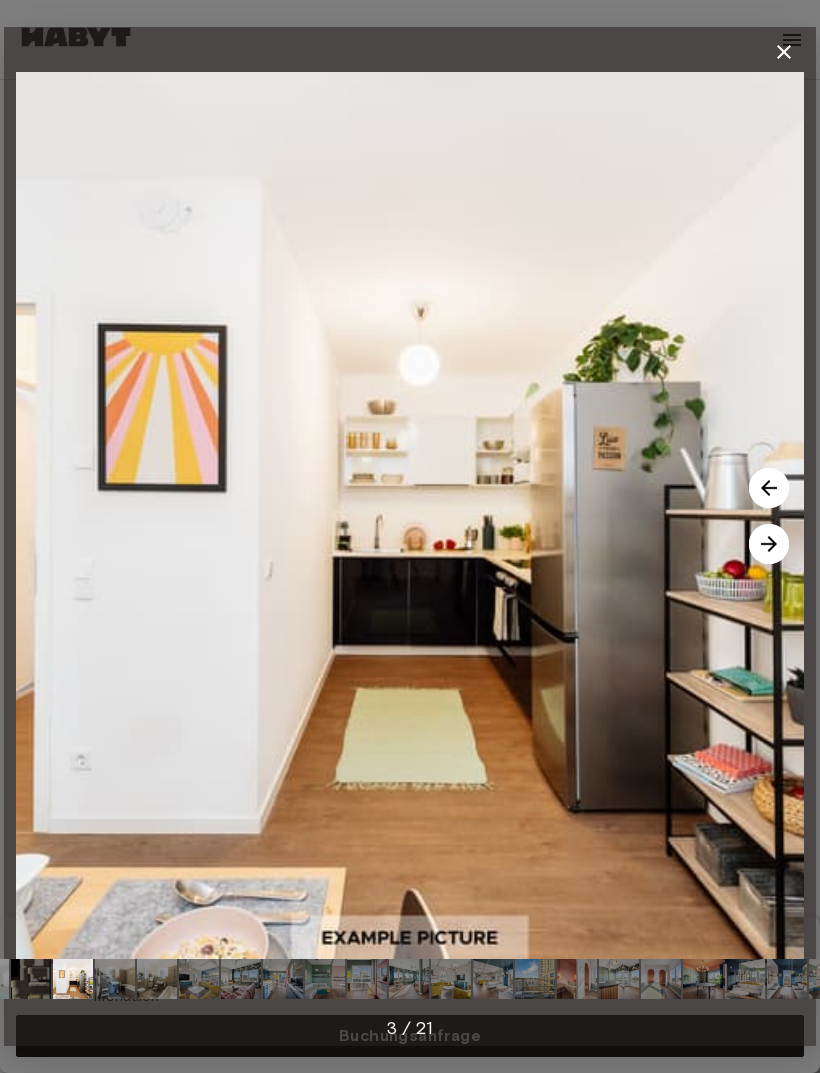 click at bounding box center (410, 515) 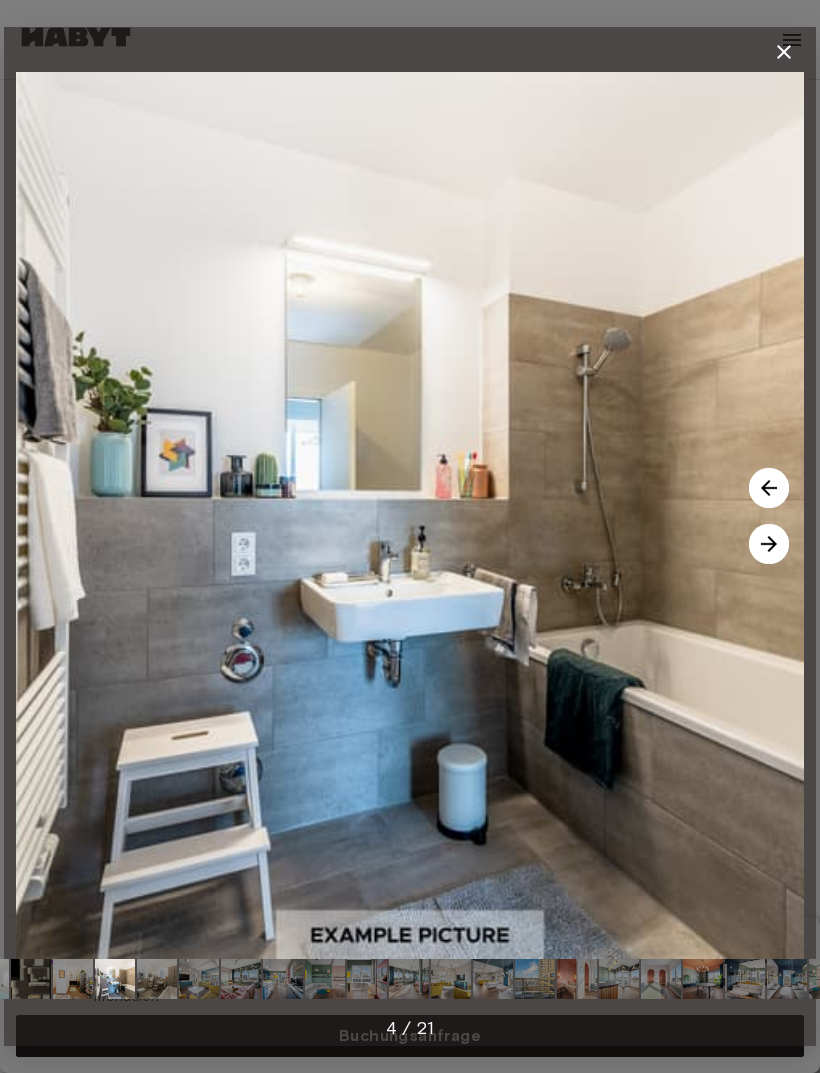click at bounding box center (769, 544) 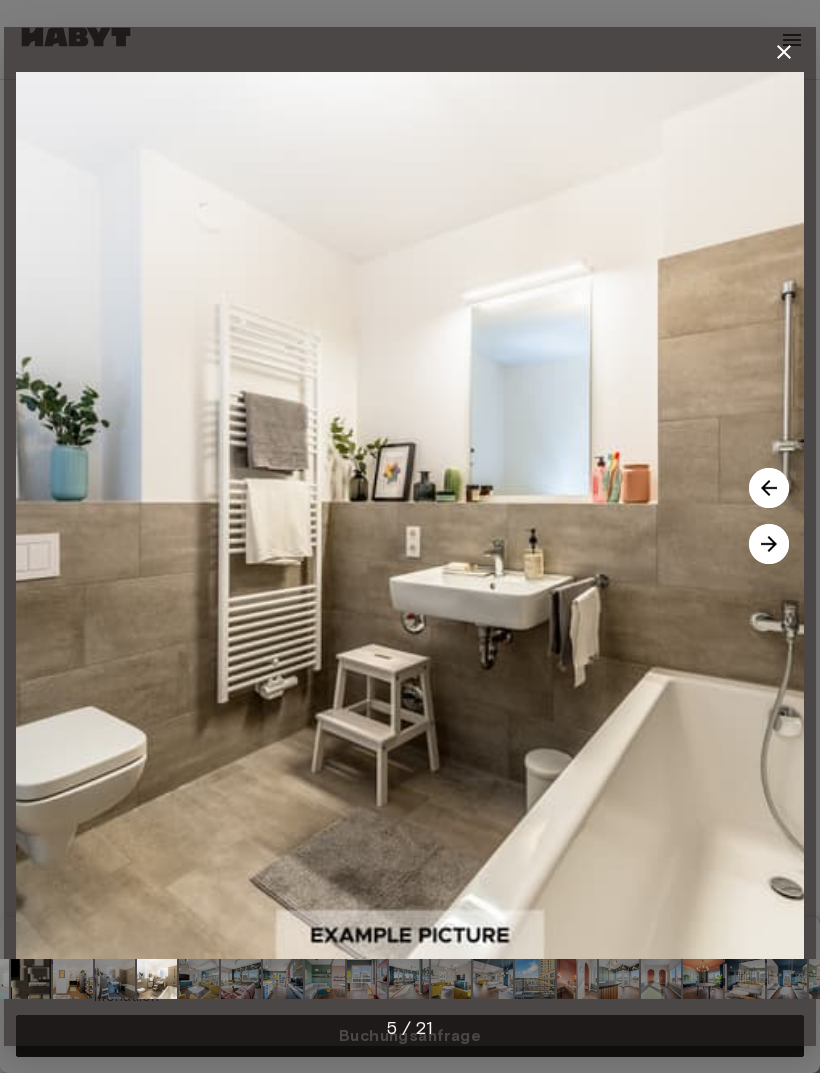 click at bounding box center [769, 544] 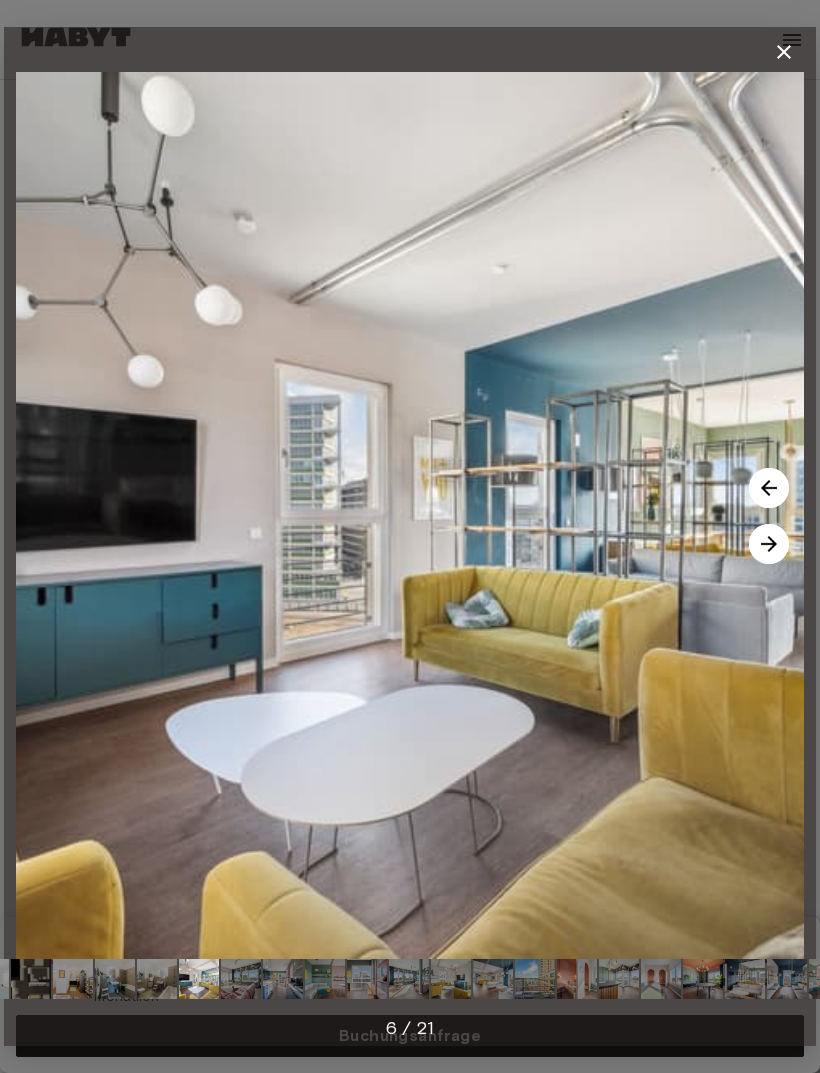 click at bounding box center [769, 544] 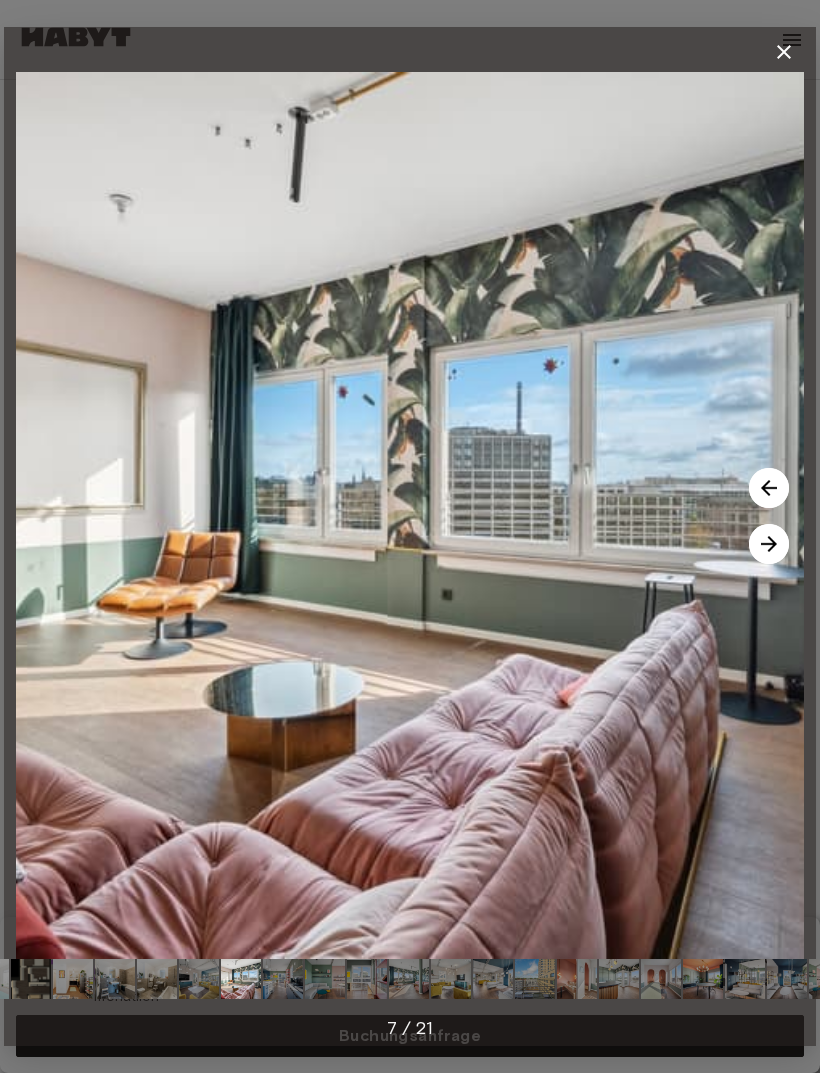 click at bounding box center (769, 544) 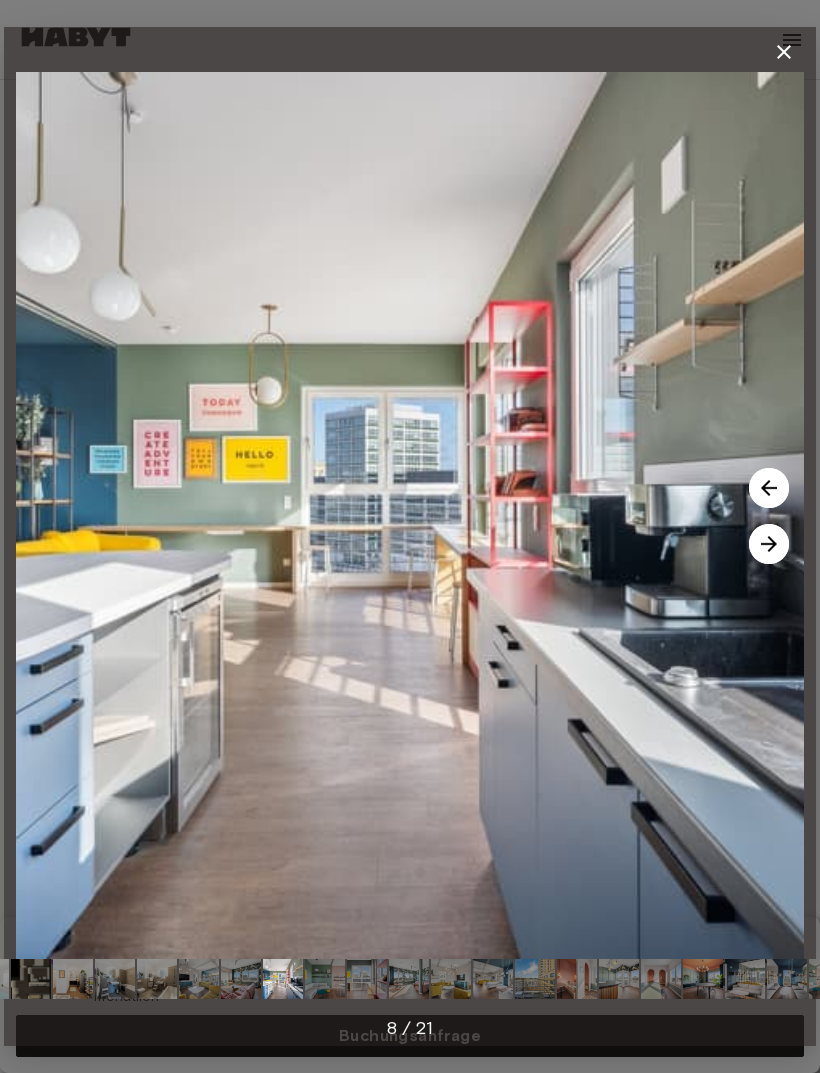 click at bounding box center [769, 544] 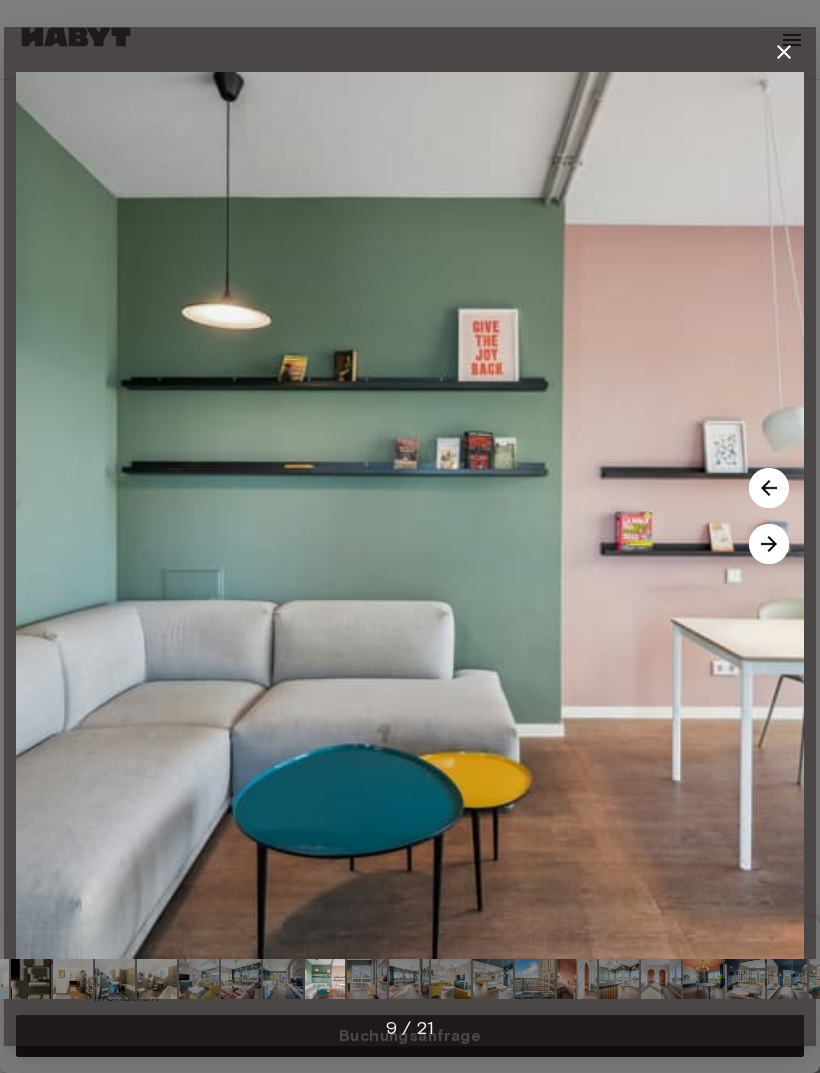 click at bounding box center (769, 544) 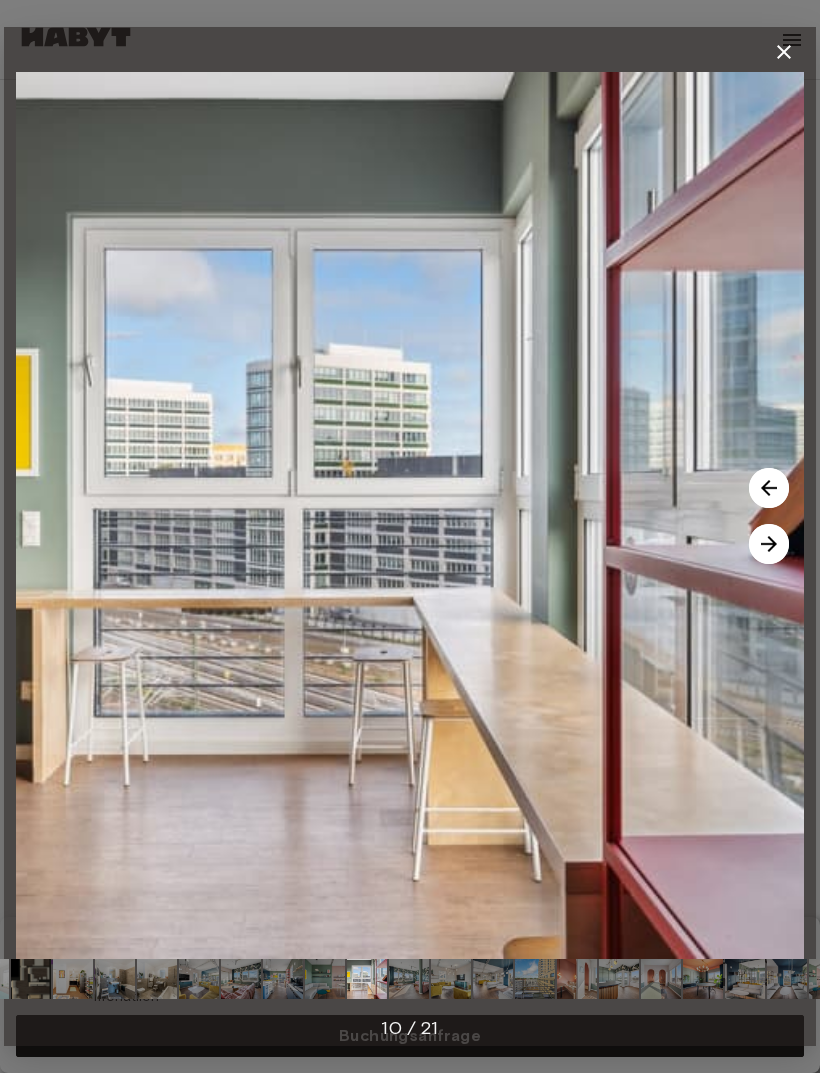 click at bounding box center [769, 544] 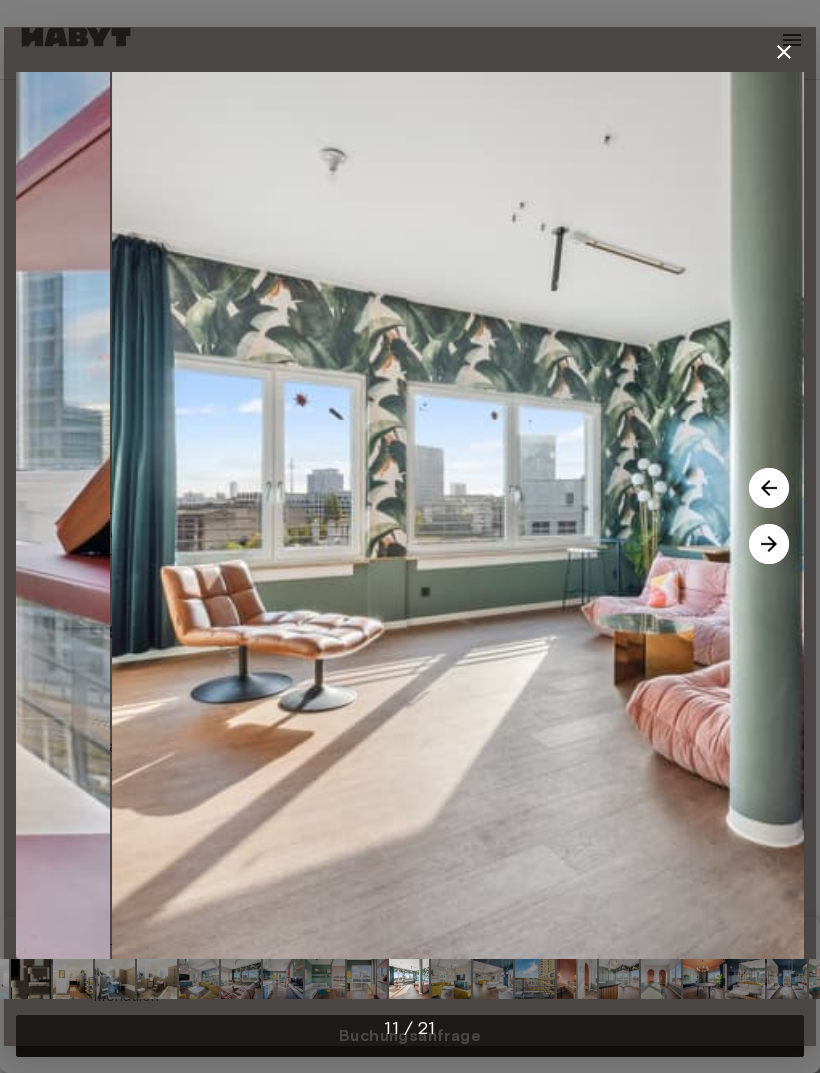 click at bounding box center [769, 544] 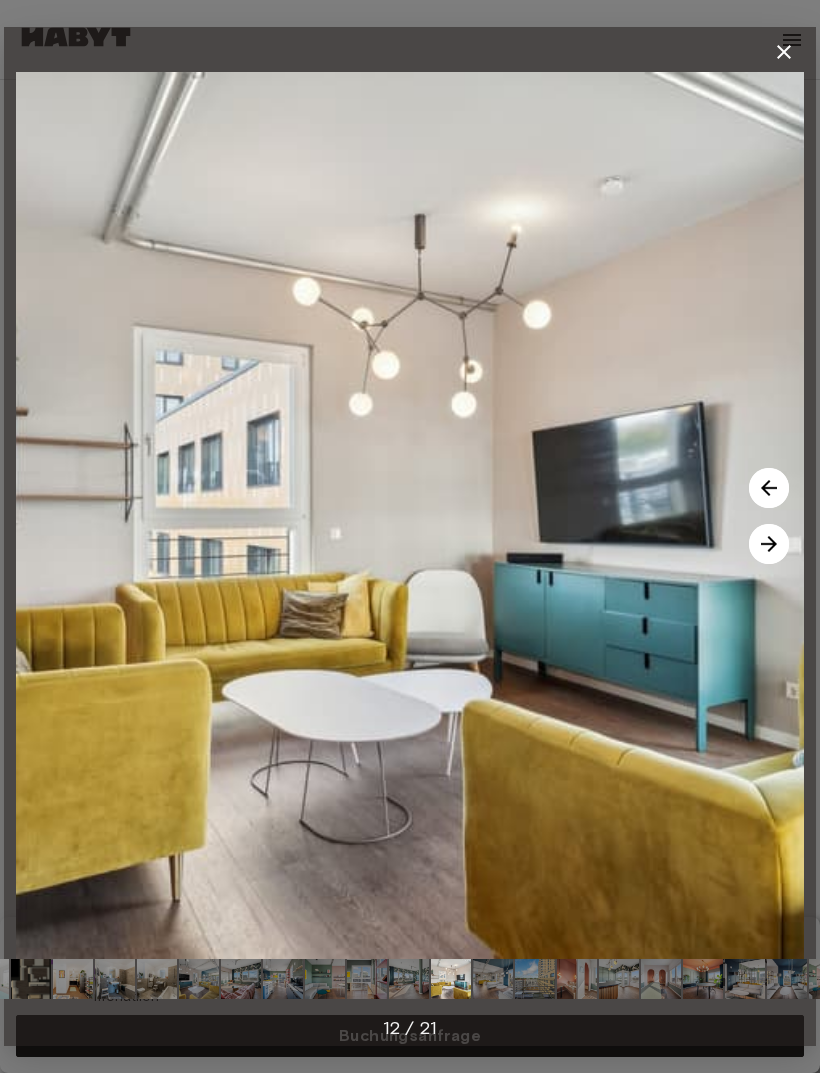 click at bounding box center [769, 544] 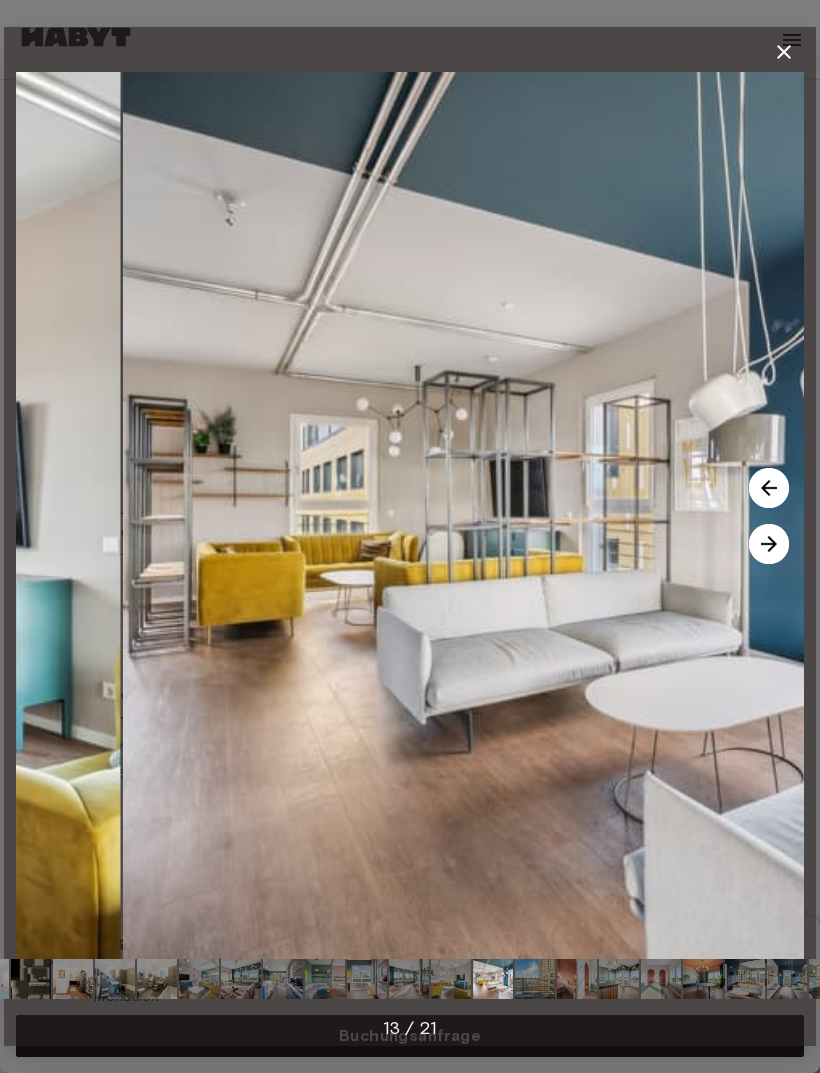 click at bounding box center [769, 544] 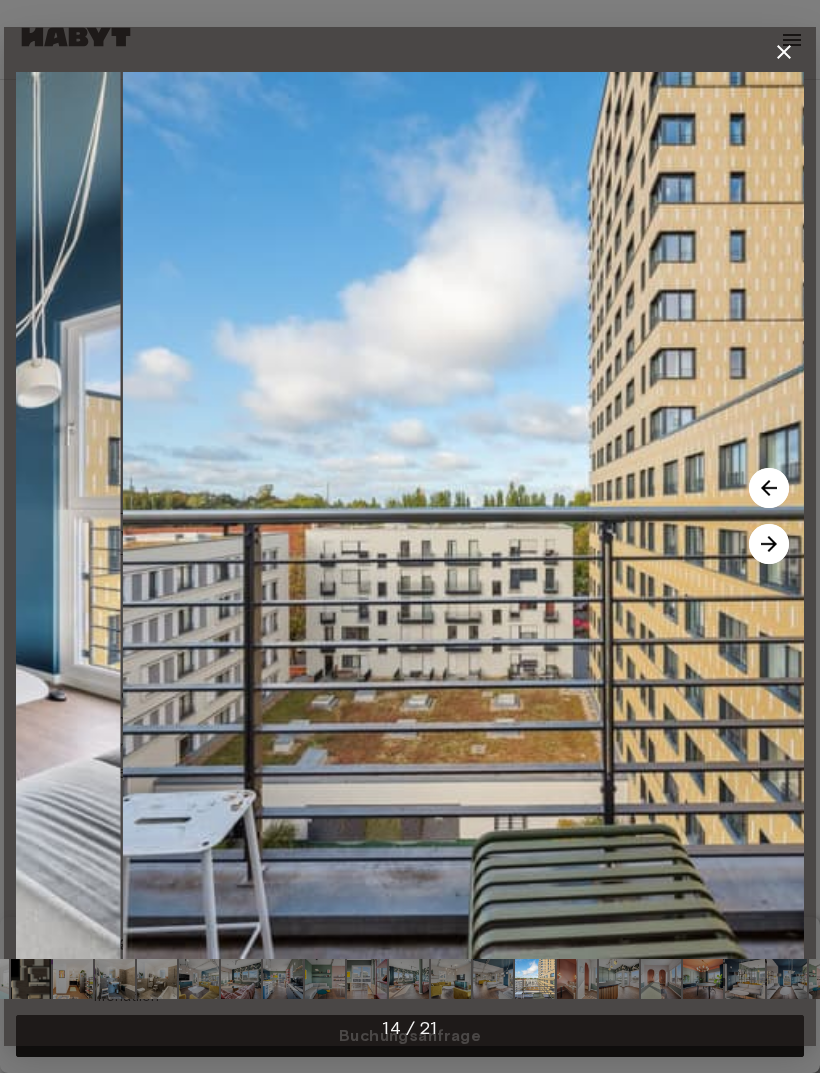 click at bounding box center [769, 544] 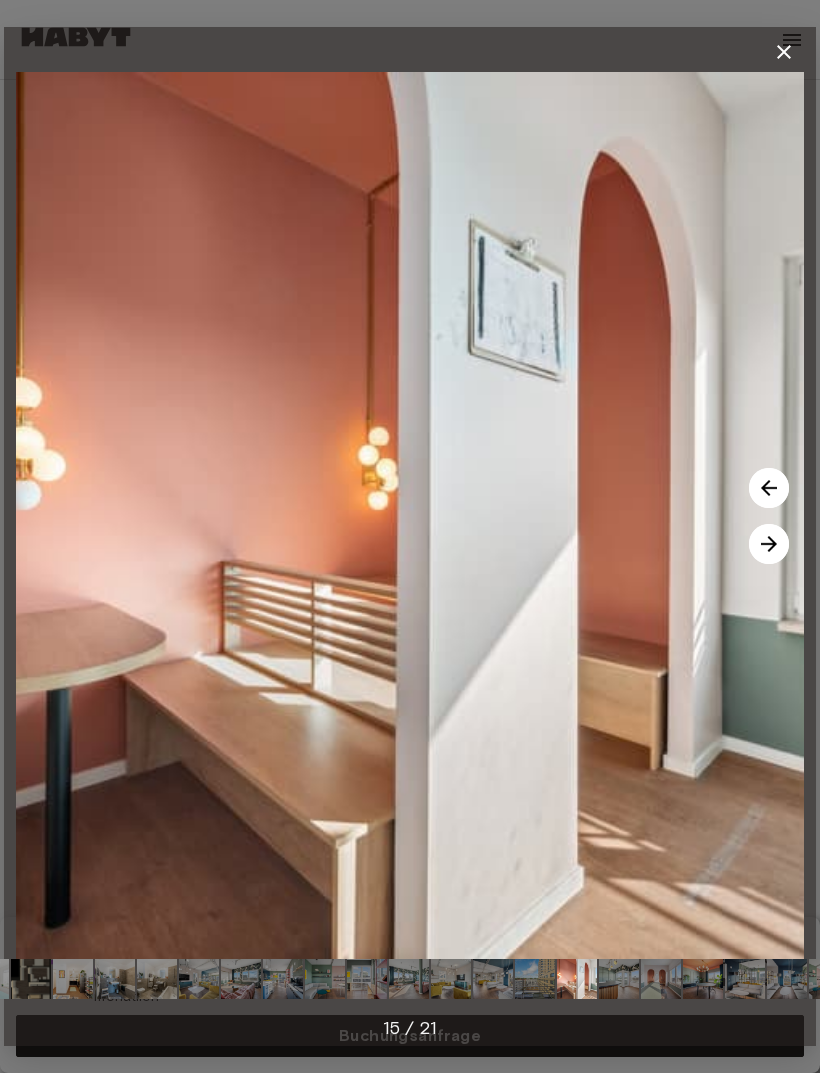click at bounding box center (769, 544) 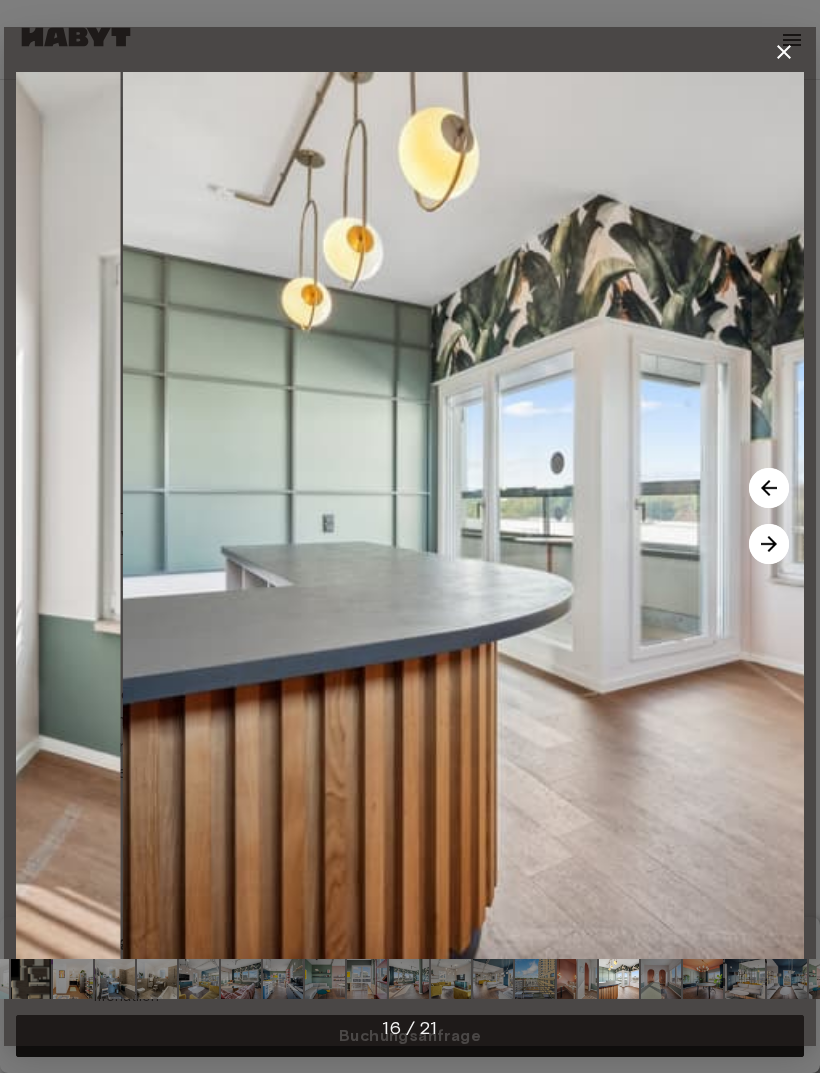 click at bounding box center [769, 544] 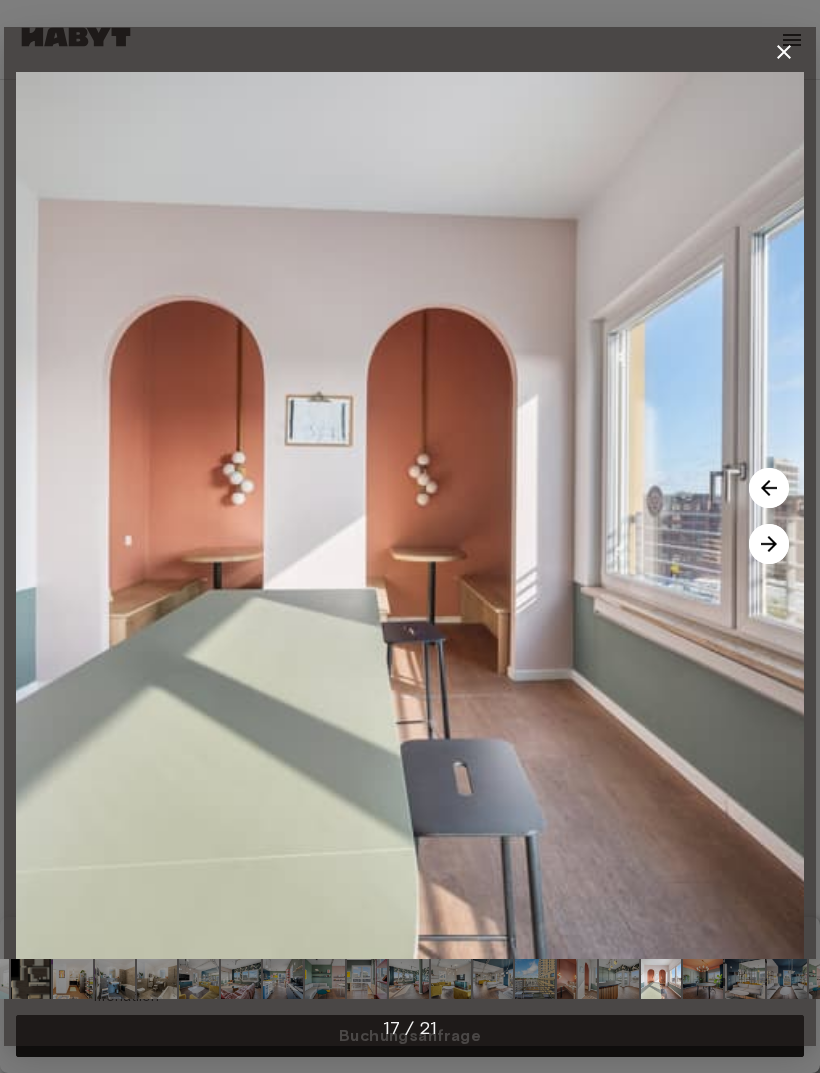 click at bounding box center (769, 544) 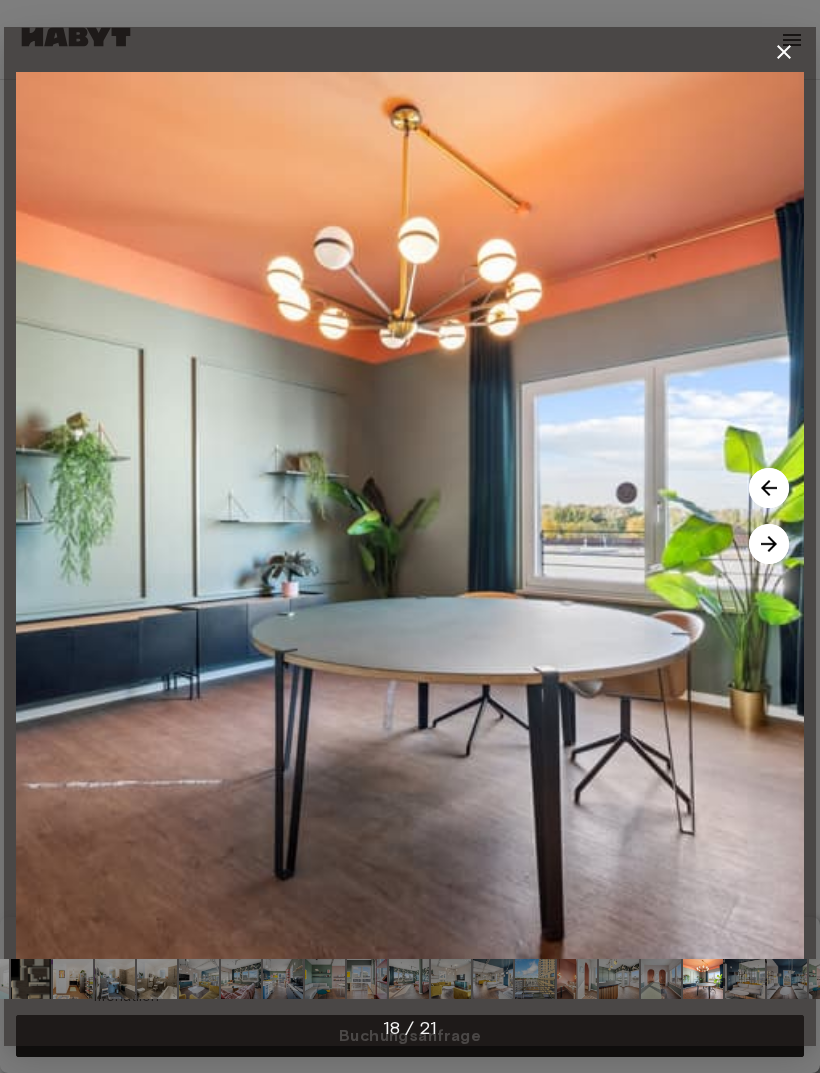 click at bounding box center (769, 544) 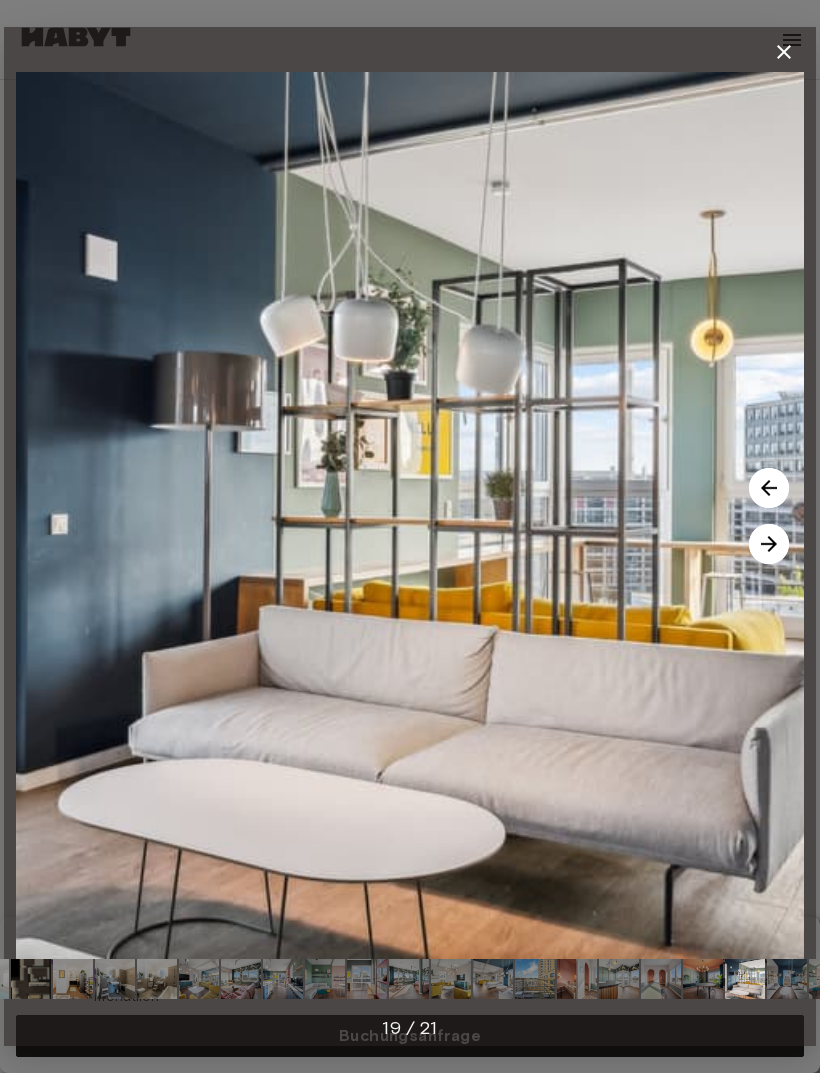 click at bounding box center (769, 544) 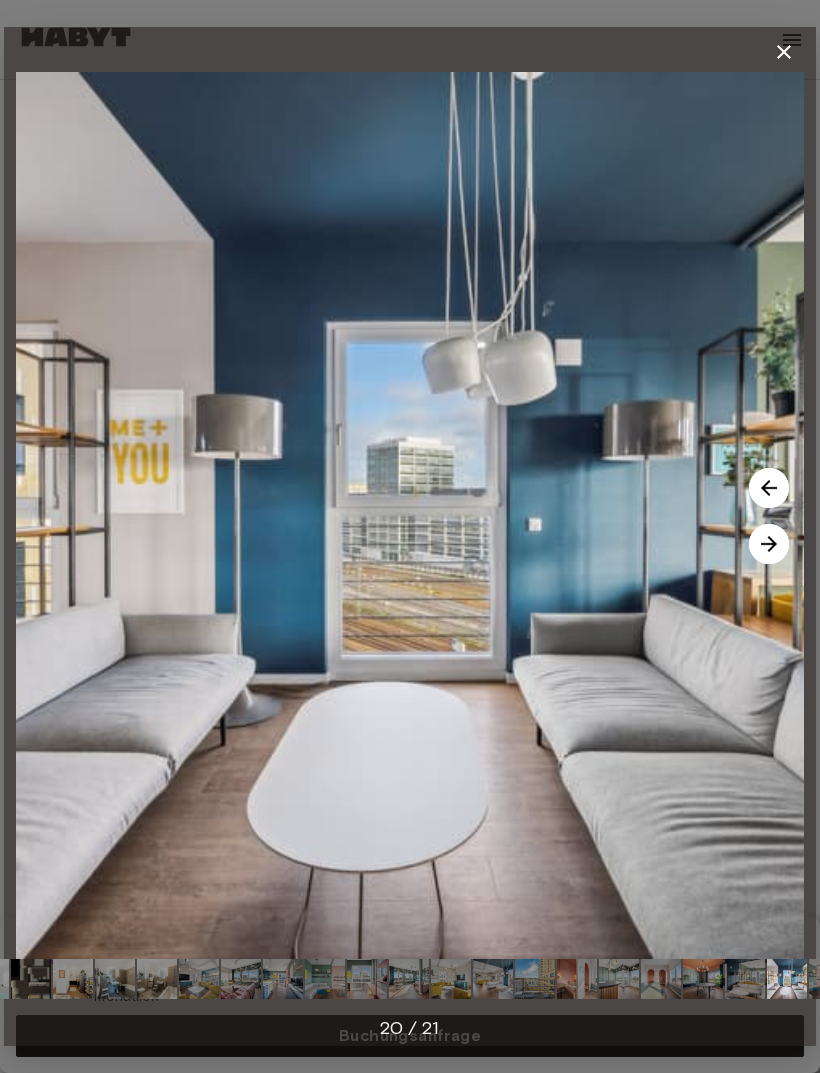 click at bounding box center (769, 544) 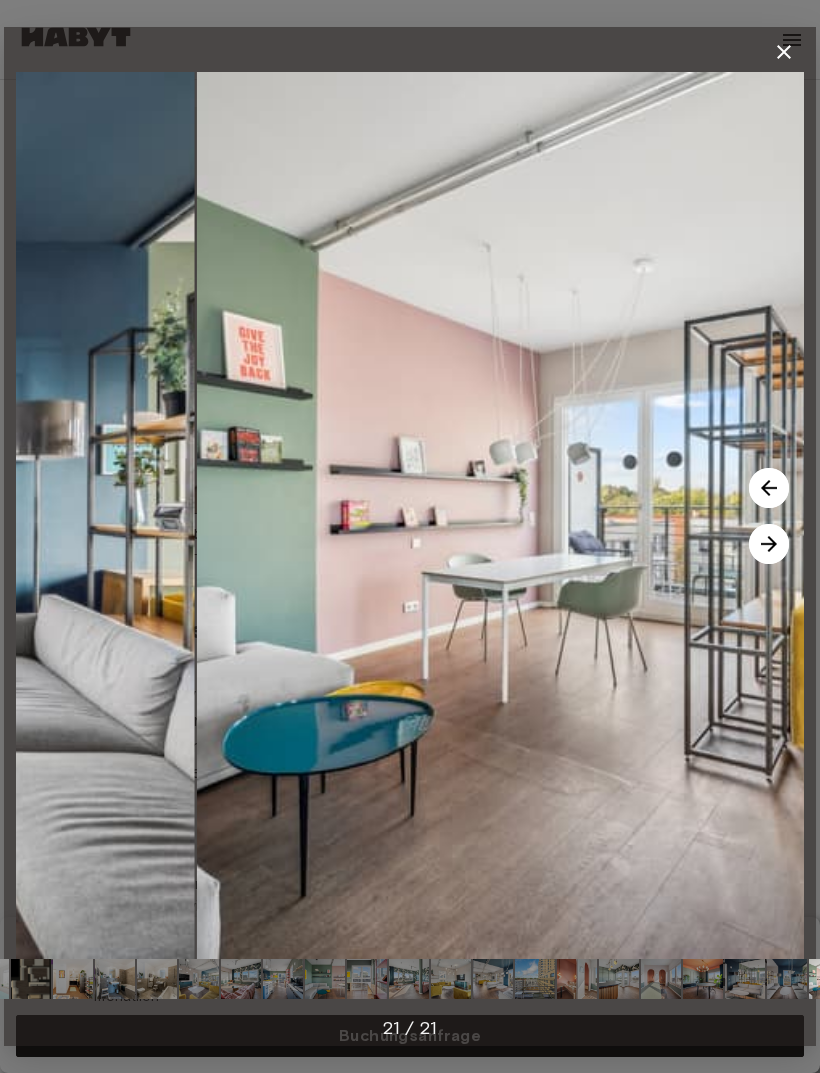 click at bounding box center [769, 544] 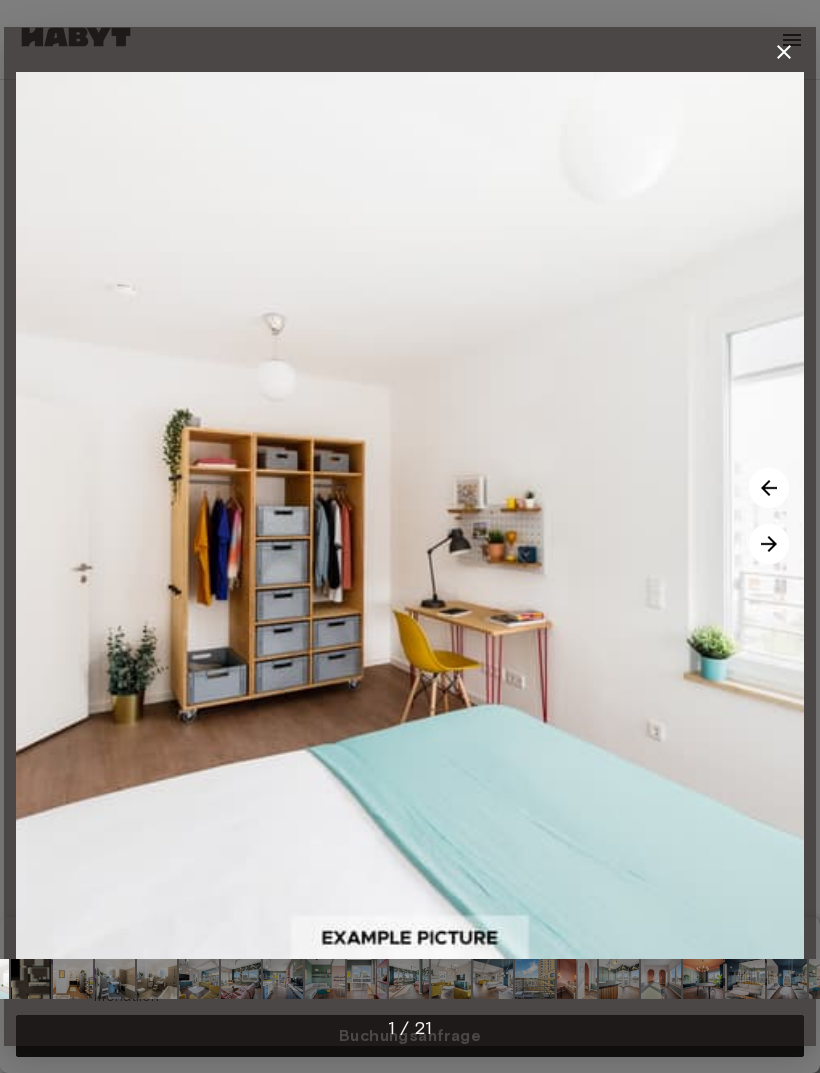 click at bounding box center (769, 544) 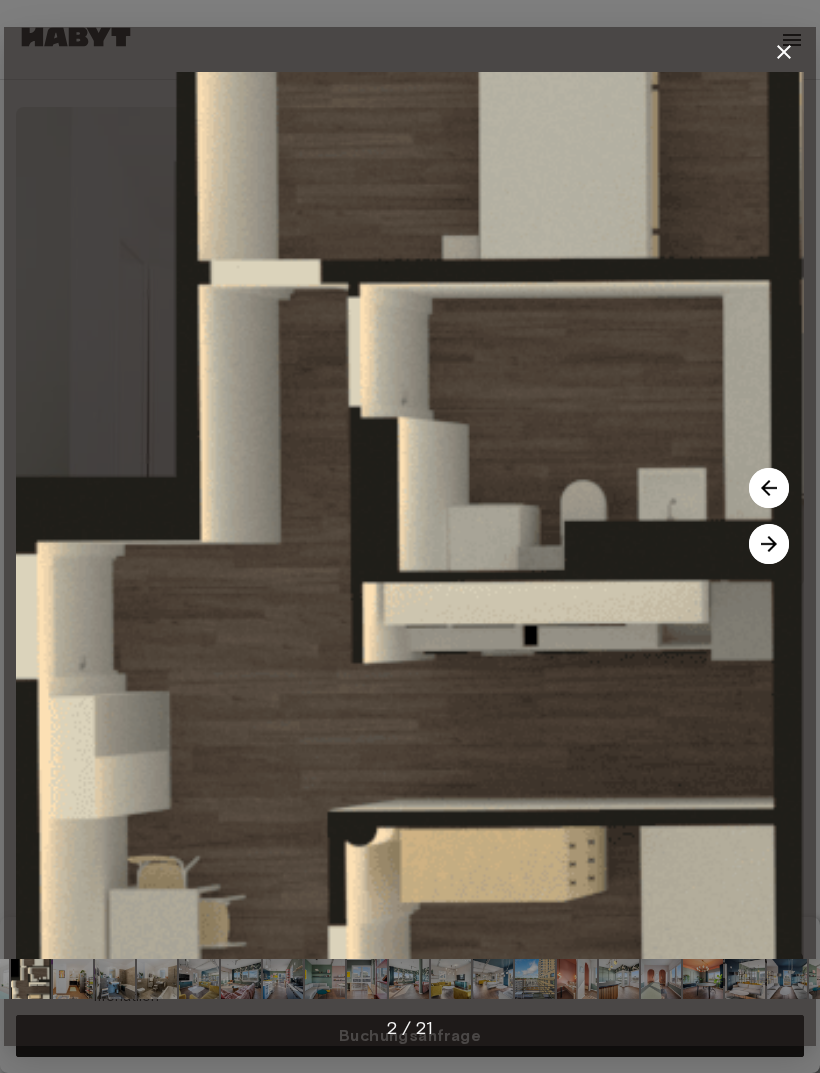click at bounding box center [769, 544] 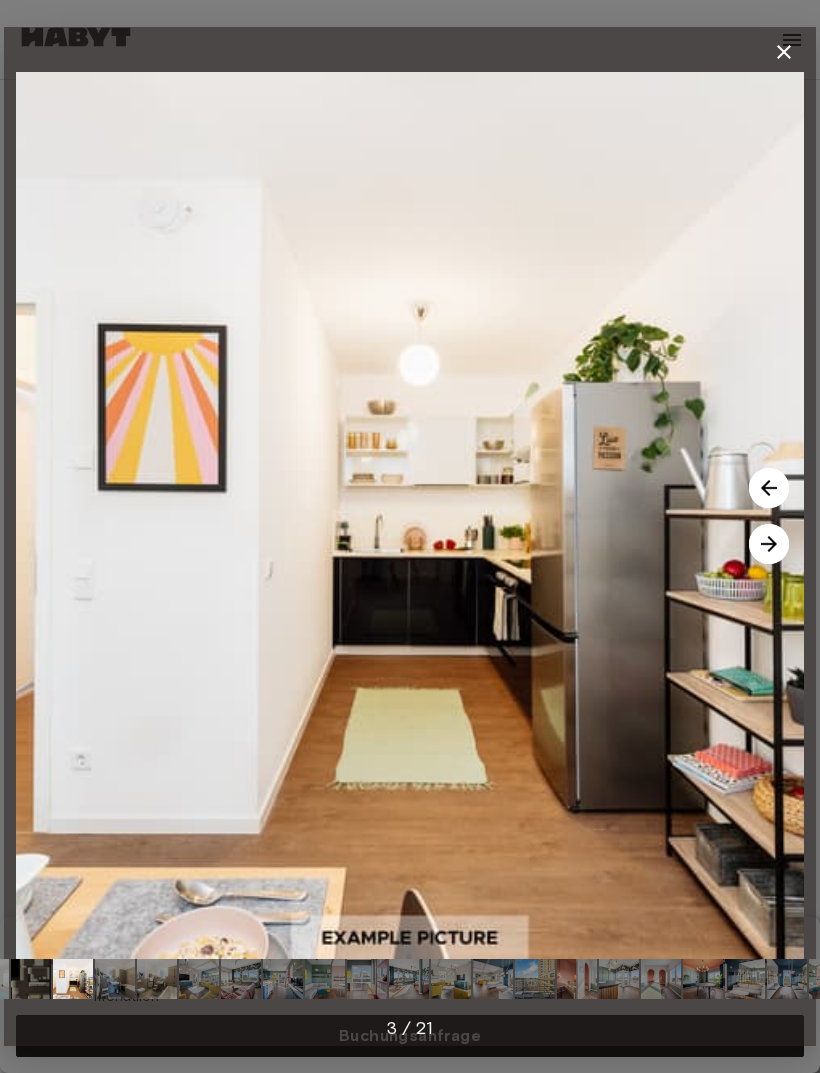 click at bounding box center [769, 544] 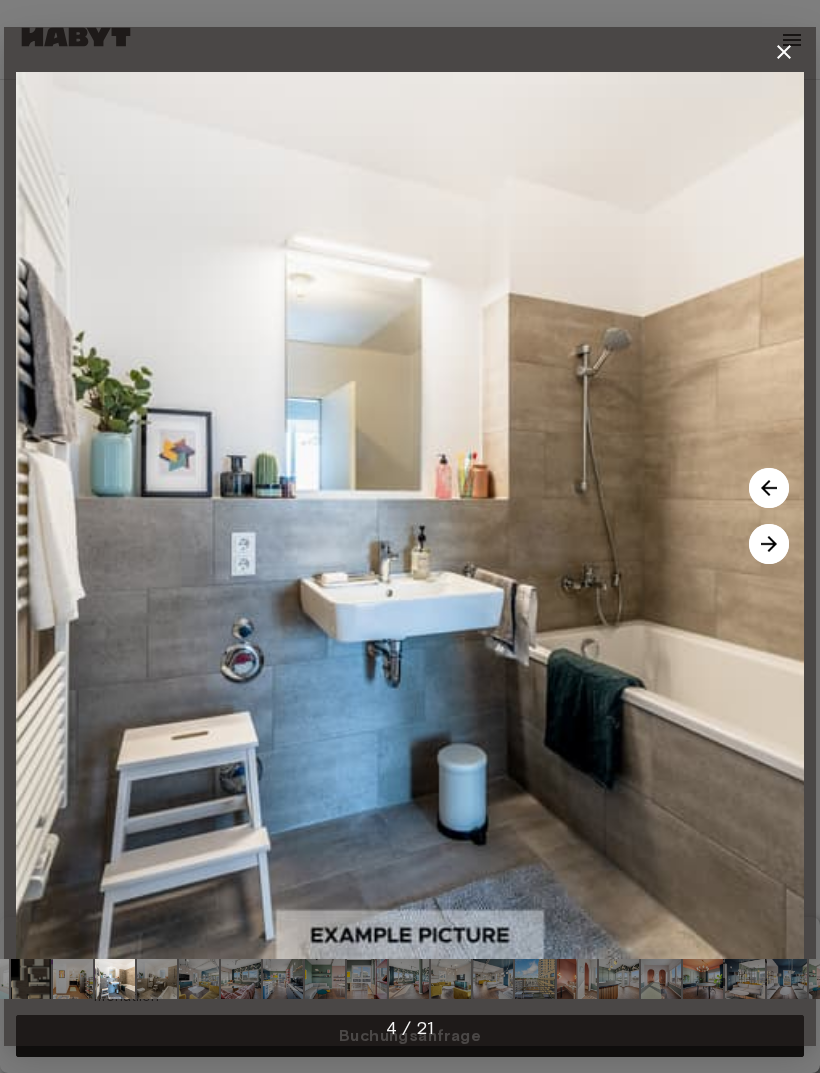 click at bounding box center (769, 488) 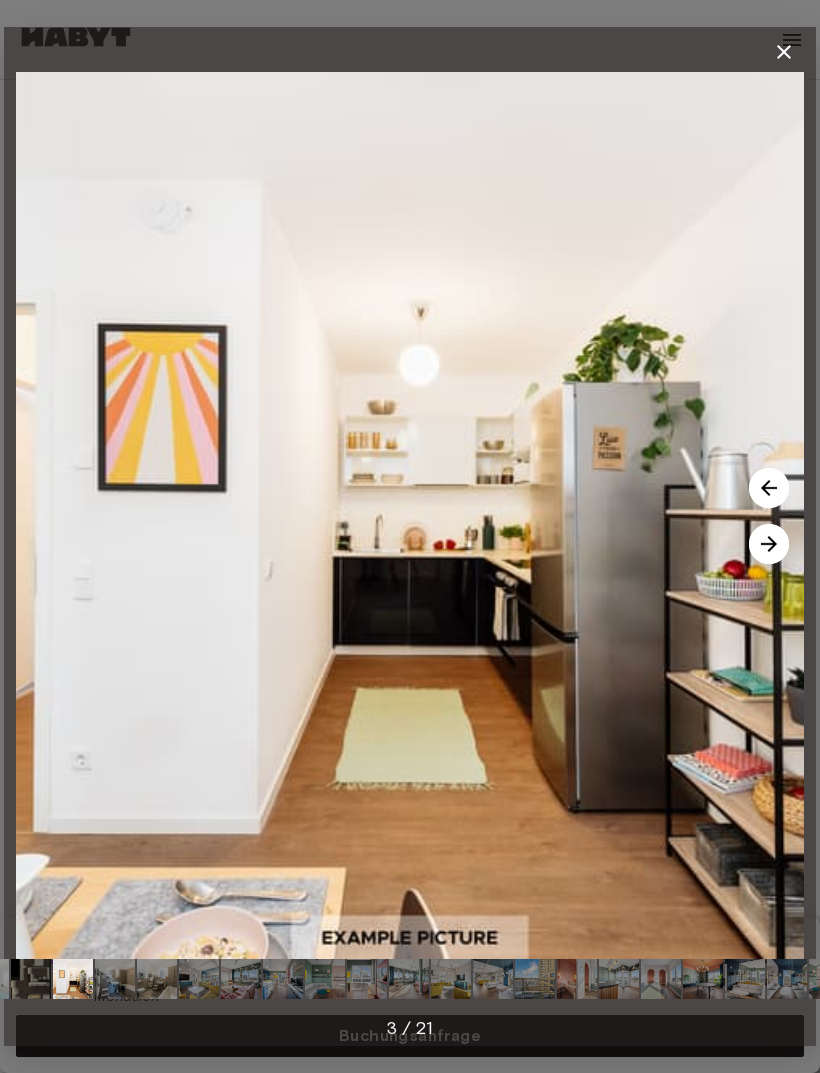 click at bounding box center [769, 488] 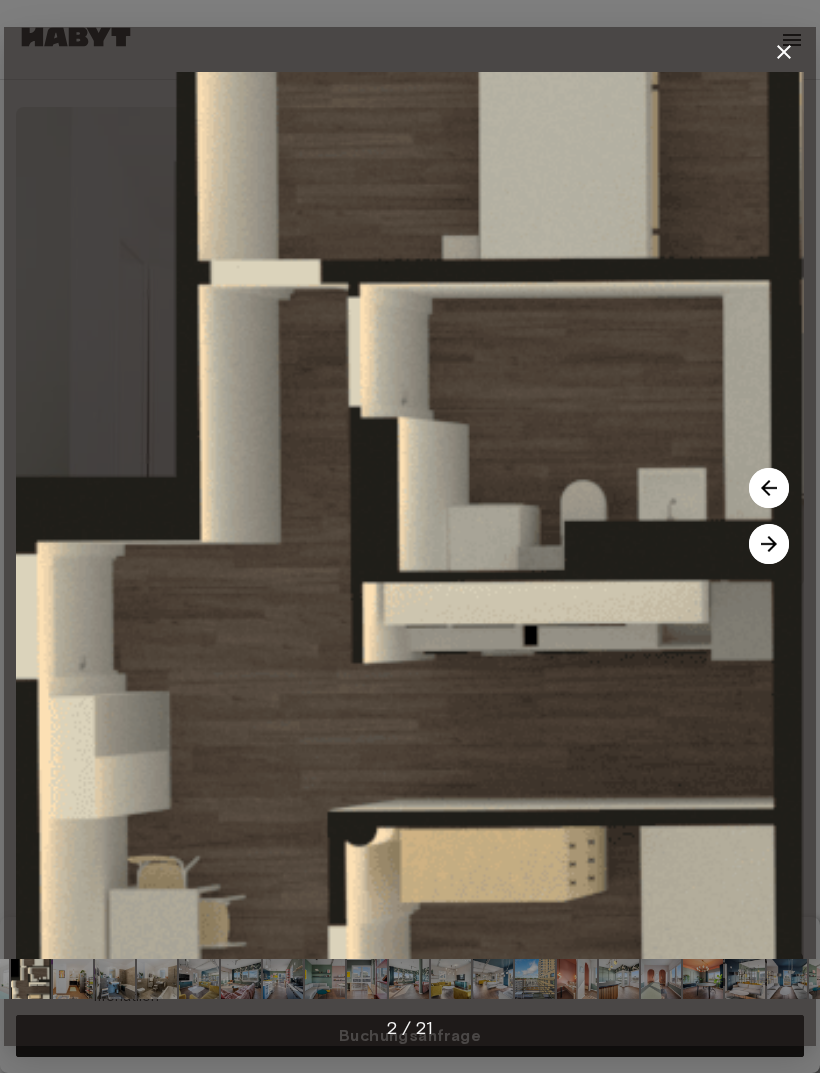click at bounding box center (410, 515) 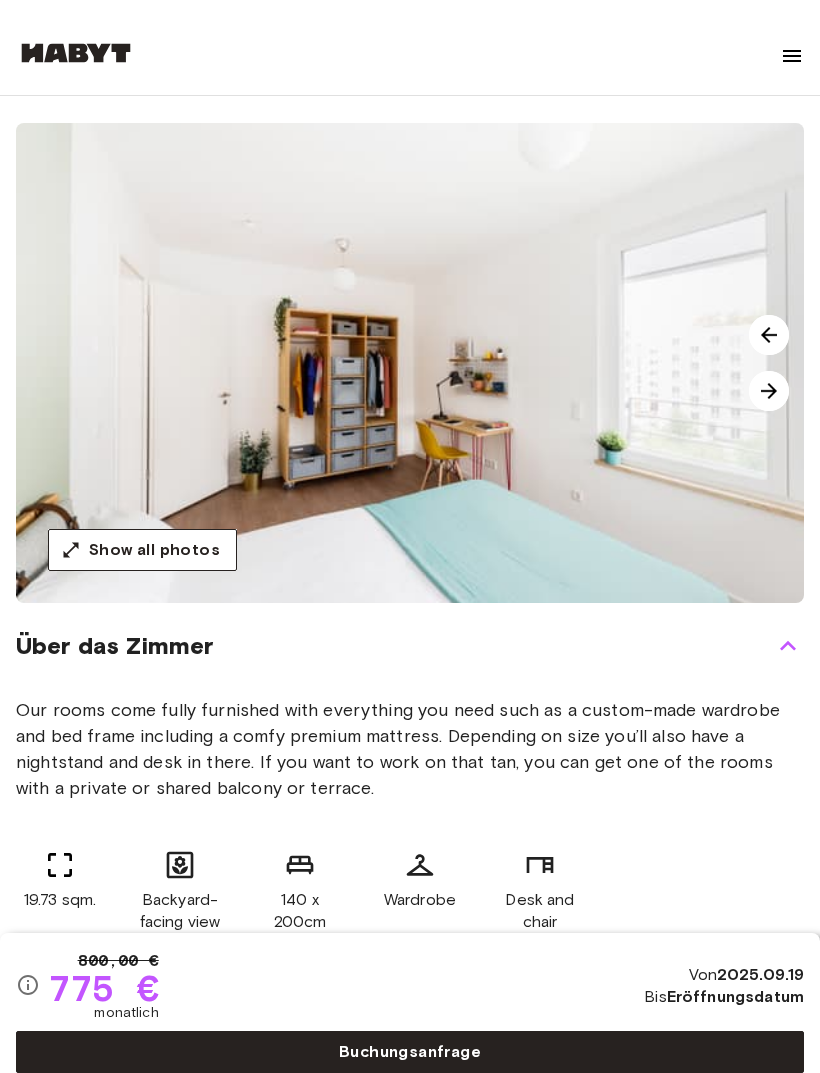scroll, scrollTop: 122, scrollLeft: 0, axis: vertical 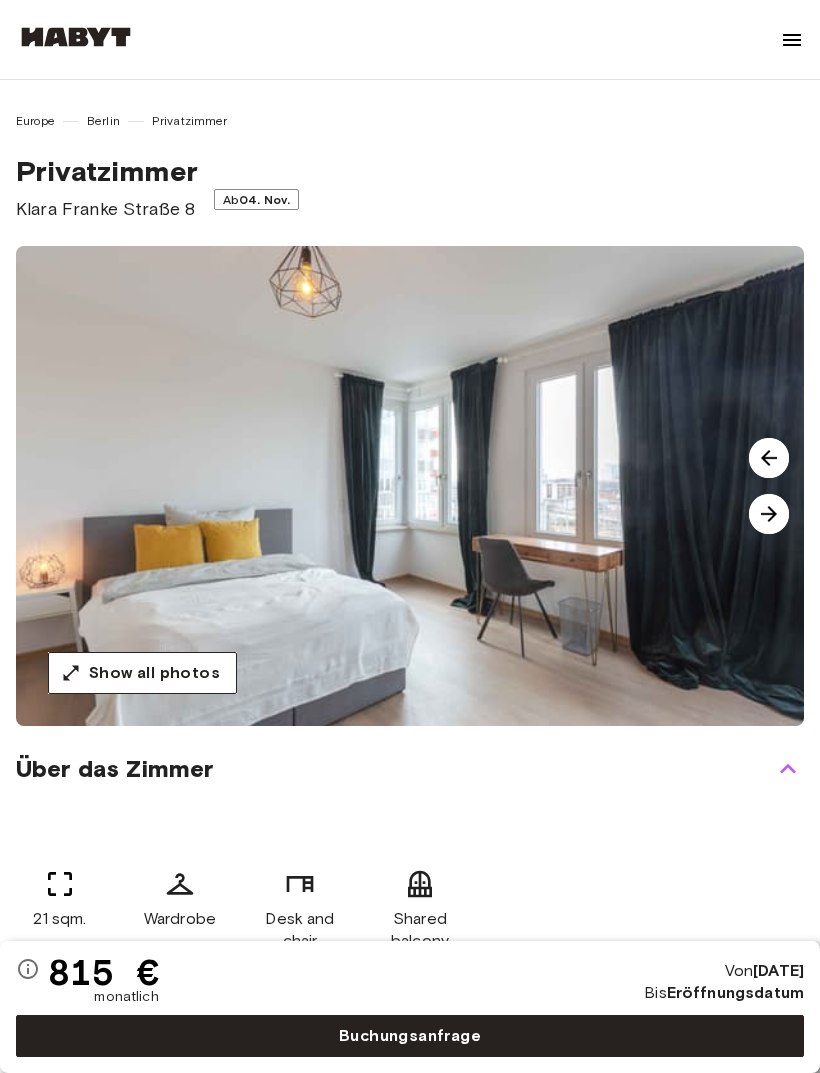 click at bounding box center [769, 514] 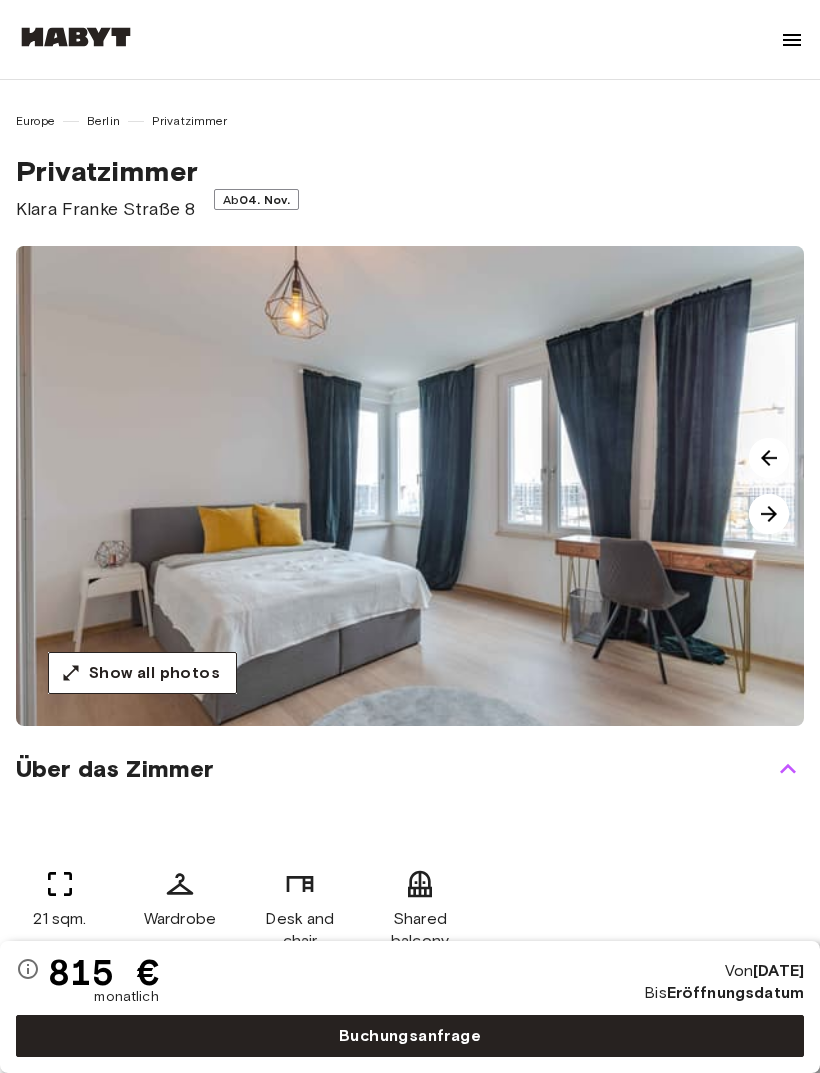 click at bounding box center [769, 514] 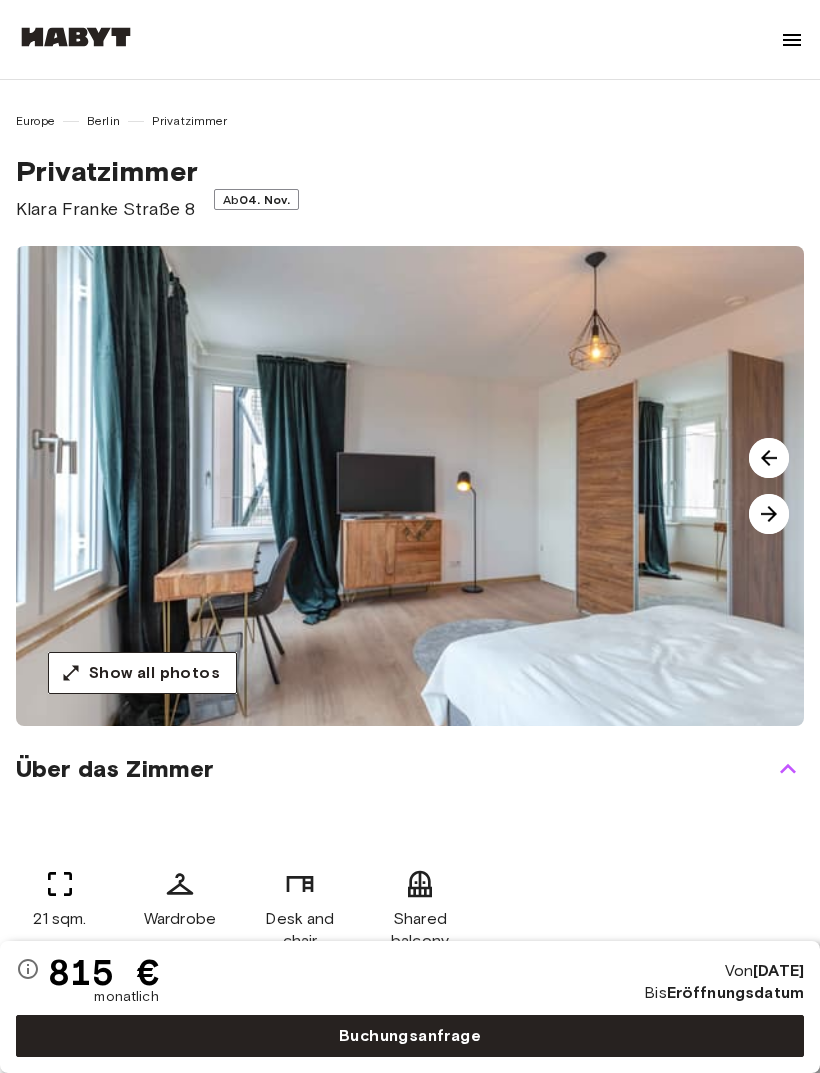click at bounding box center [769, 514] 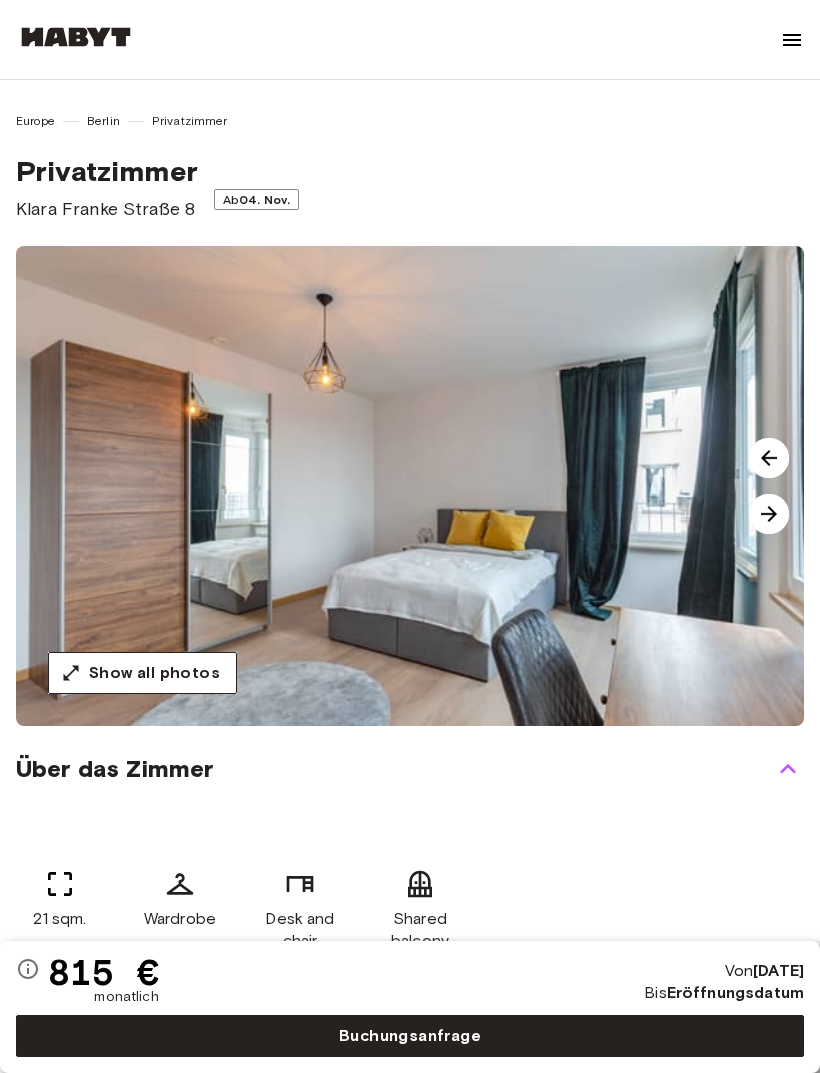 click at bounding box center (769, 514) 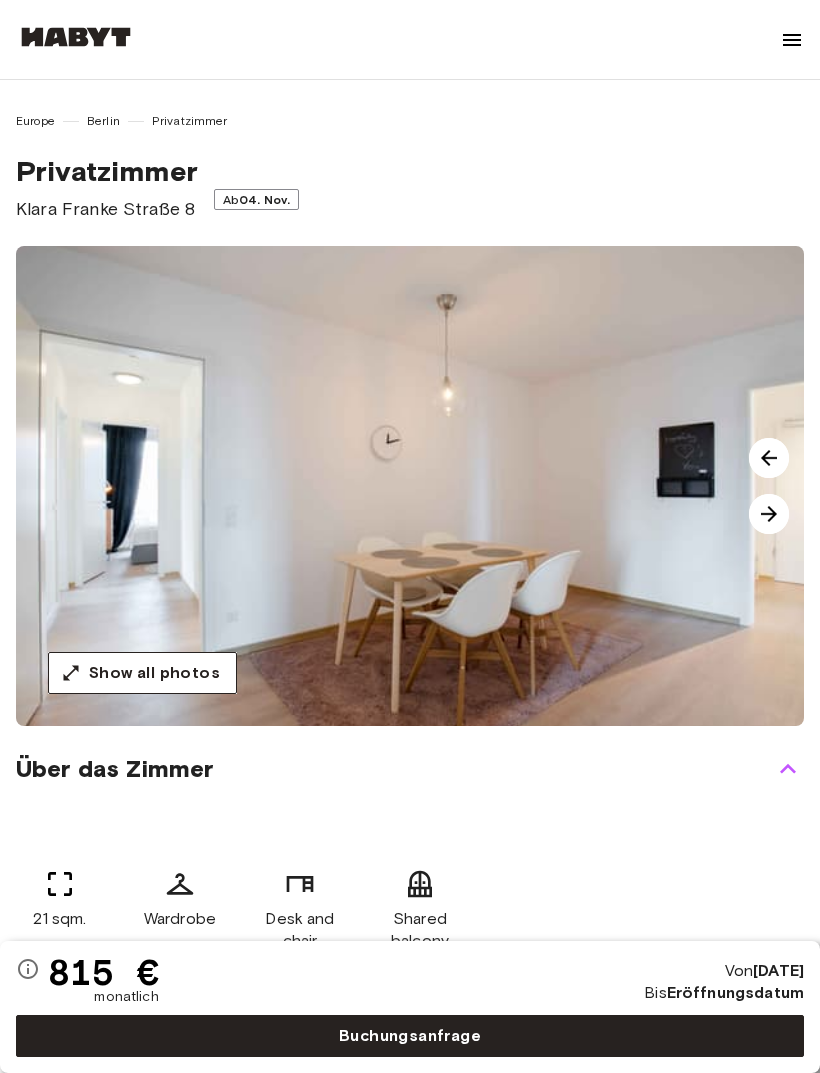 click at bounding box center [769, 514] 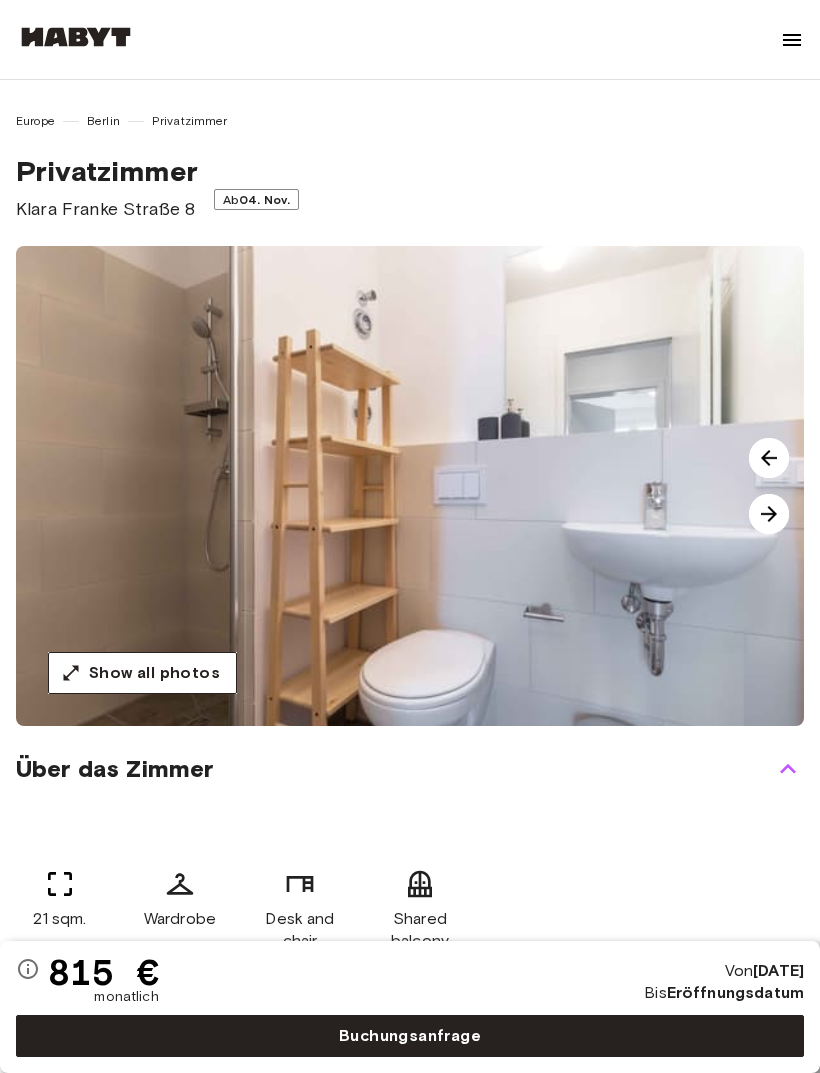 click at bounding box center (769, 514) 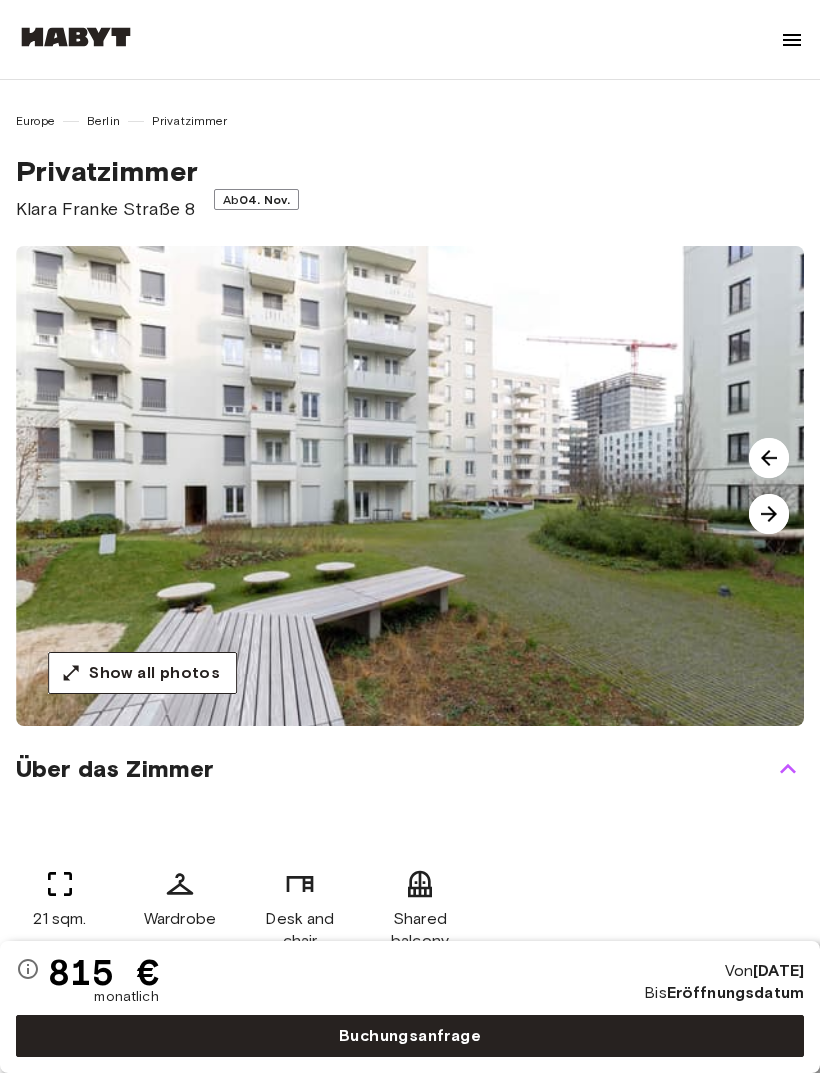 click at bounding box center [769, 514] 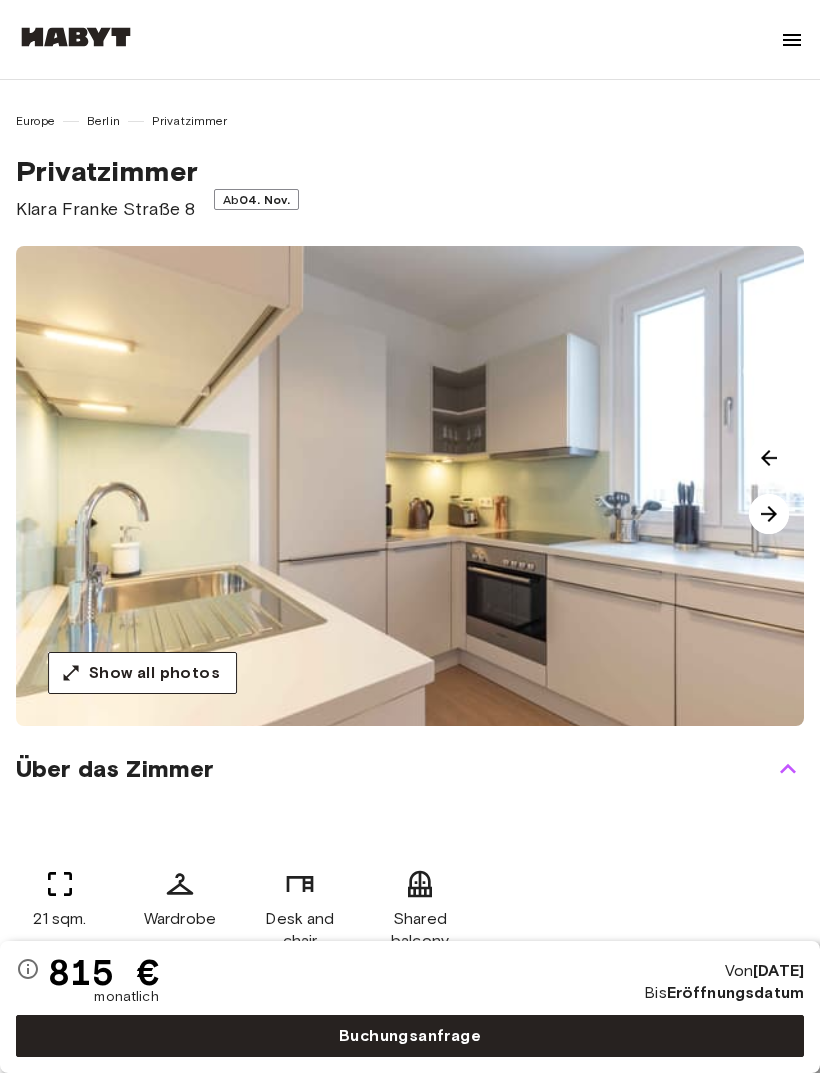 click at bounding box center (769, 514) 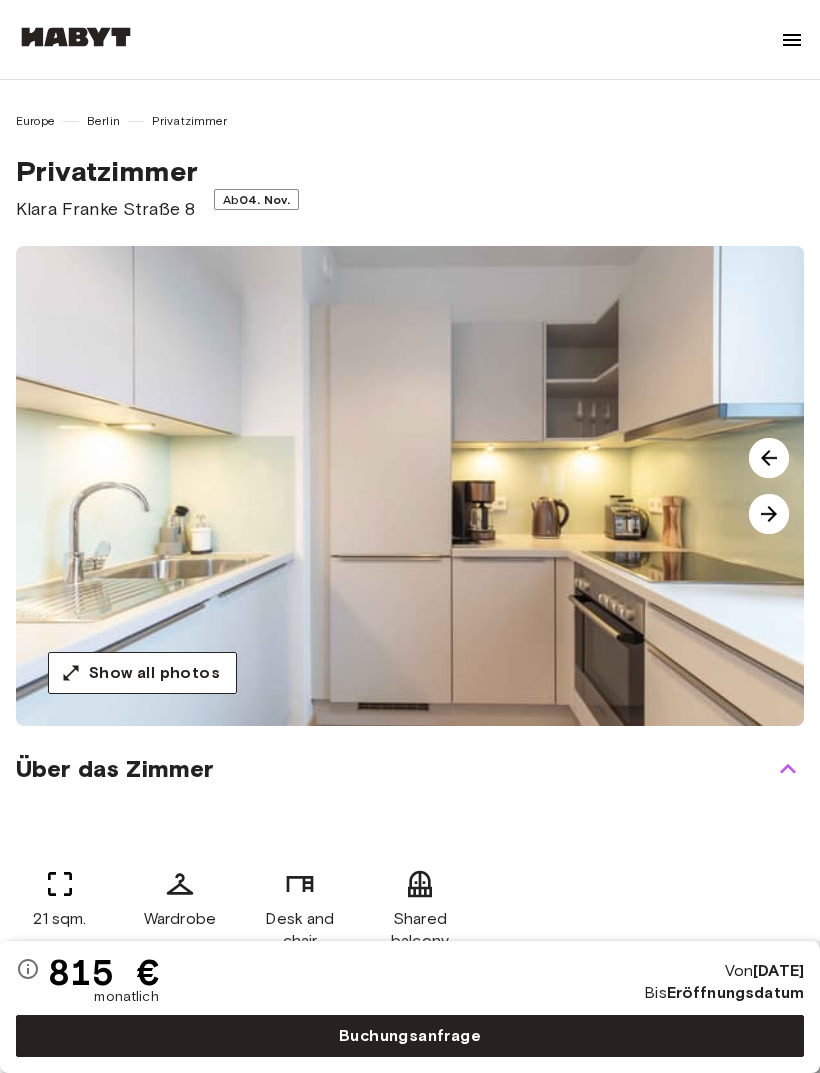 click at bounding box center [769, 514] 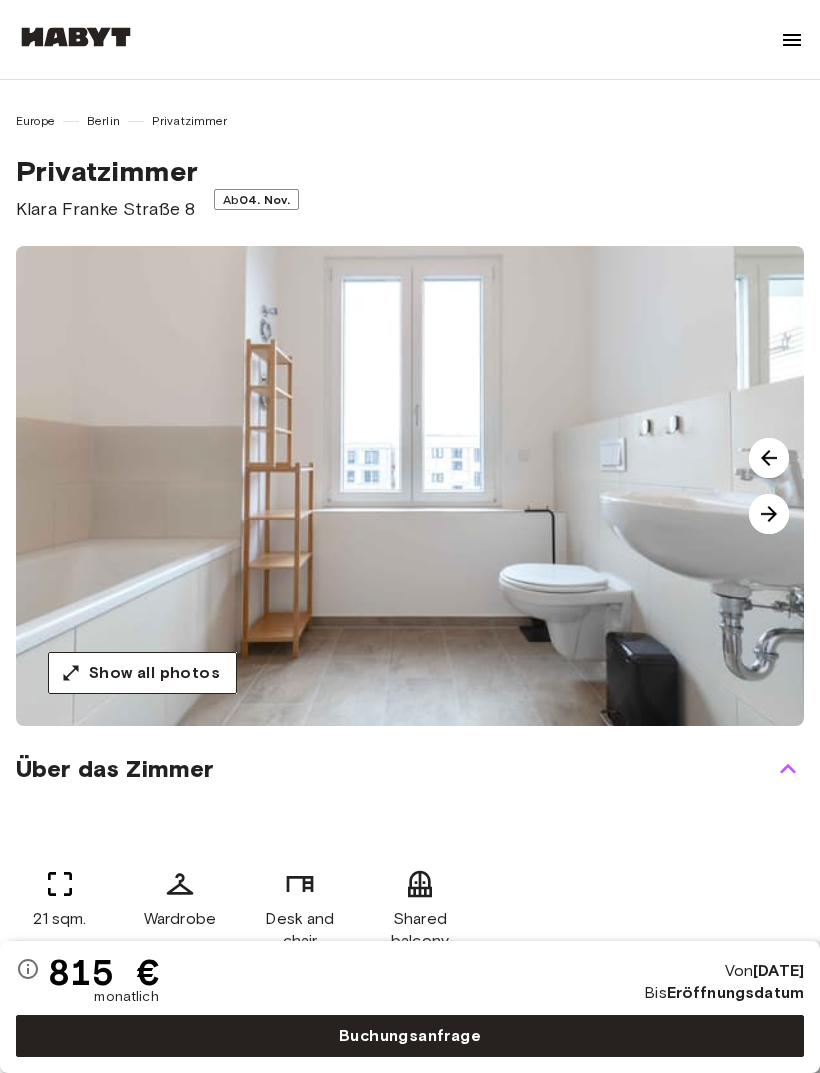 click at bounding box center [769, 514] 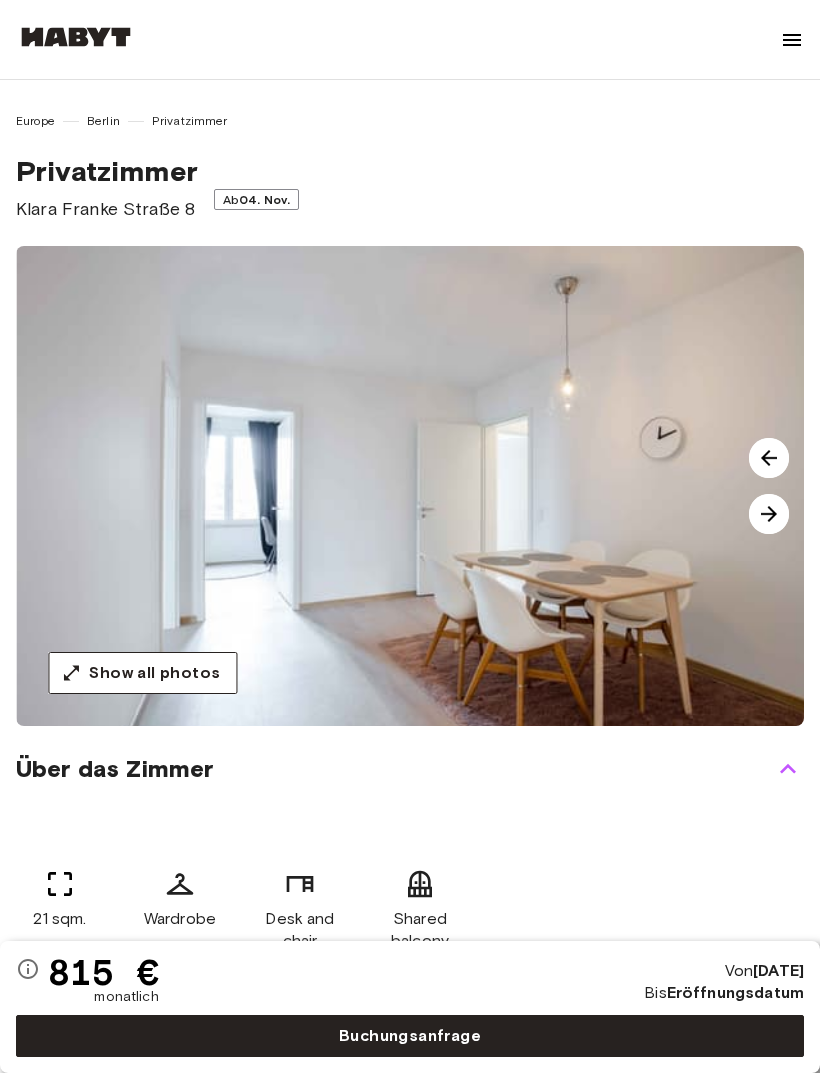 click at bounding box center (769, 514) 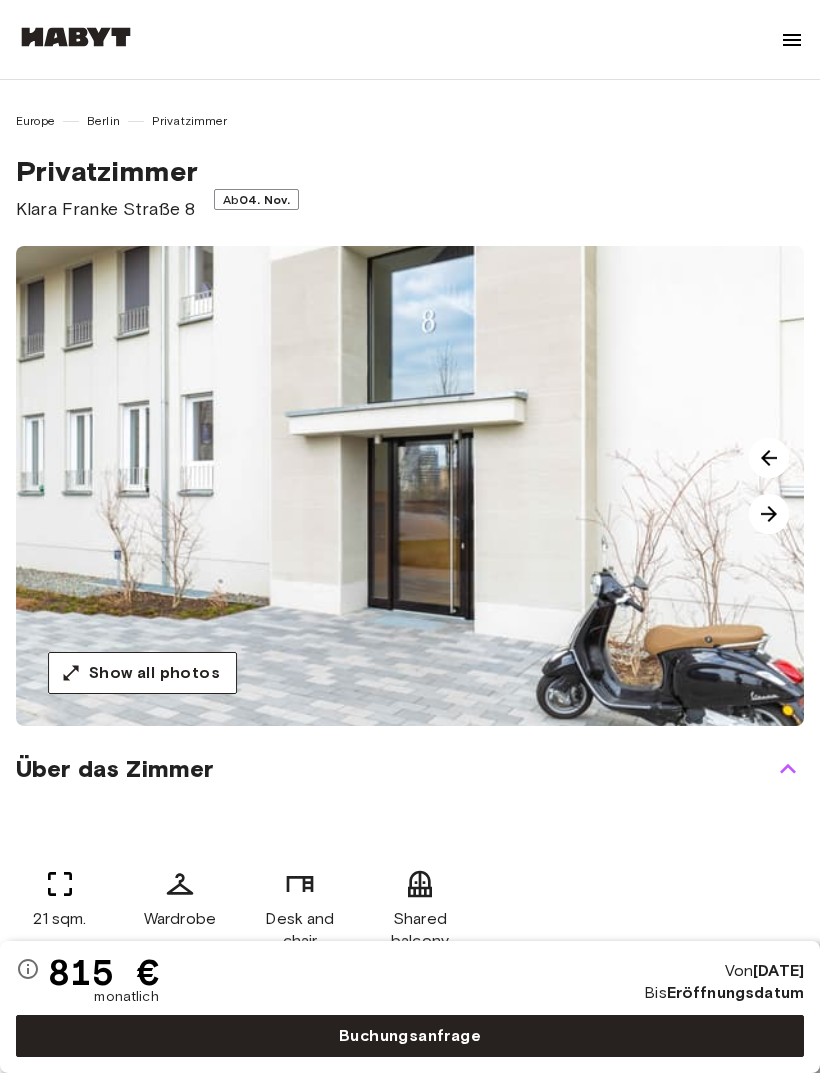 click at bounding box center [426, 486] 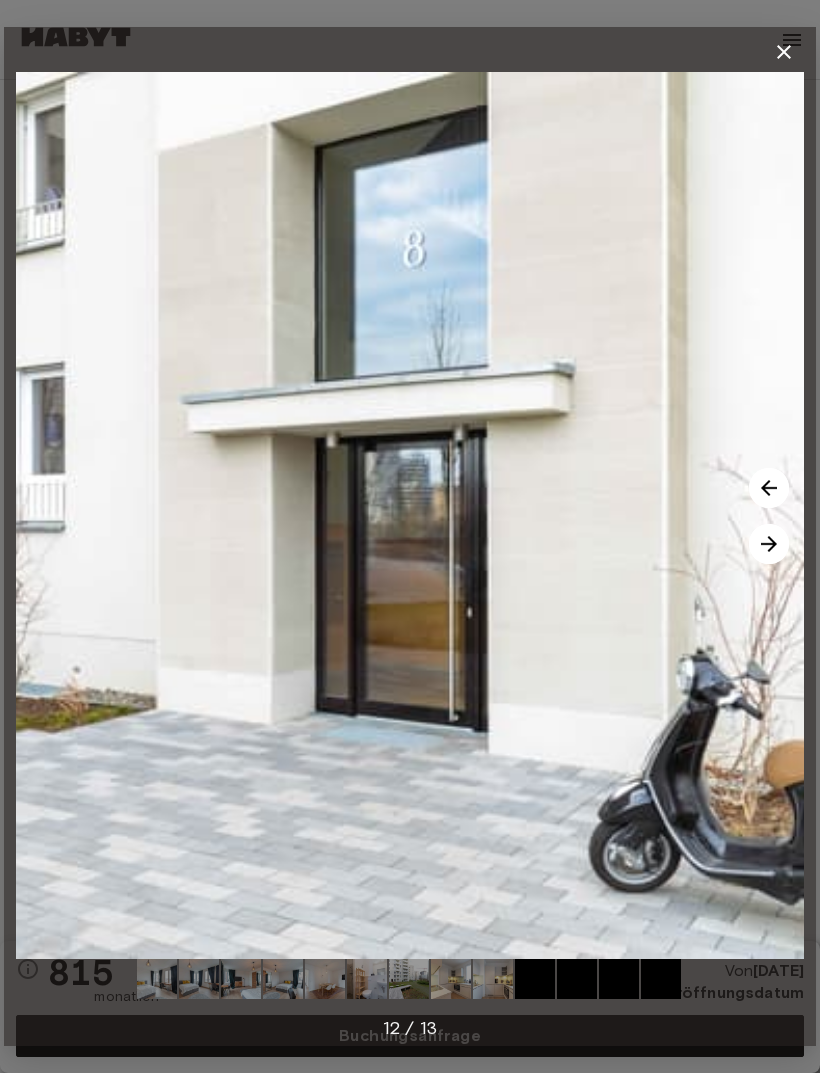 click at bounding box center (769, 544) 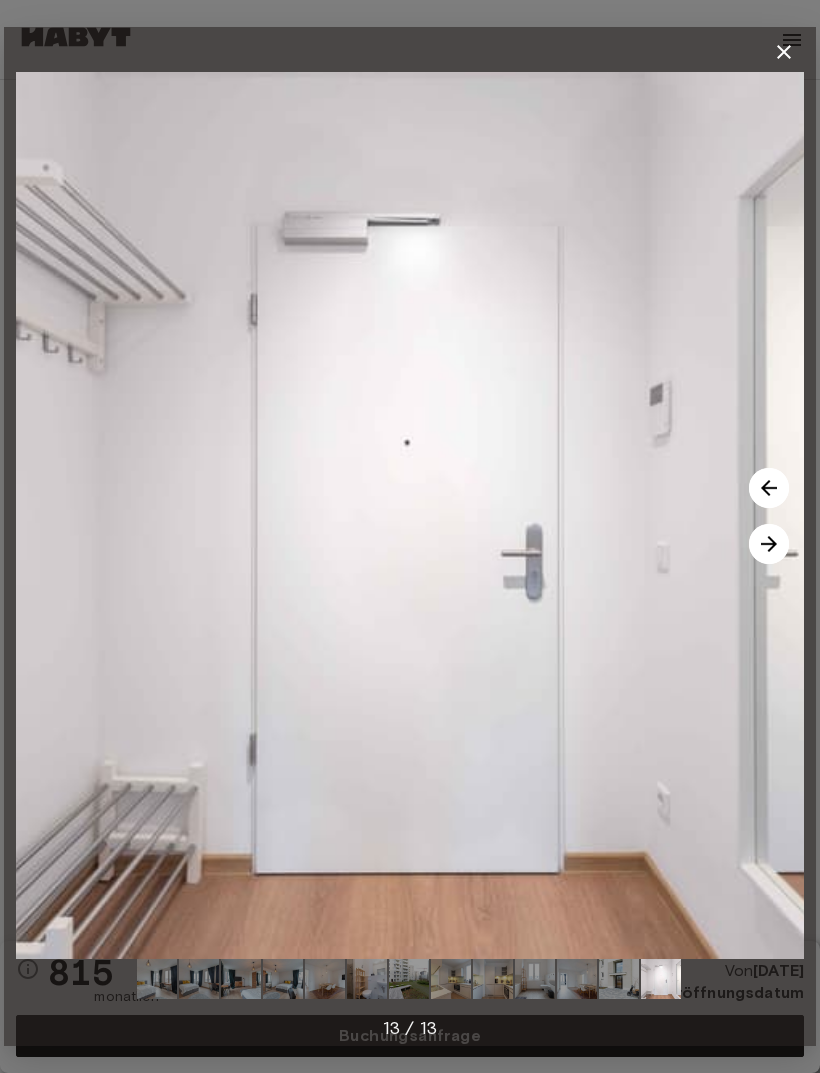 click at bounding box center [784, 52] 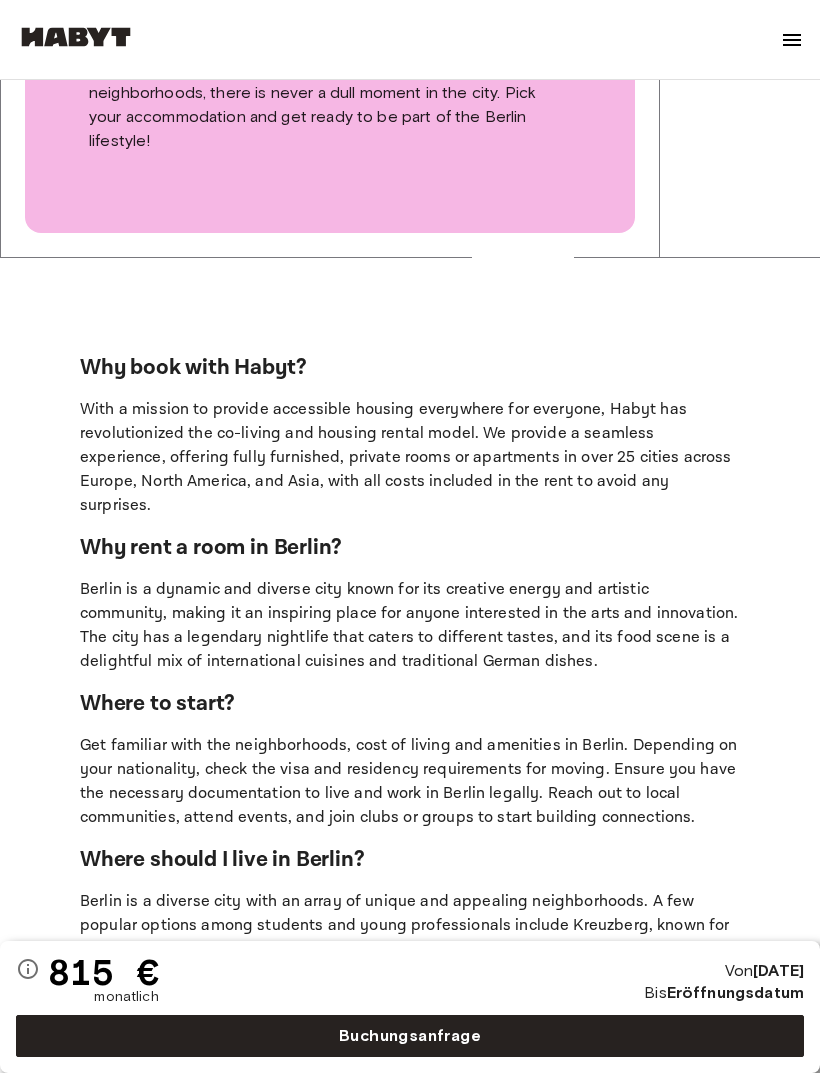 scroll, scrollTop: 2851, scrollLeft: 0, axis: vertical 